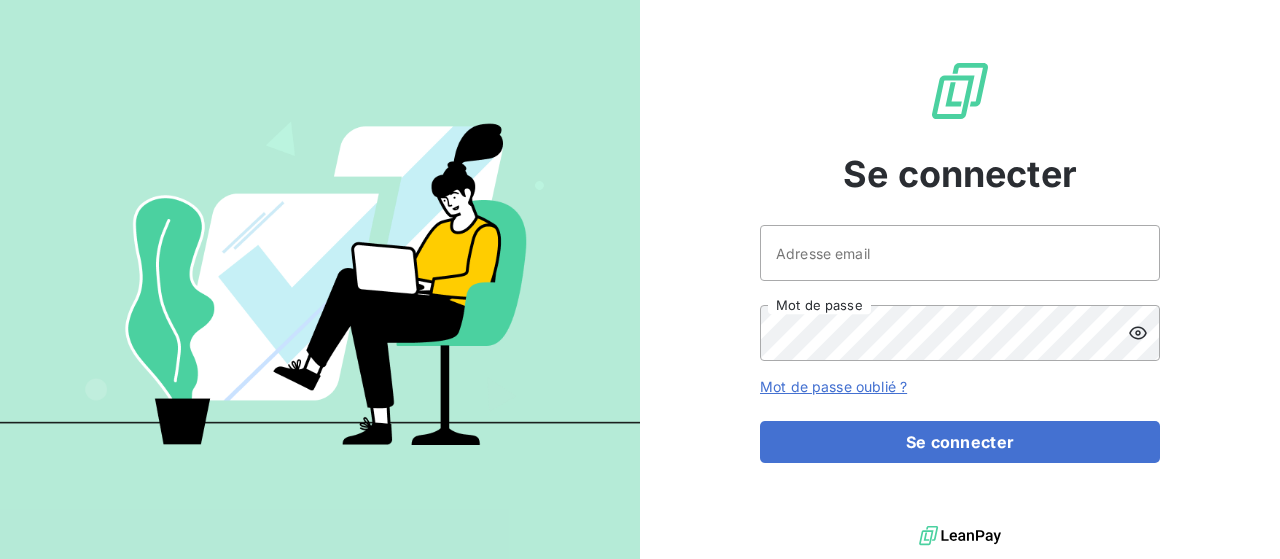 scroll, scrollTop: 0, scrollLeft: 0, axis: both 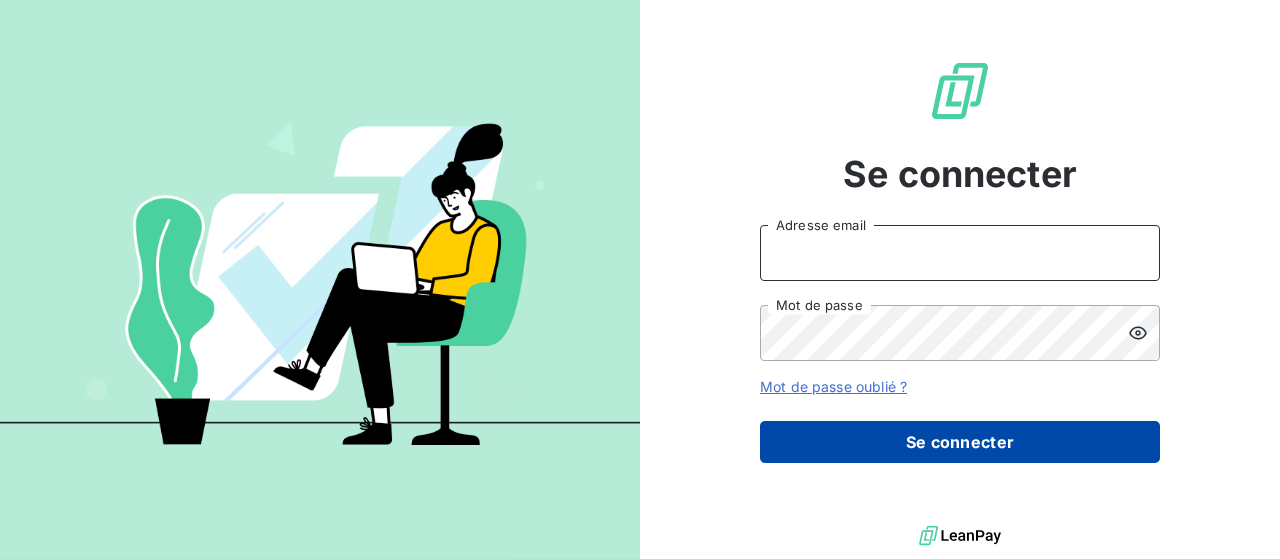 type on "[EMAIL]" 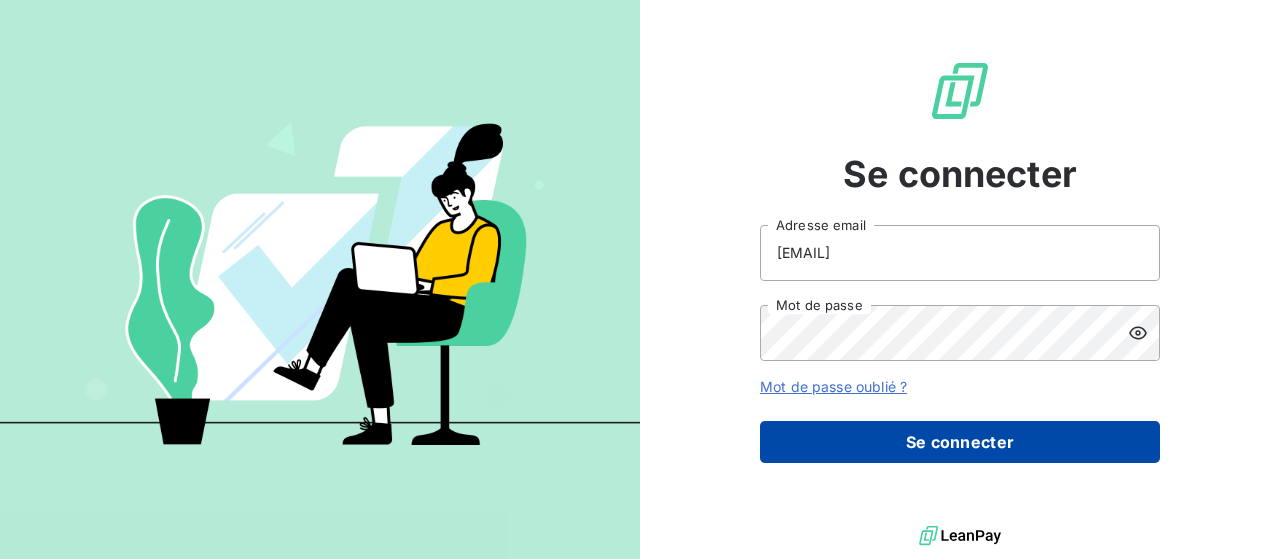 click on "Se connecter" at bounding box center (960, 442) 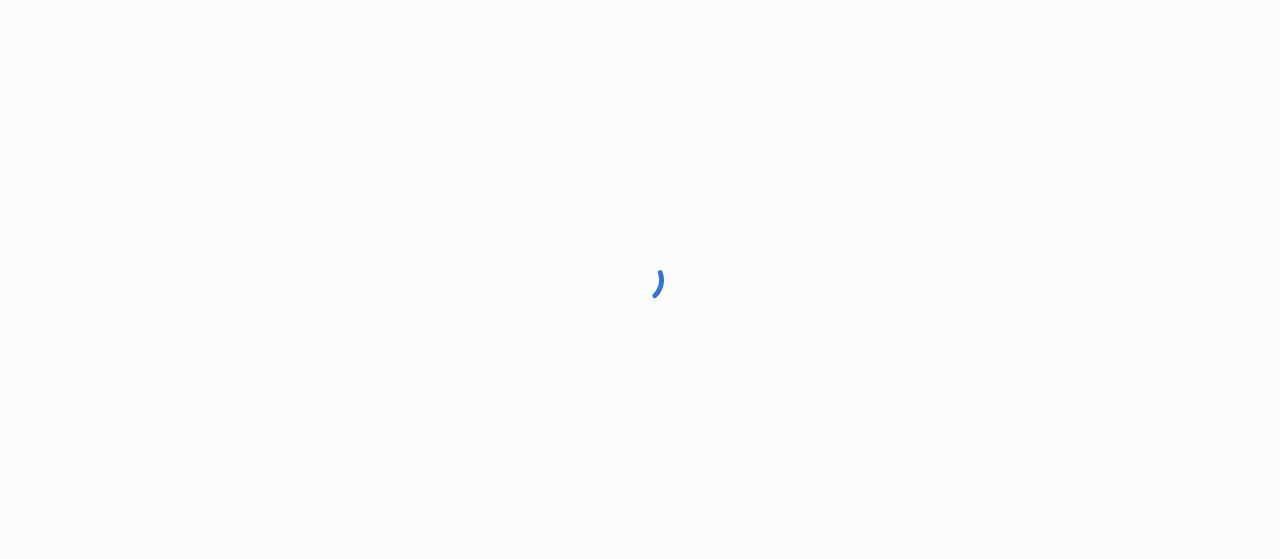 scroll, scrollTop: 0, scrollLeft: 0, axis: both 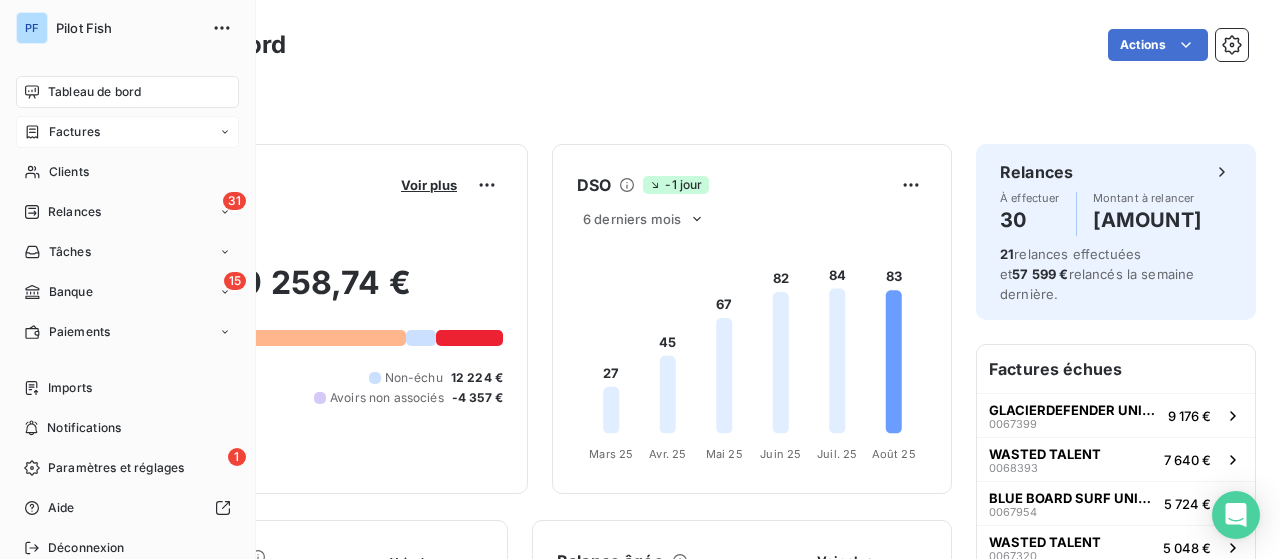 click on "Factures" at bounding box center (74, 132) 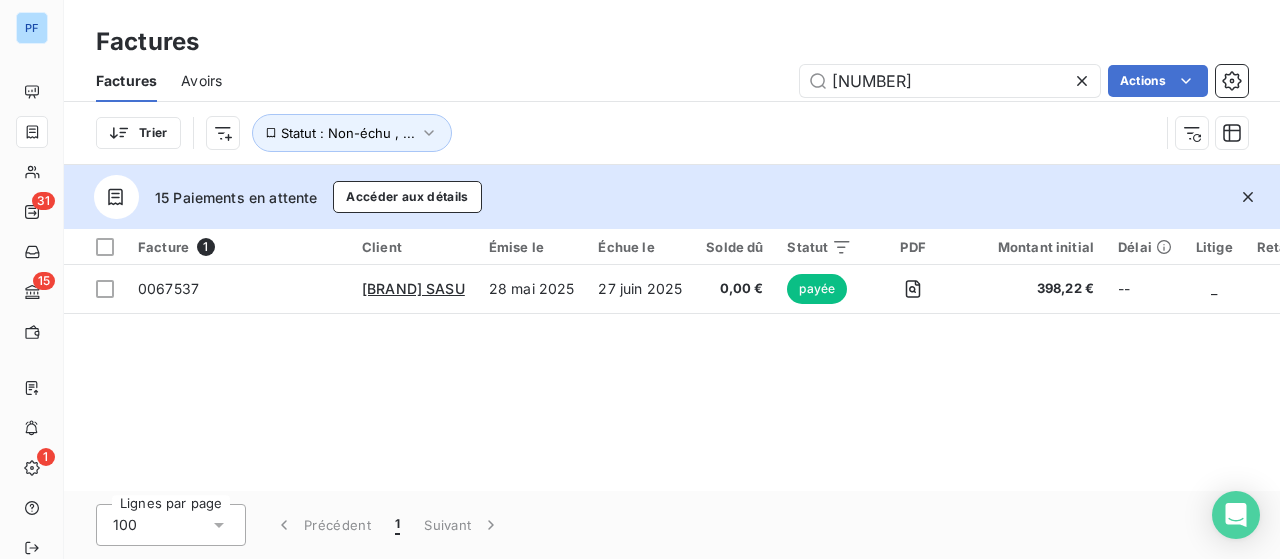 click 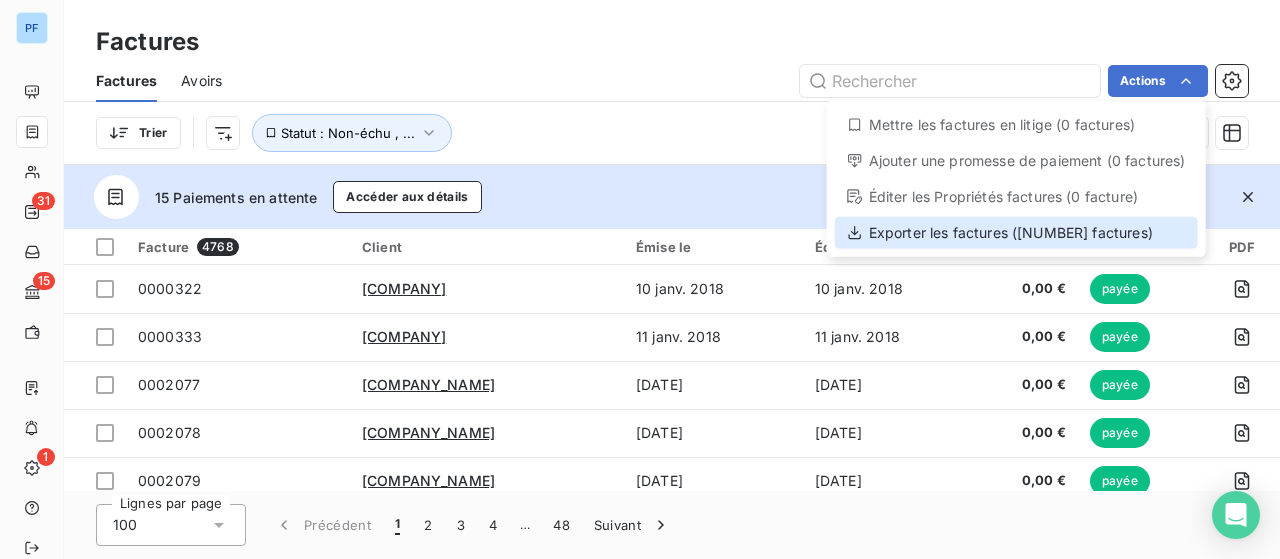 click on "Exporter les factures ([NUMBER] factures)" at bounding box center (1016, 233) 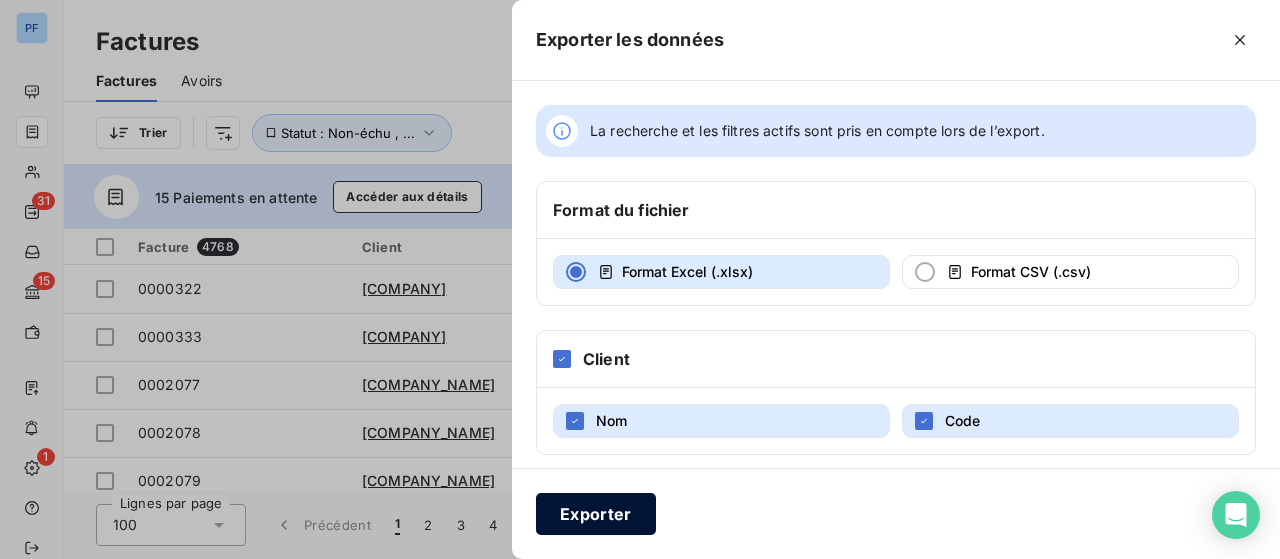 click on "Exporter" at bounding box center [596, 514] 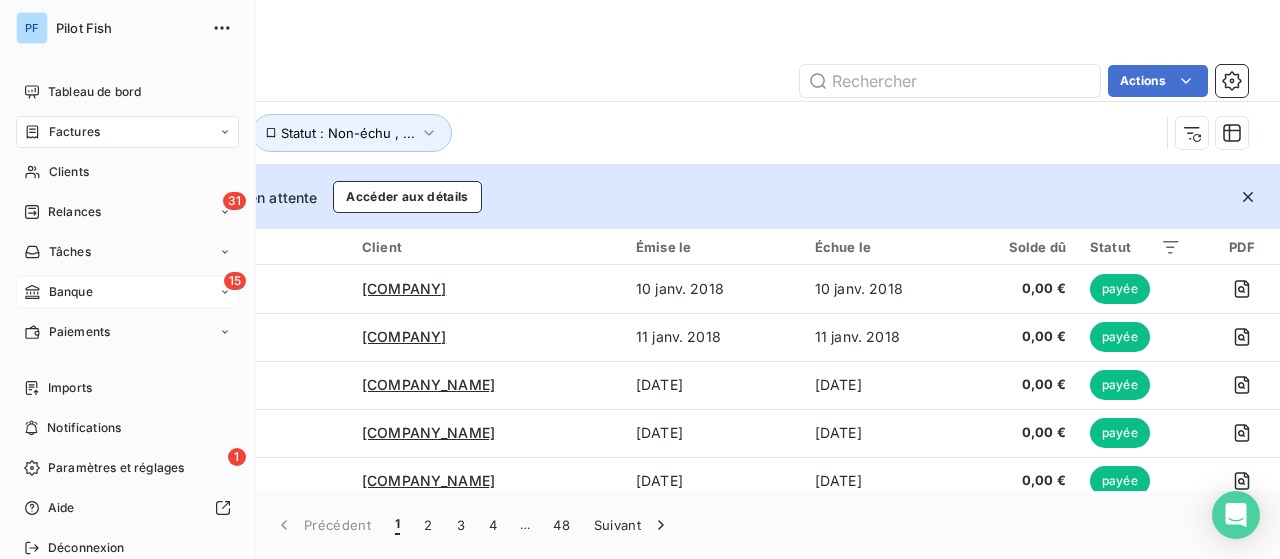 click on "15 Banque" at bounding box center [127, 292] 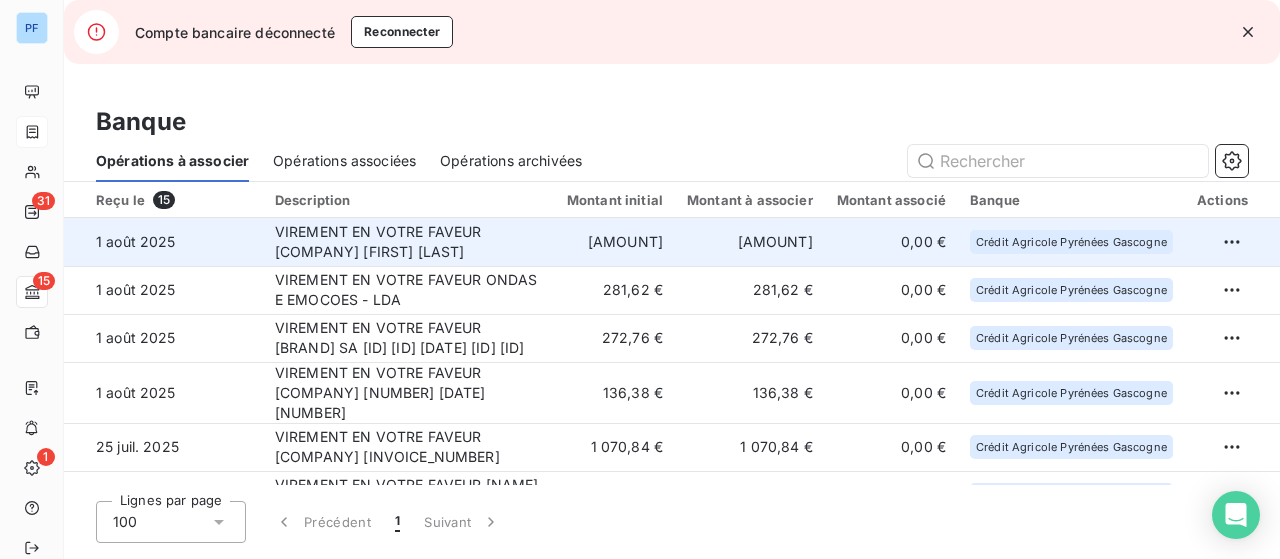 click on "VIREMENT EN VOTRE FAVEUR [COMPANY] [FIRST] [LAST]" at bounding box center (409, 242) 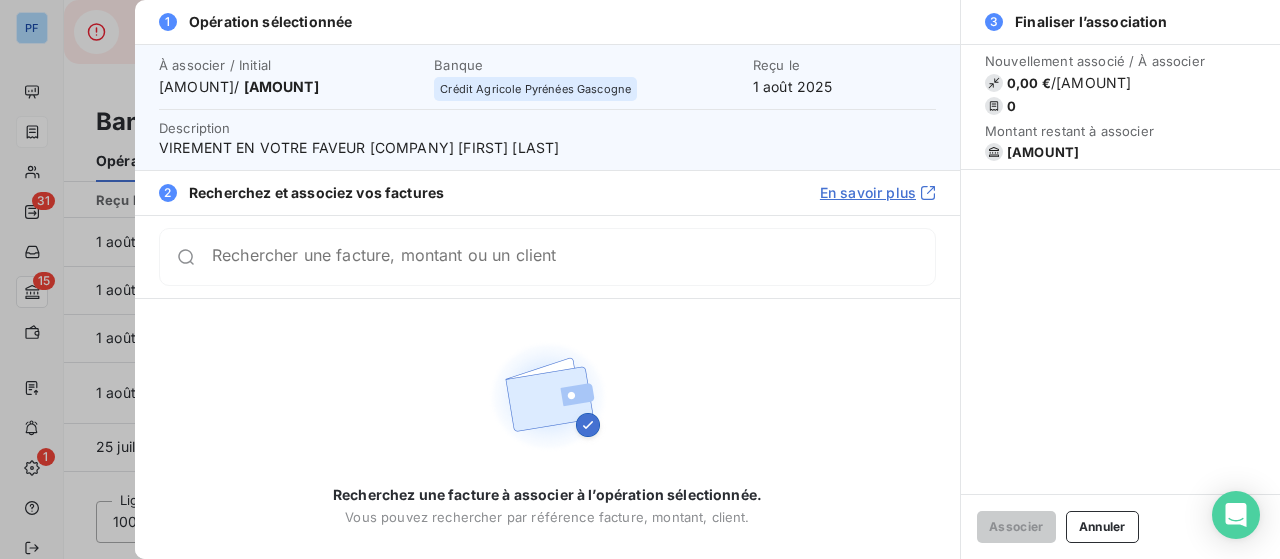 click on "Rechercher une facture, montant ou un client" at bounding box center [573, 257] 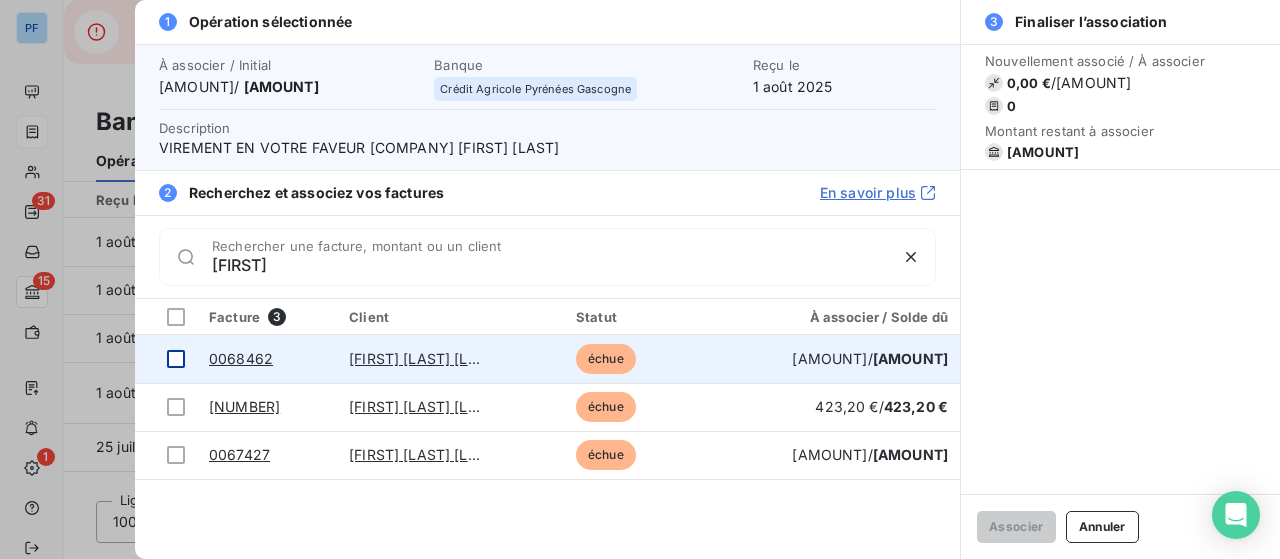 type on "[FIRST]" 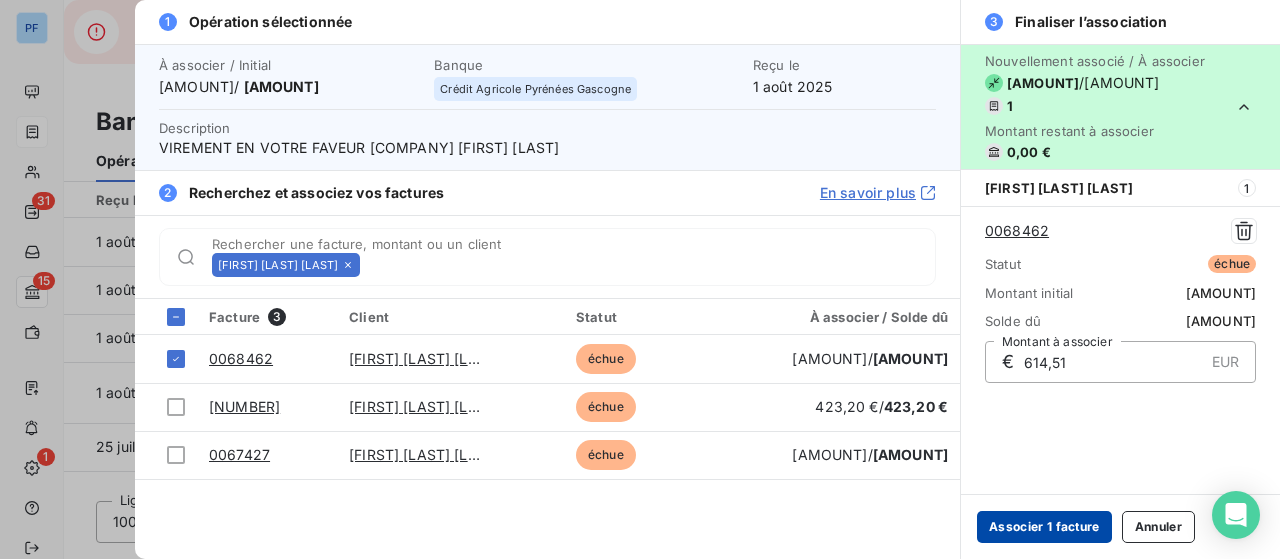 click on "Associer 1 facture" at bounding box center (1044, 527) 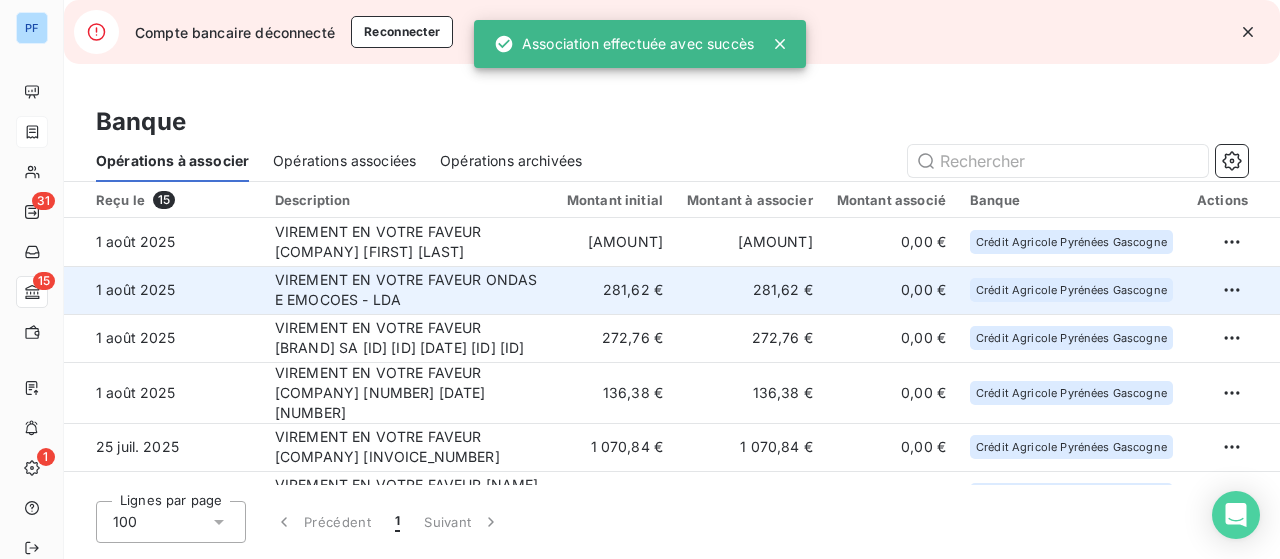 click on "VIREMENT EN VOTRE FAVEUR ONDAS E EMOCOES - LDA" at bounding box center (409, 290) 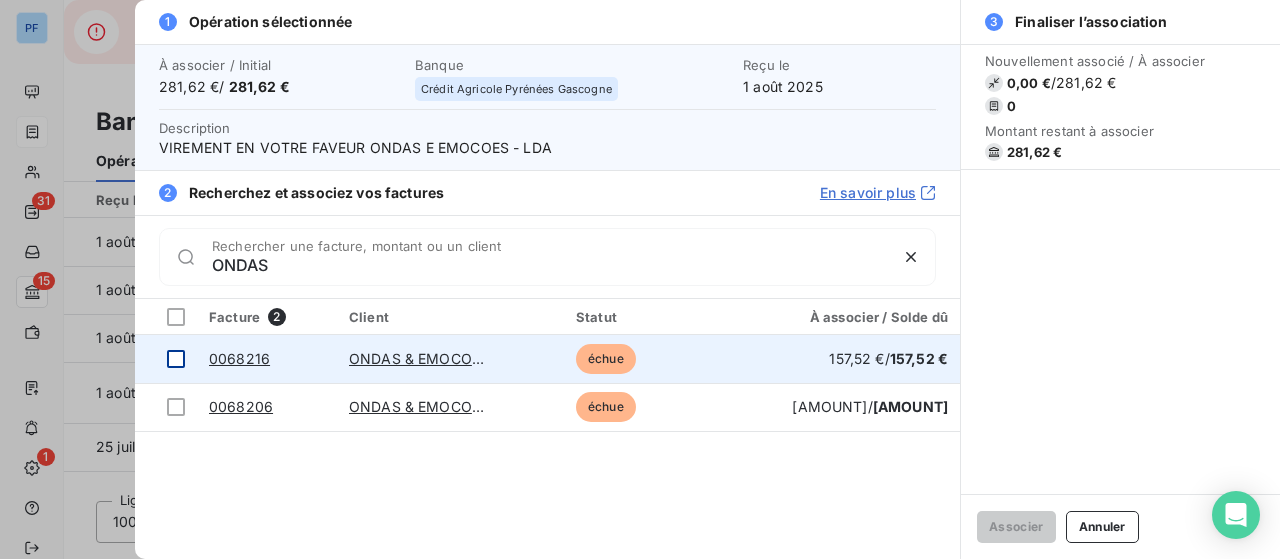 type on "ONDAS" 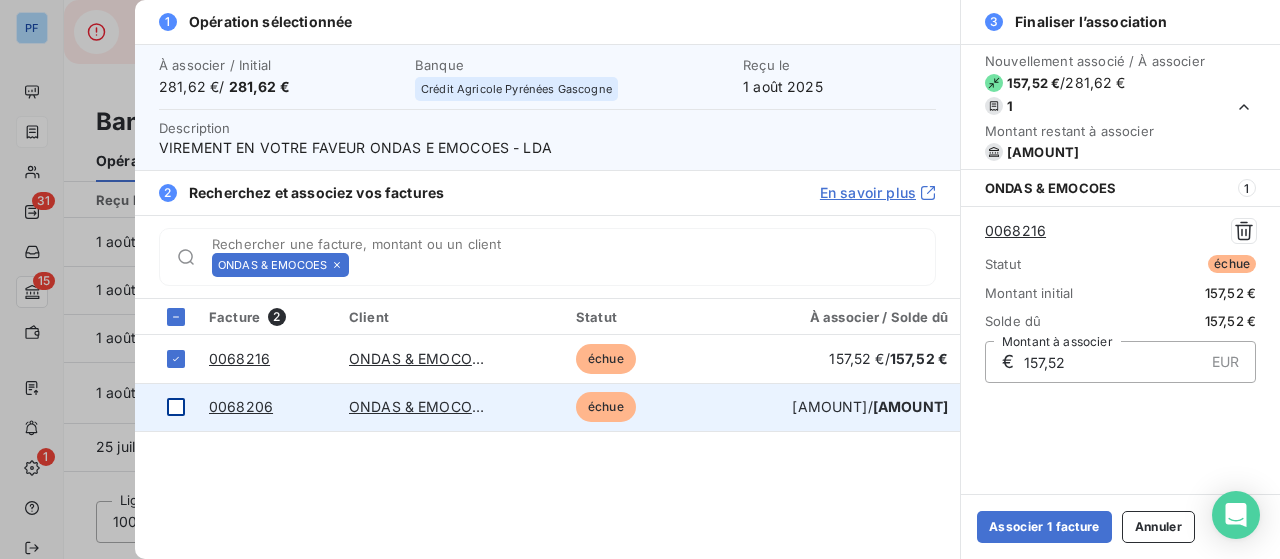 click at bounding box center [176, 407] 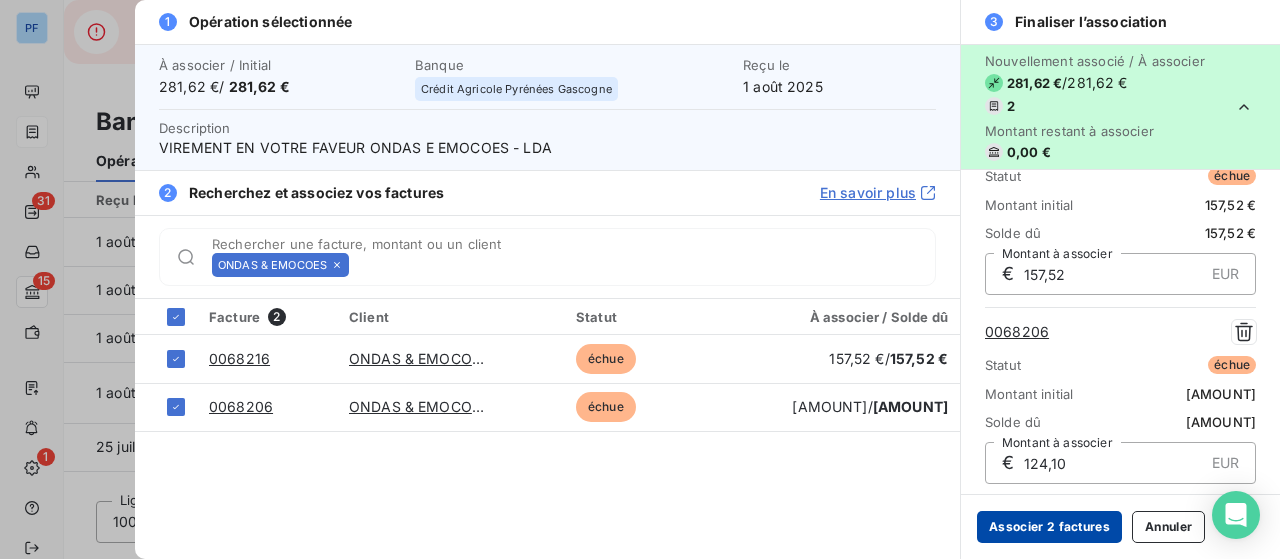 click on "Associer 2 factures" at bounding box center (1049, 527) 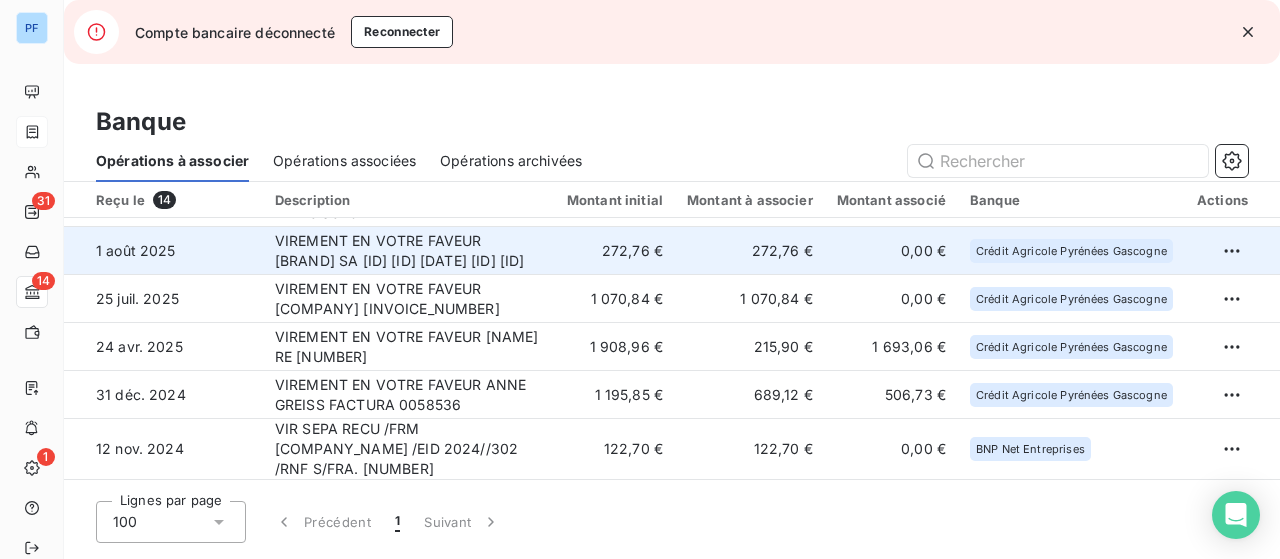 scroll, scrollTop: 0, scrollLeft: 0, axis: both 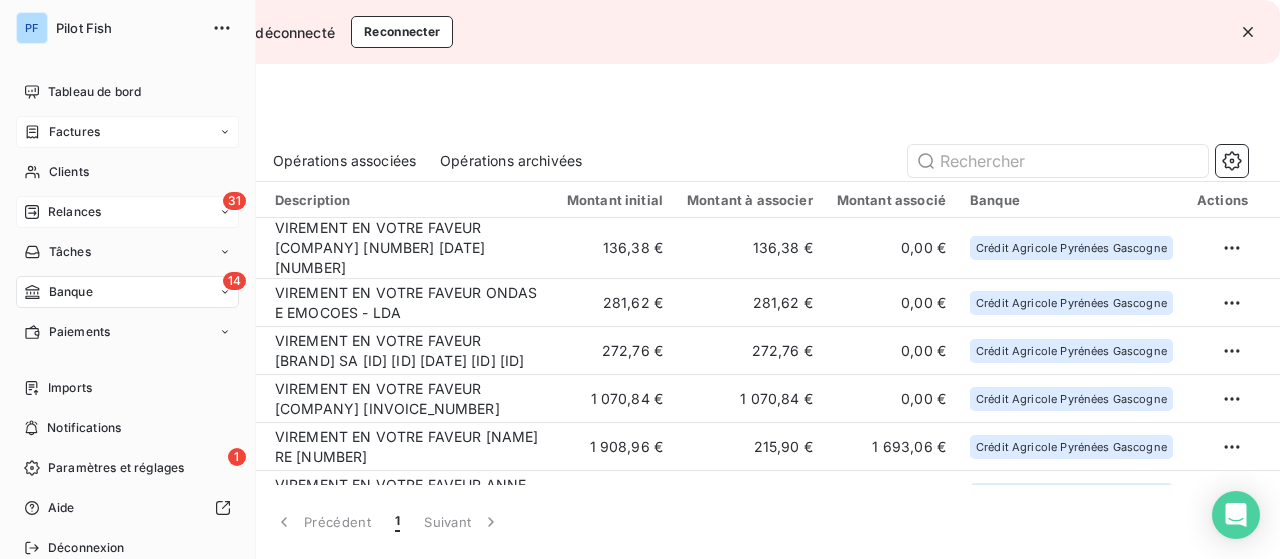 click on "Relances" at bounding box center [74, 212] 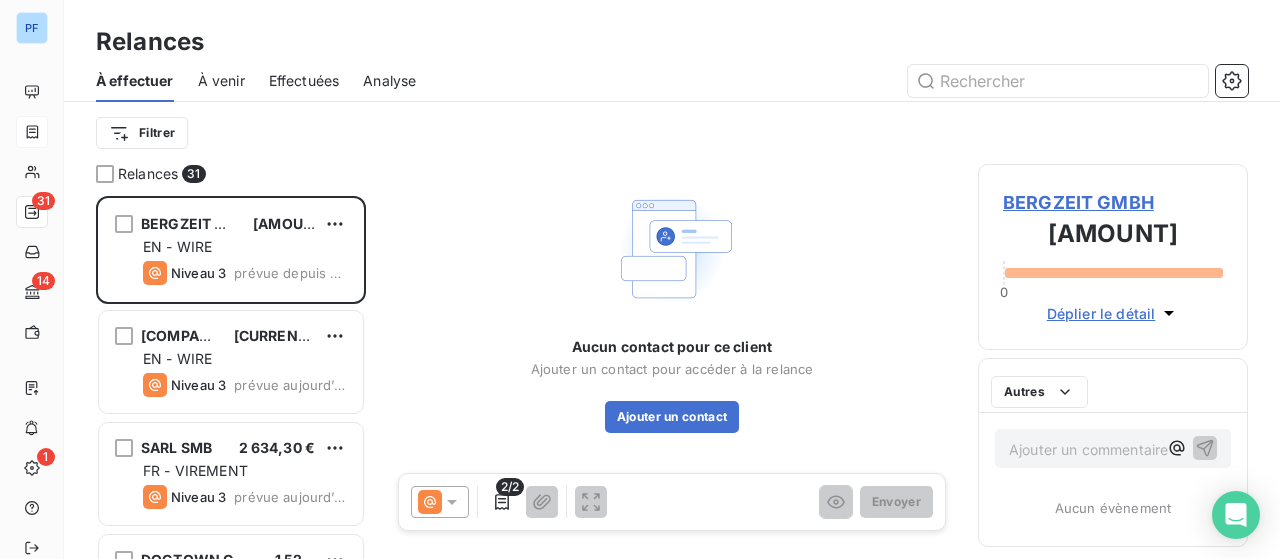 scroll, scrollTop: 16, scrollLeft: 16, axis: both 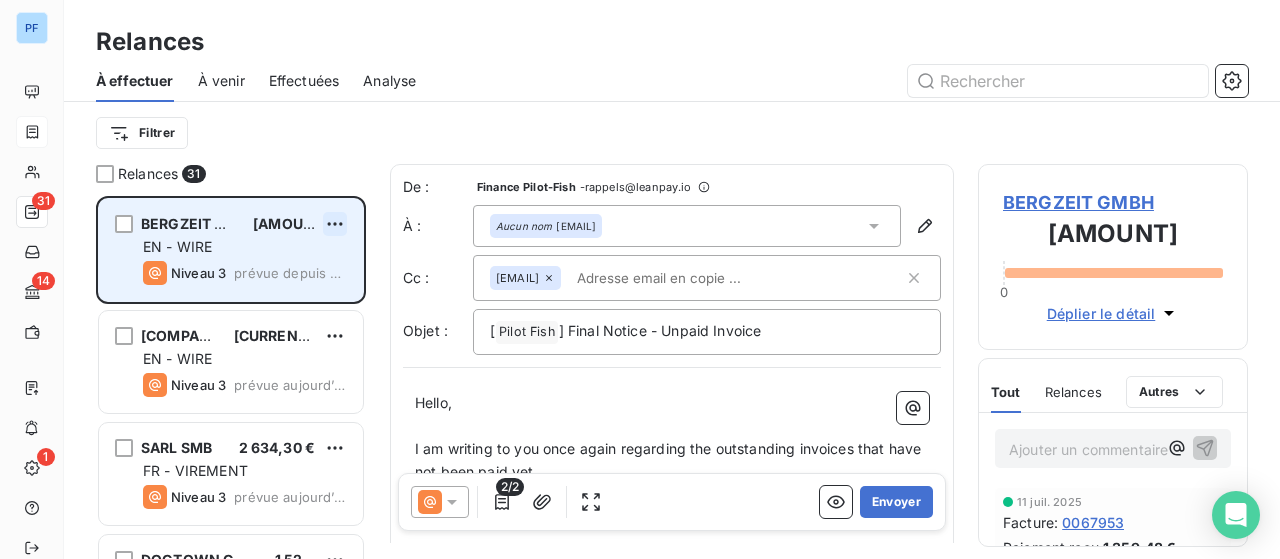 click on "PF 31 14 1 Relances À effectuer À venir Effectuées Analyse Filtrer Relances 31 BERGZEIT GMBH 3 489,20 € EN - WIRE Niveau 3 prévue depuis 2 jours SASU MONIQUE SPORT 598,17 € EN - WIRE Niveau 3 prévue aujourd’hui SARL SMB 2 634,30 € FR - VIREMENT Niveau 3 prévue aujourd’hui DOGTOWN GMBH AND CO KG 1 527,26 € EN - WIRE Niveau 3 prévue aujourd’hui SHOWROOPRIVE.COM / SRP GROUPE 1 100,40 € EN - WIRE Niveau 3 prévue aujourd’hui YUPIK OUTDOOR LDA 6 172,67 € EN - WIRE Niveau 3 prévue aujourd’hui EURL RAMDAM 2 086,81 € EN - WIRE Niveau 2 prévue aujourd’hui ONDAS & EMOCOES 281,62 € EN - WIRE Niveau 2 prévue aujourd’hui KUBO DI GOTTARDO PIERGIORGIO 649,99 € EN - WIRE Niveau 2 prévue aujourd’hui SUNSHAKA DE JORGE RODA LDA 2 449,76 € EN - WIRE Niveau 3 prévue aujourd’hui BOLDEN HEALTHY LIFE LDA 1 072,74 € EN - WIRE Niveau 3 prévue aujourd’hui SAVY STORE 571,76 € EN - WIRE Niveau 3 prévue aujourd’hui NO IDOL COMPANY Niveau 4 -" at bounding box center [640, 279] 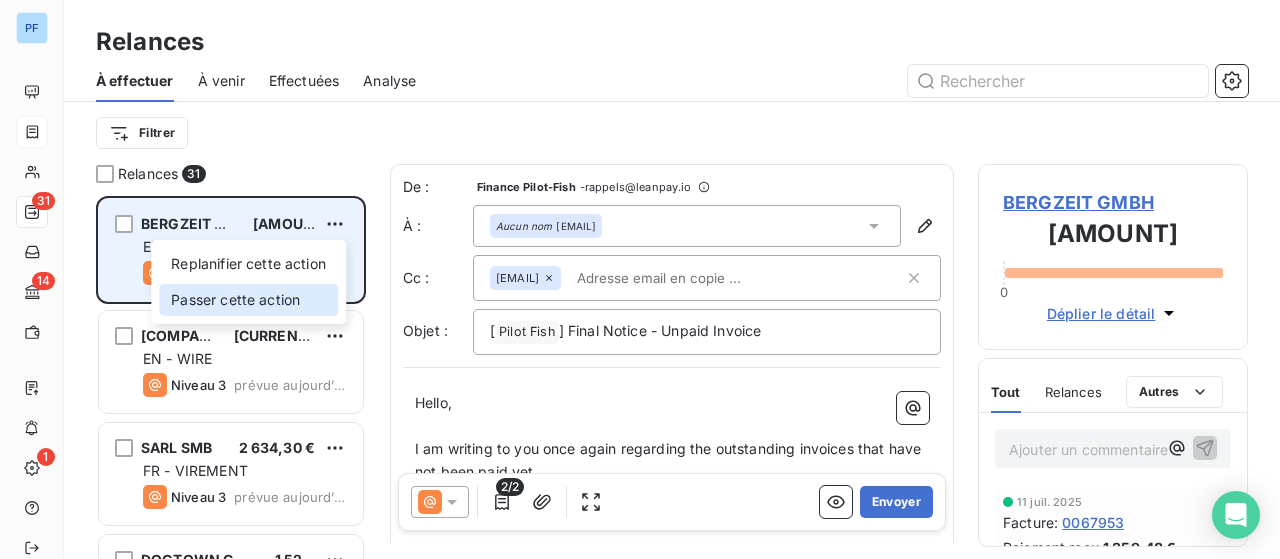 click on "Passer cette action" at bounding box center (248, 300) 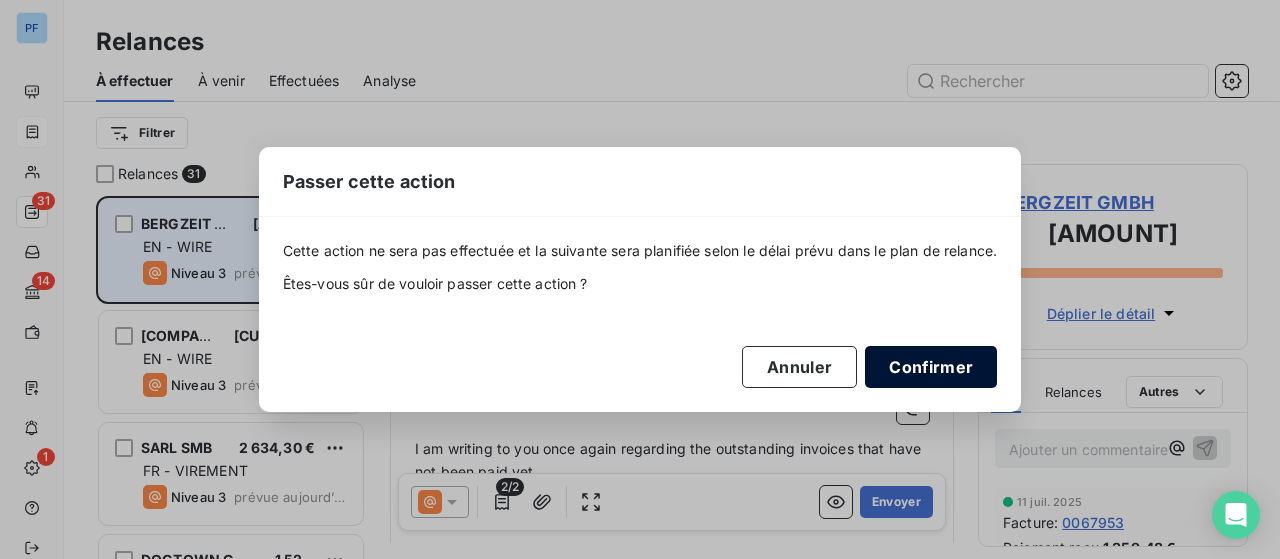 click on "Confirmer" at bounding box center [931, 367] 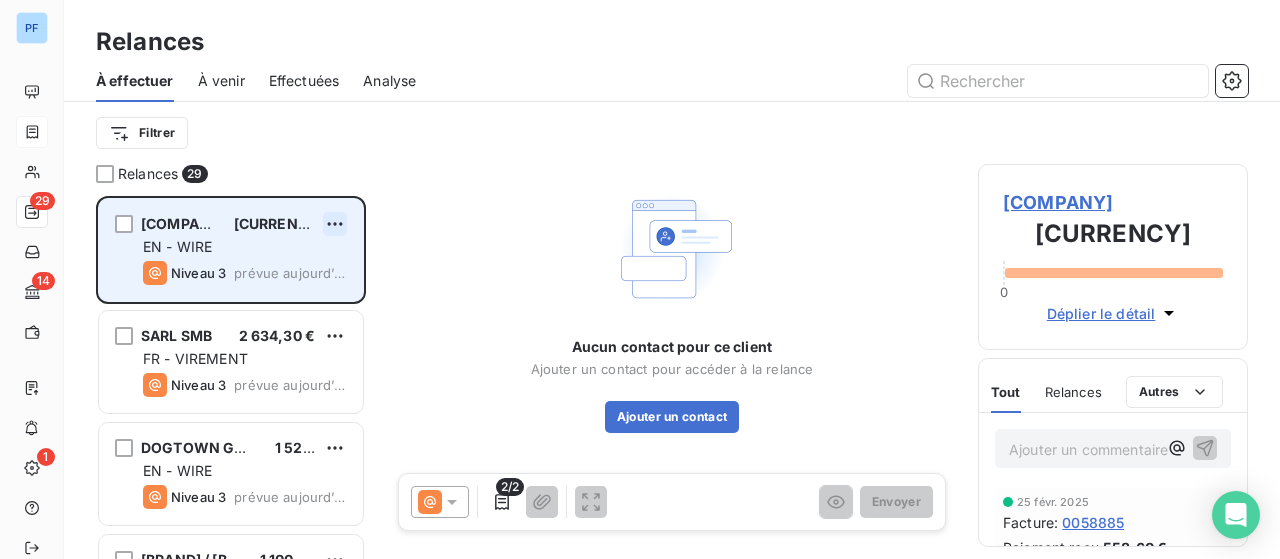 click on "PF 29 14 1 Relances À effectuer À venir Effectuées Analyse Filtrer Relances 29 SASU MONIQUE SPORT 598,17 € EN - WIRE Niveau 3 prévue aujourd’hui SARL SMB 2 634,30 € FR - VIREMENT Niveau 3 prévue aujourd’hui DOGTOWN GMBH AND CO KG 1 527,26 € EN - WIRE Niveau 3 prévue aujourd’hui SHOWROOPRIVE.COM / SRP GROUPE 1 100,40 € EN - WIRE Niveau 3 prévue aujourd’hui YUPIK OUTDOOR LDA 6 172,67 € EN - WIRE Niveau 3 prévue aujourd’hui EURL RAMDAM 2 086,81 € EN - WIRE Niveau 2 prévue aujourd’hui KUBO DI GOTTARDO PIERGIORGIO 649,99 € EN - WIRE Niveau 2 prévue aujourd’hui SUNSHAKA DE JORGE RODA LDA 2 449,76 € EN - WIRE Niveau 3 prévue aujourd’hui BOLDEN HEALTHY LIFE LDA 1 072,74 € EN - WIRE Niveau 3 prévue aujourd’hui SAVY STORE 571,76 € EN - WIRE Niveau 3 prévue aujourd’hui NO IDOL COMPANY 2 814,54 € FR - VIREMENT Niveau 4 prévue aujourd’hui SARL DUMAS ATLANTIQUE 1 131,00 € FR - SEPA Notification prévue aujourd’hui EN - WIRE" at bounding box center (640, 279) 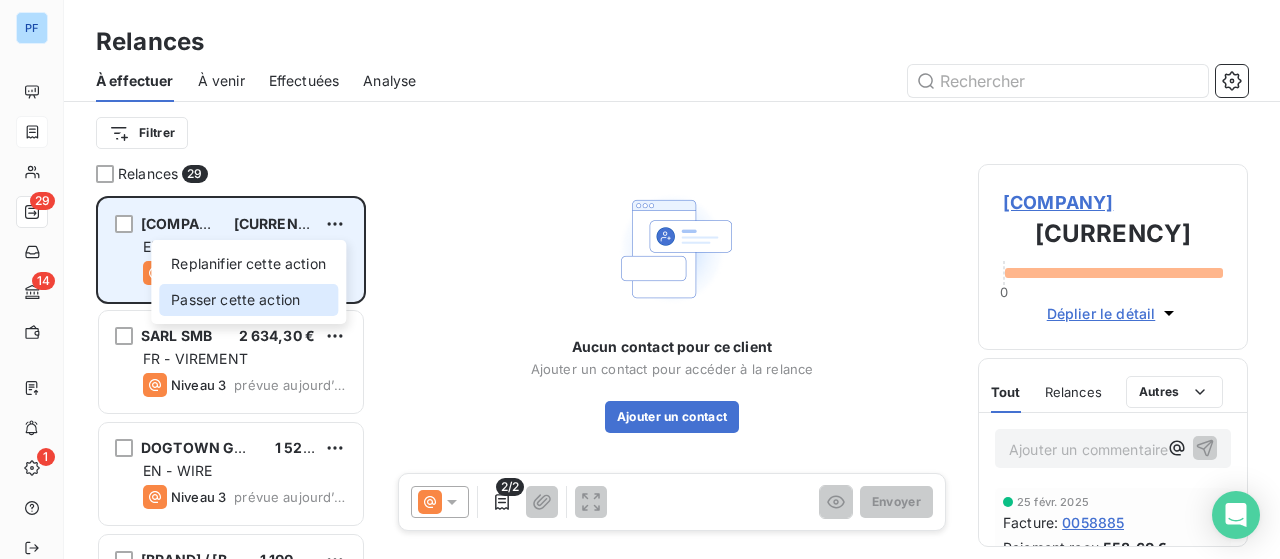 click on "Passer cette action" at bounding box center (248, 300) 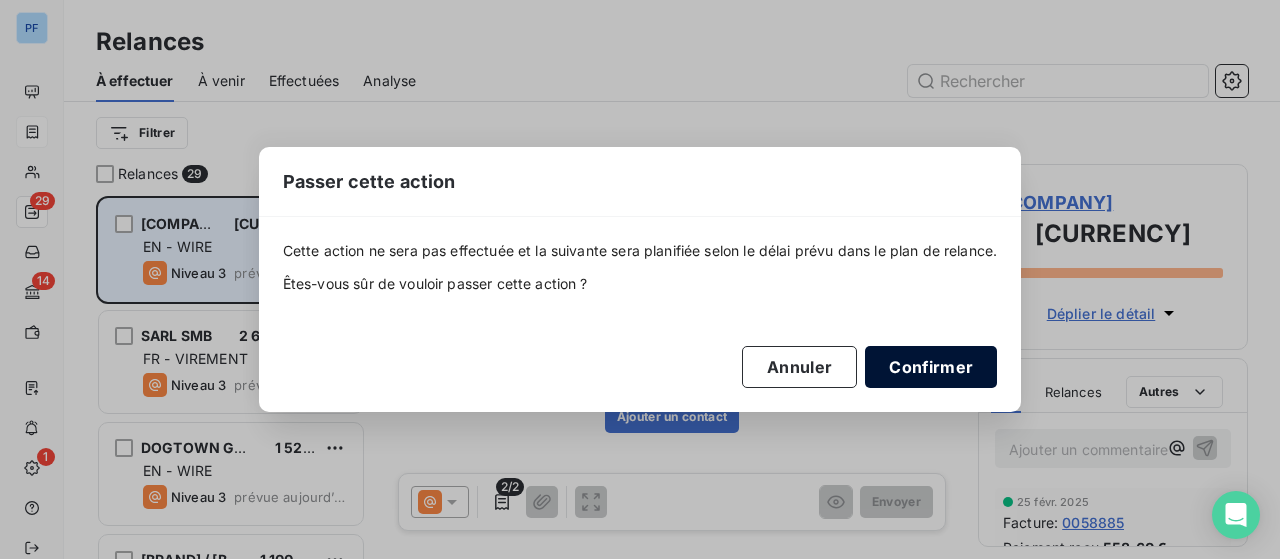 click on "Confirmer" at bounding box center [931, 367] 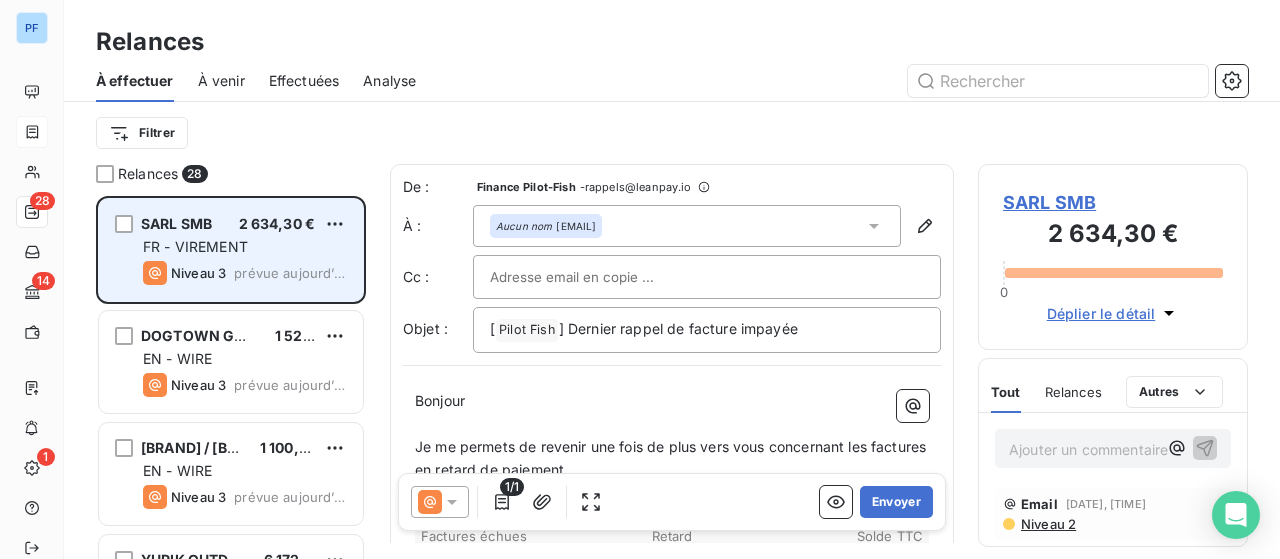 click on "[COMPANY_NAME] [CURRENCY] [AMOUNT] FR - VIREMENT Niveau 3 prévue aujourd’hui" at bounding box center (231, 250) 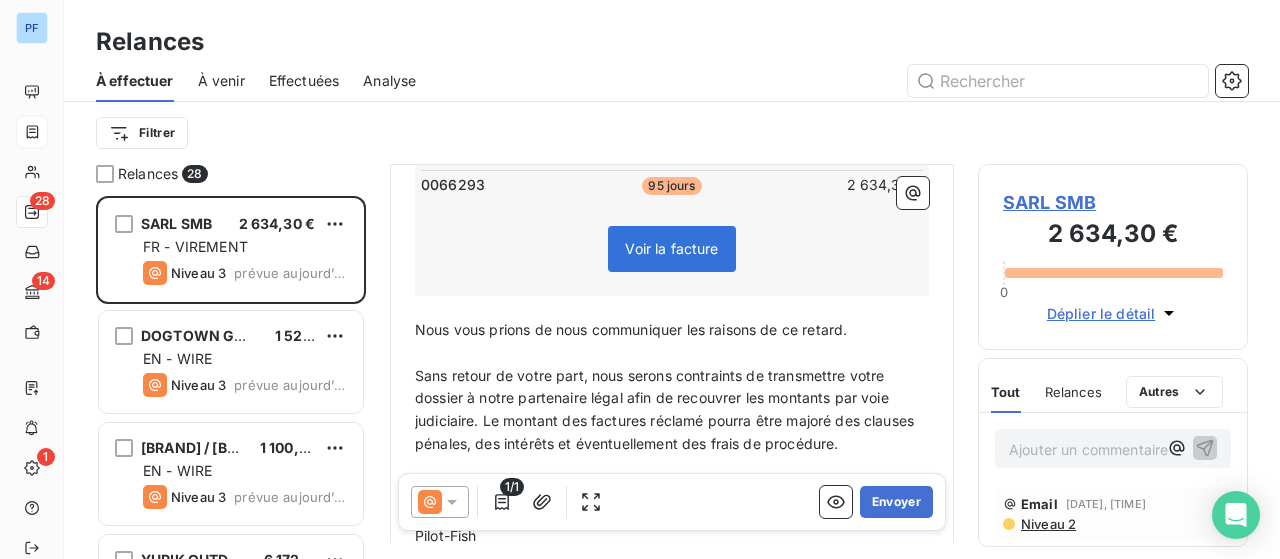 scroll, scrollTop: 400, scrollLeft: 0, axis: vertical 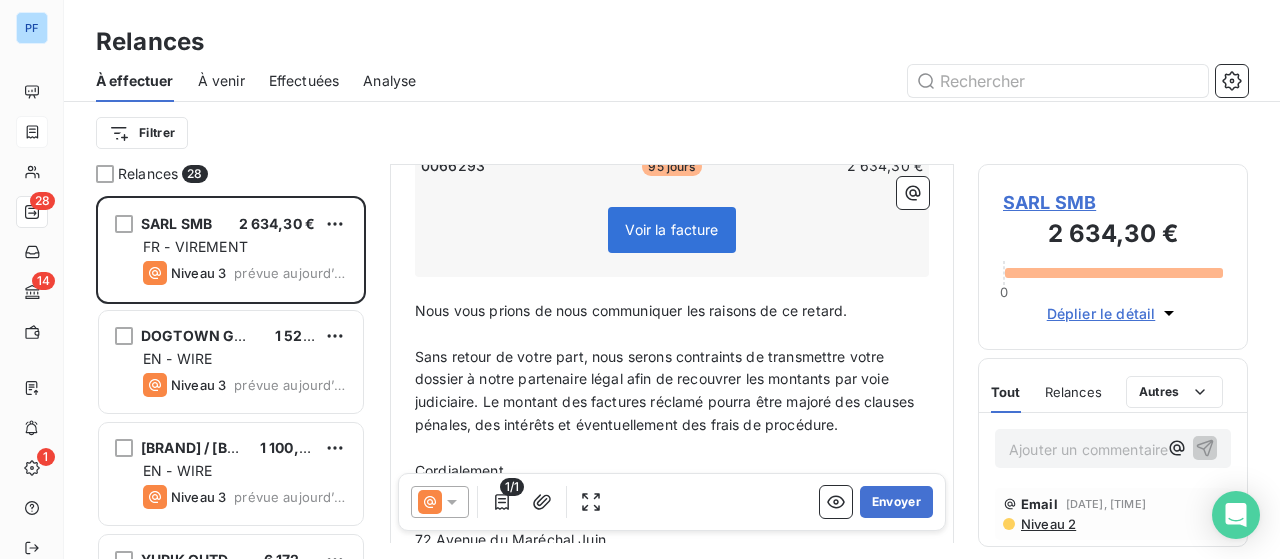 click 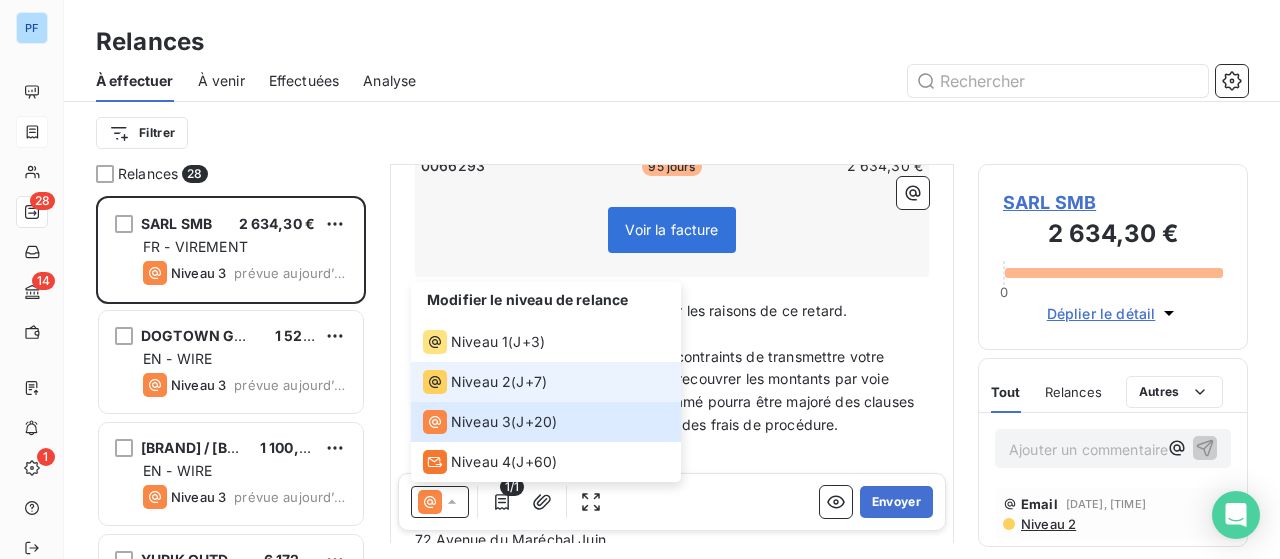 click on "Niveau 2" at bounding box center [481, 382] 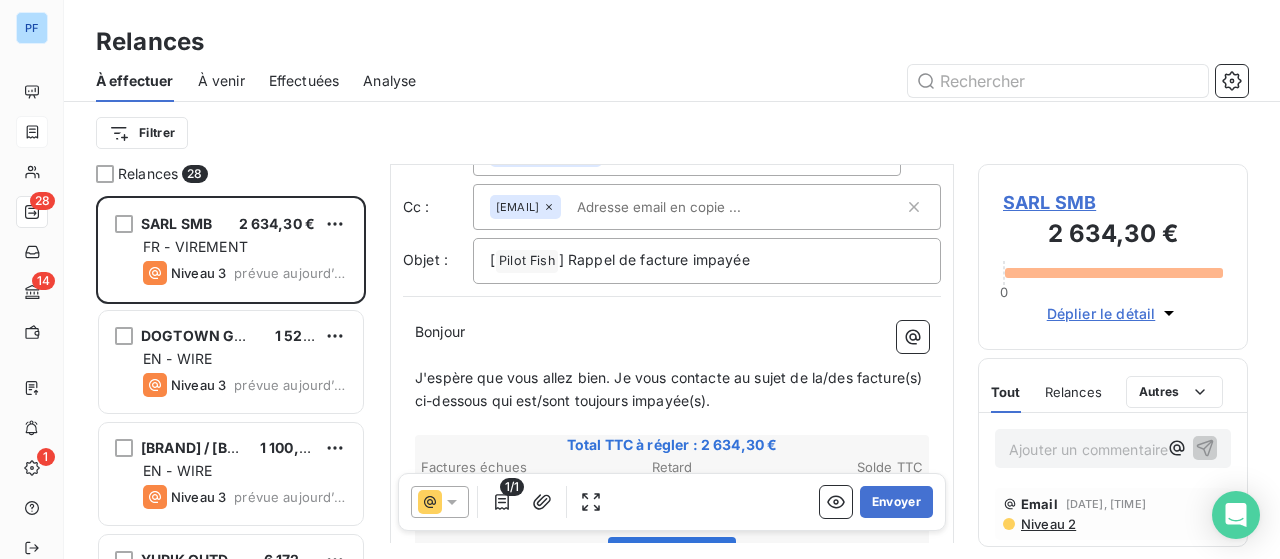 scroll, scrollTop: 103, scrollLeft: 0, axis: vertical 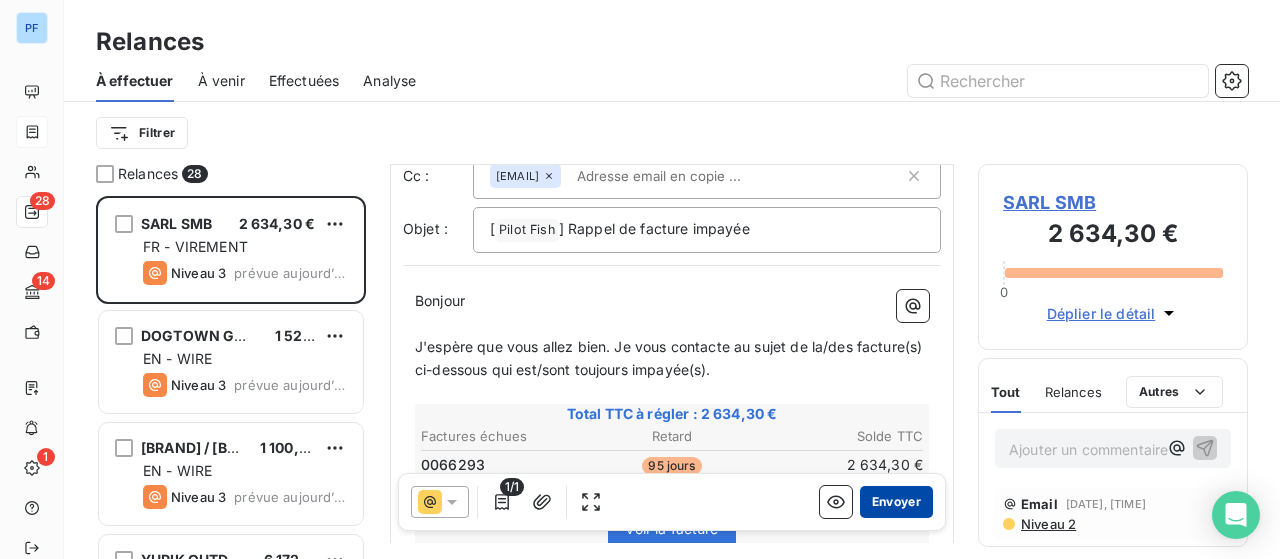 click on "Envoyer" at bounding box center [896, 502] 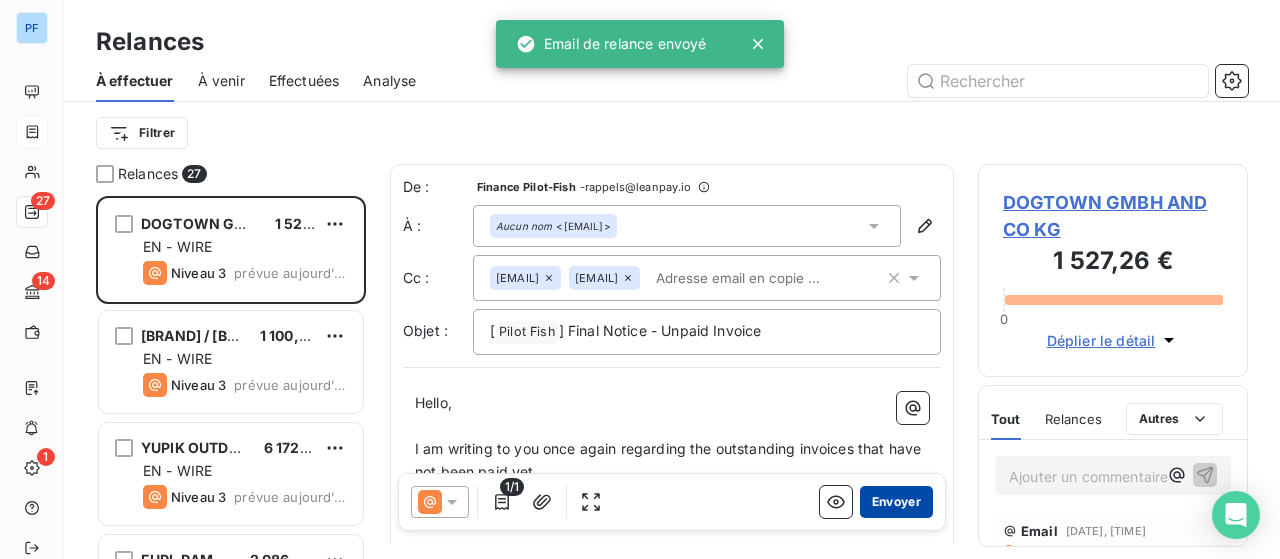 click on "Envoyer" at bounding box center (896, 502) 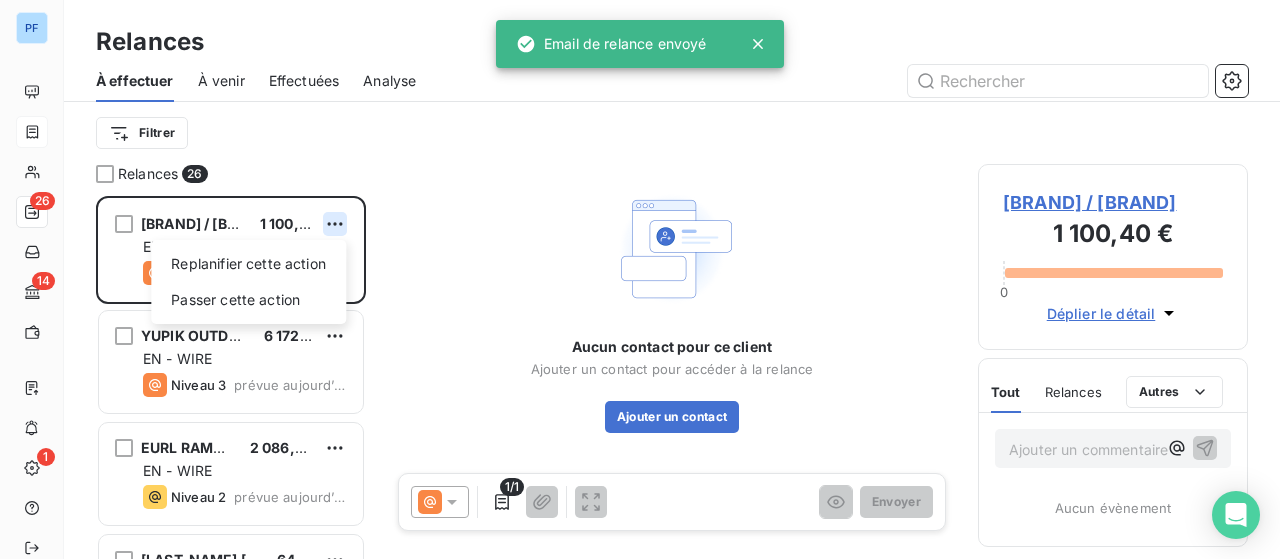 click on "PF 26 14 1 Relances À effectuer À venir Effectuées Analyse Filtrer Relances 26 [COMPANY_NAME] [AMOUNT] Replanifier cette action Passer cette action EN - WIRE Niveau 3 prévue aujourd’hui [COMPANY_NAME] [AMOUNT] EN - WIRE Niveau 3 prévue aujourd’hui [COMPANY_NAME] [AMOUNT] EN - WIRE Niveau 2 prévue aujourd’hui [COMPANY_NAME] [AMOUNT] EN - WIRE Niveau 2 prévue aujourd’hui [COMPANY_NAME] [AMOUNT] EN - WIRE Niveau 3 prévue aujourd’hui [COMPANY_NAME] [AMOUNT] EN - WIRE Niveau 3 prévue aujourd’hui [COMPANY_NAME] [AMOUNT] EN - WIRE Niveau 3 prévue aujourd’hui [COMPANY_NAME] [AMOUNT] FR - VIREMENT Niveau 4 prévue aujourd’hui [COMPANY_NAME] [AMOUNT] FR - SEPA Notification prévue aujourd’hui [COMPANY_NAME] [AMOUNT] EN - WIRE Niveau 2 prévue aujourd’hui [COMPANY_NAME] [AMOUNT] FR - VIREMENT Niveau 4 prévue aujourd’hui [COMPANY_NAME] Niveau 3" at bounding box center [640, 279] 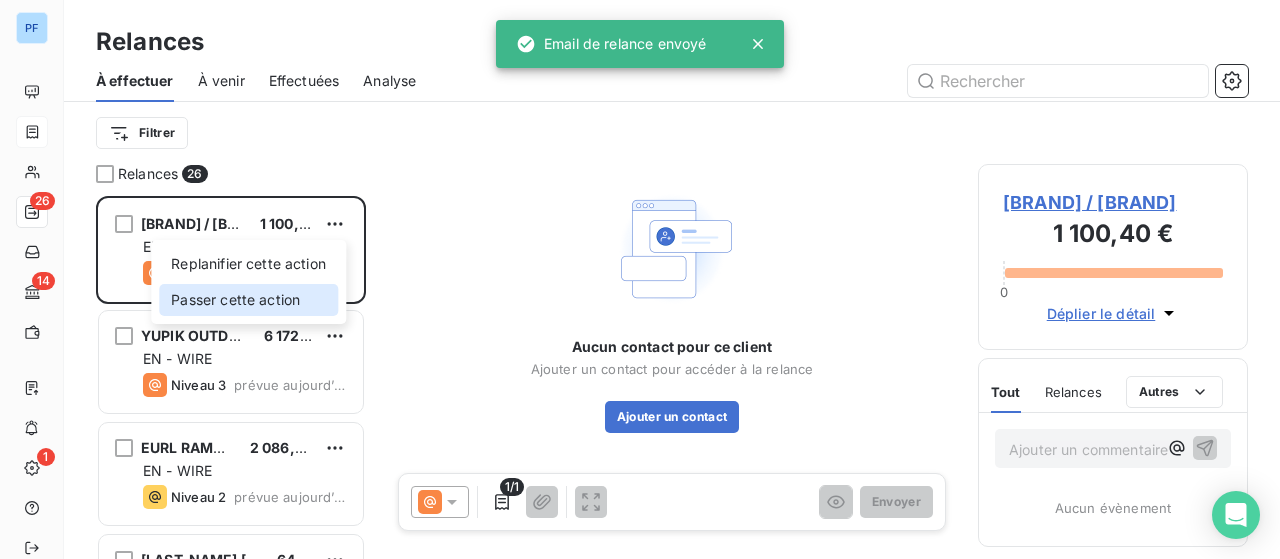 click on "Passer cette action" at bounding box center [248, 300] 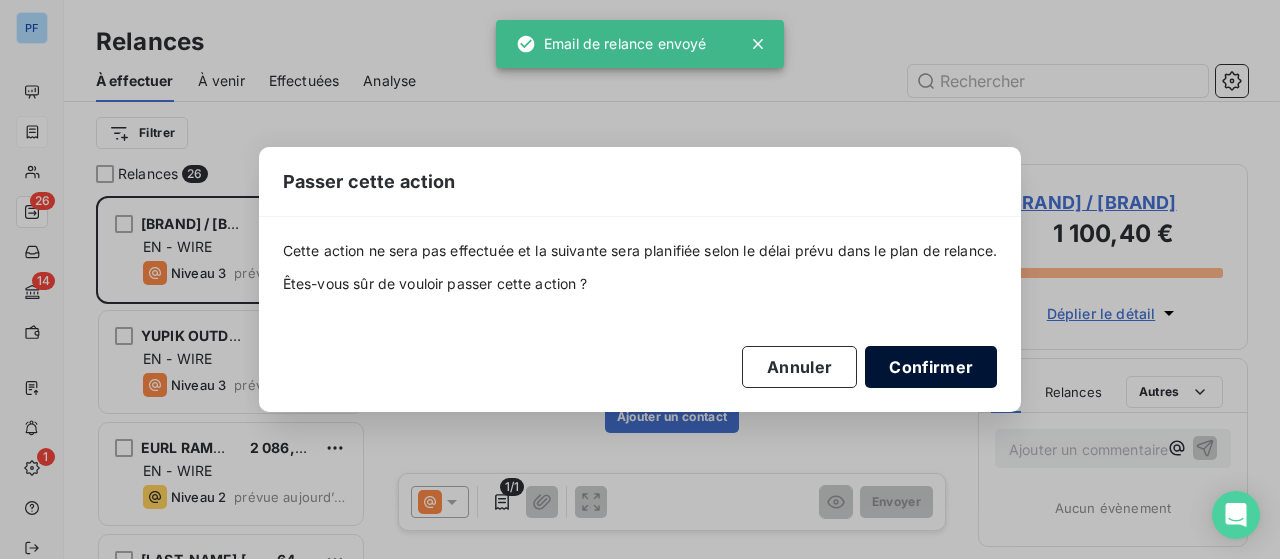 click on "Confirmer" at bounding box center (931, 367) 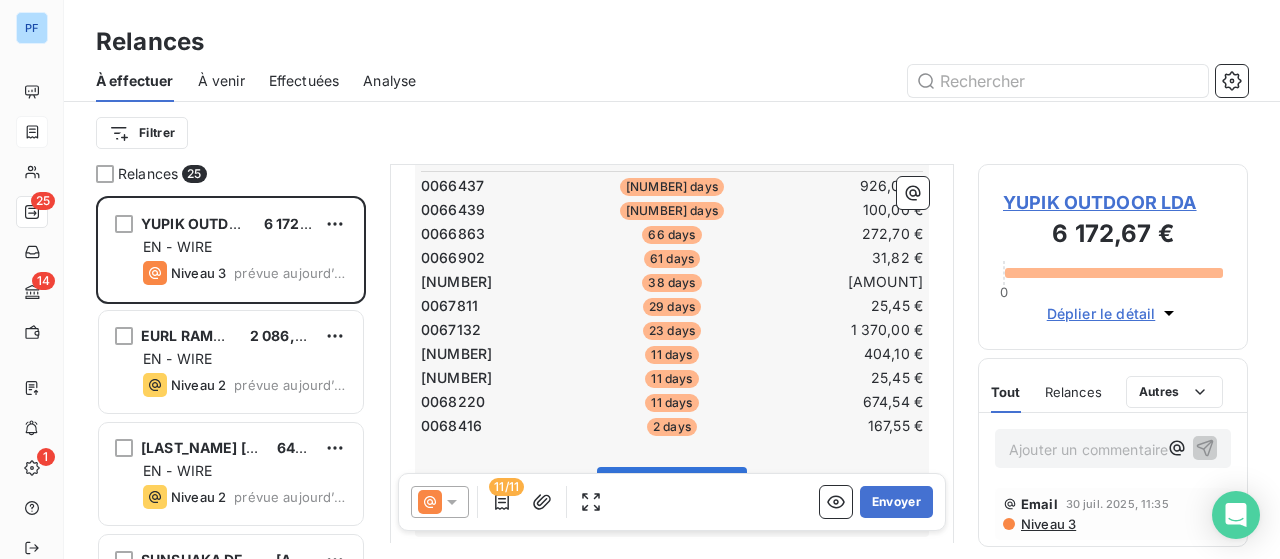 scroll, scrollTop: 400, scrollLeft: 0, axis: vertical 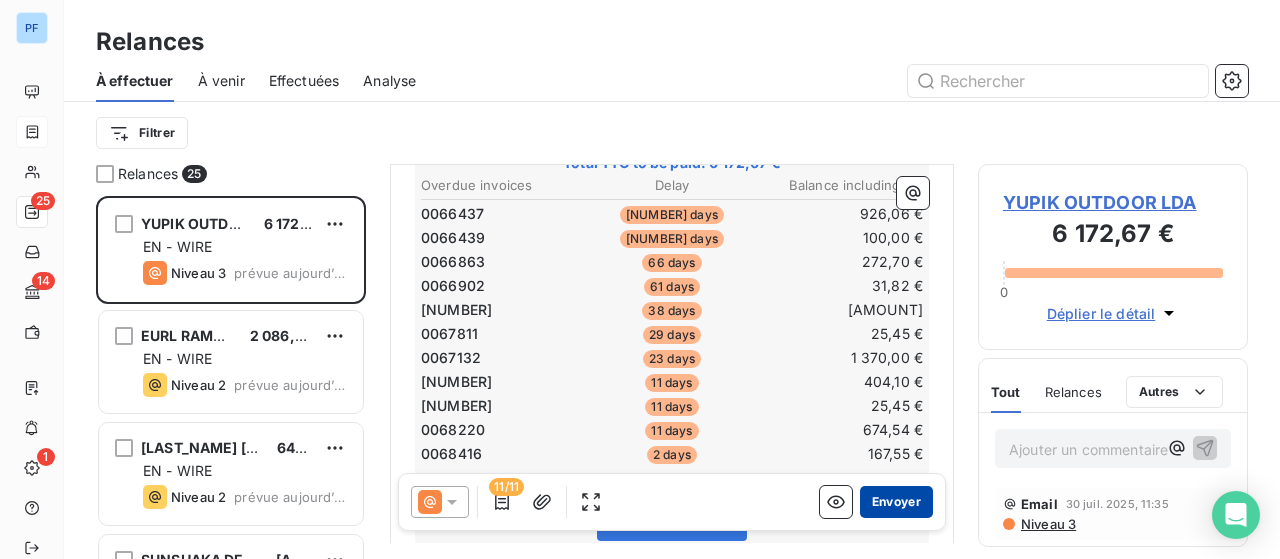 click on "Envoyer" at bounding box center (896, 502) 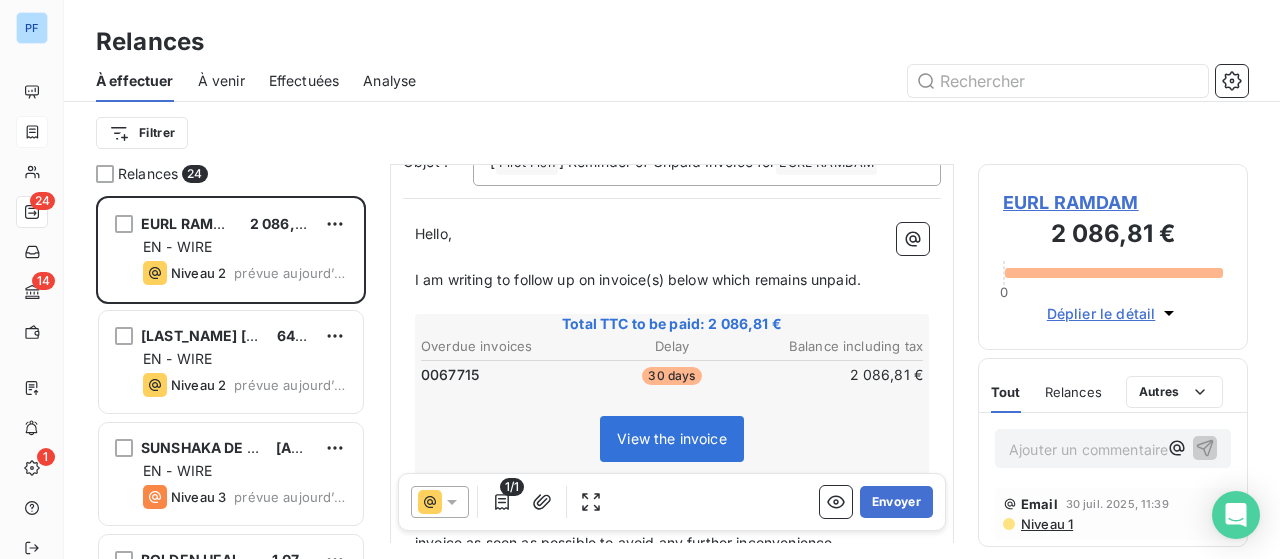 scroll, scrollTop: 200, scrollLeft: 0, axis: vertical 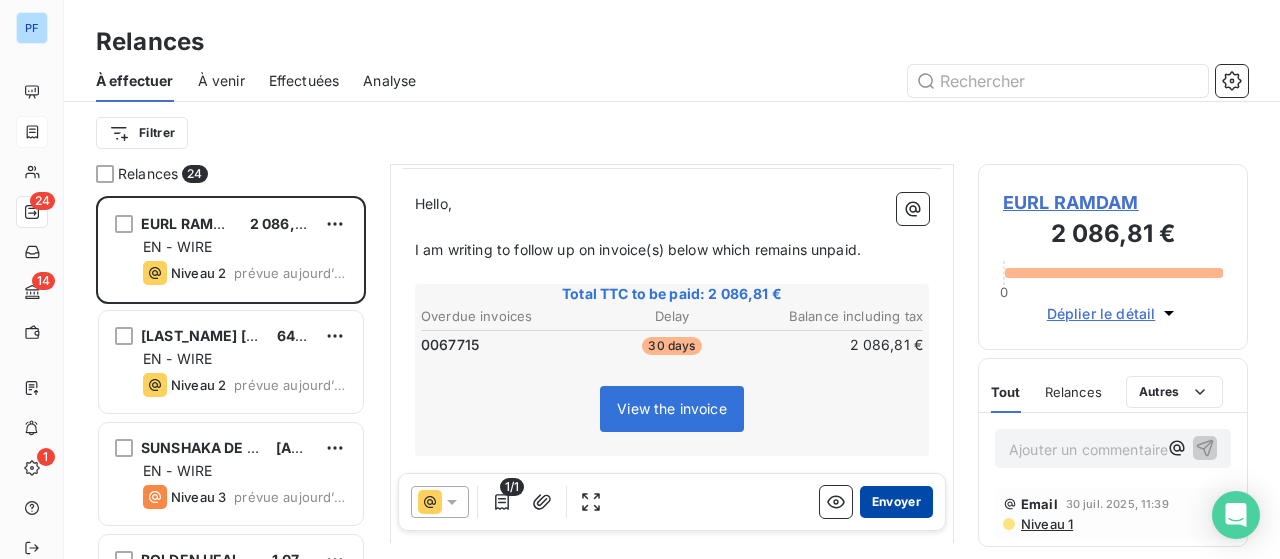 click on "Envoyer" at bounding box center (896, 502) 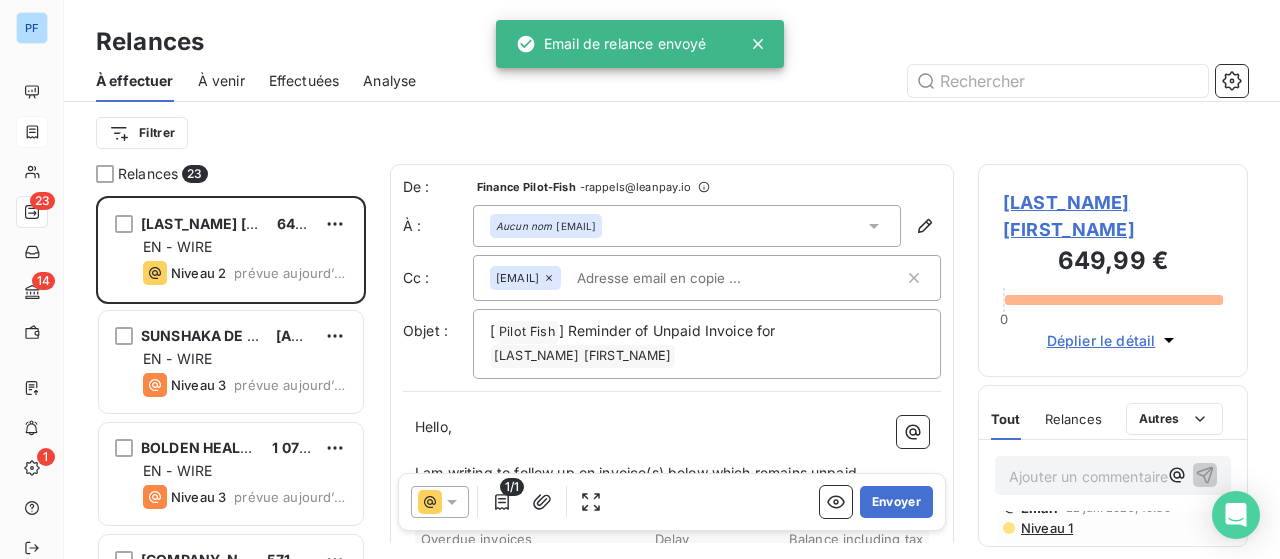 scroll, scrollTop: 0, scrollLeft: 0, axis: both 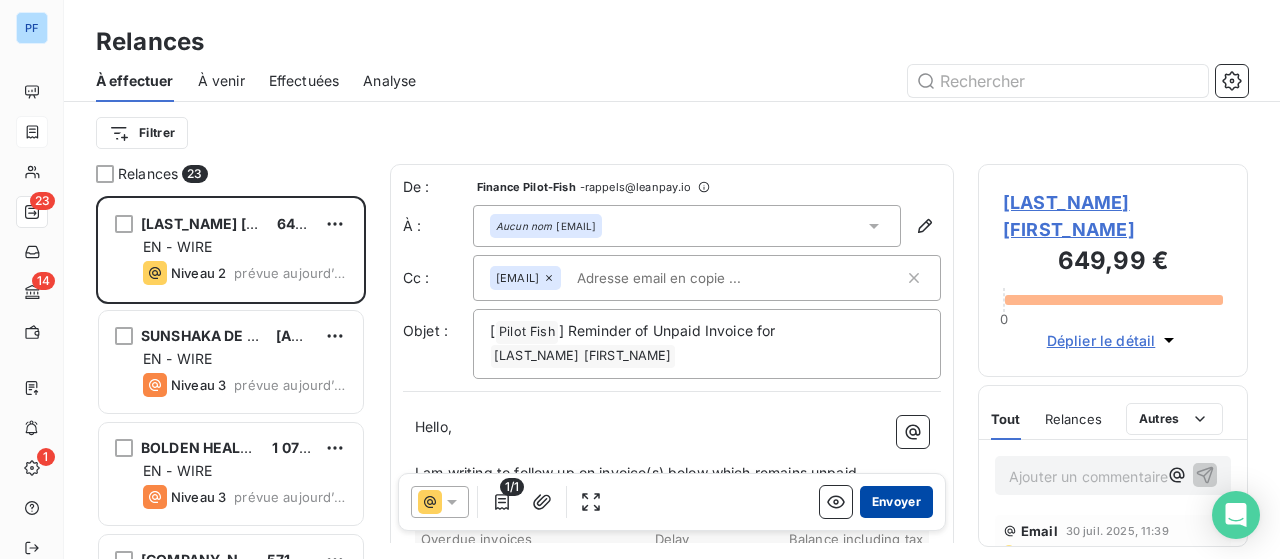 click on "Envoyer" at bounding box center [896, 502] 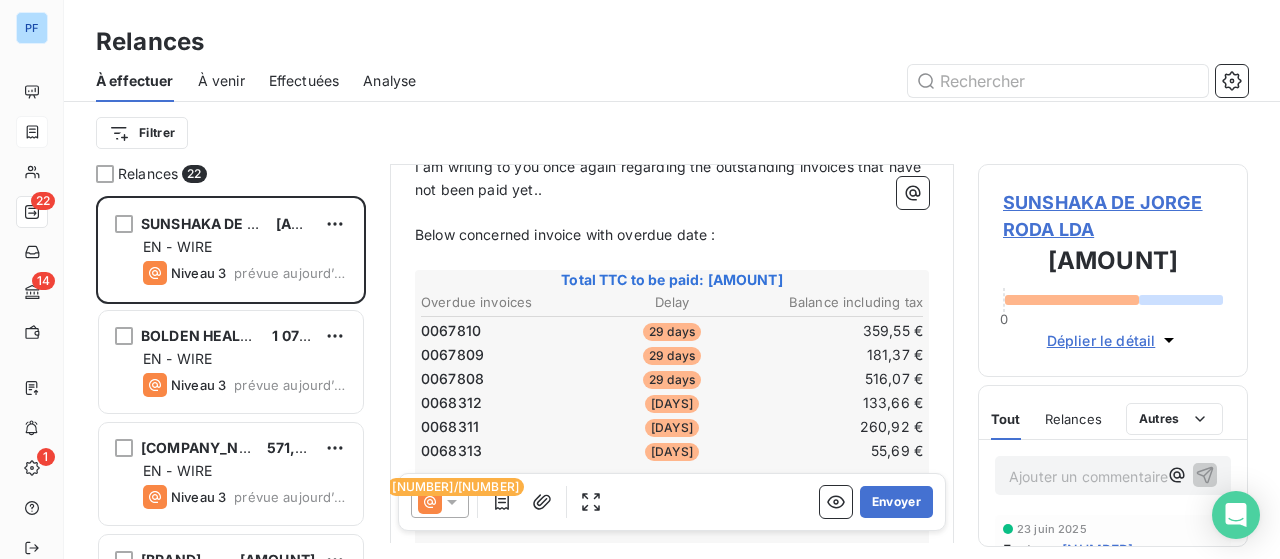 scroll, scrollTop: 302, scrollLeft: 0, axis: vertical 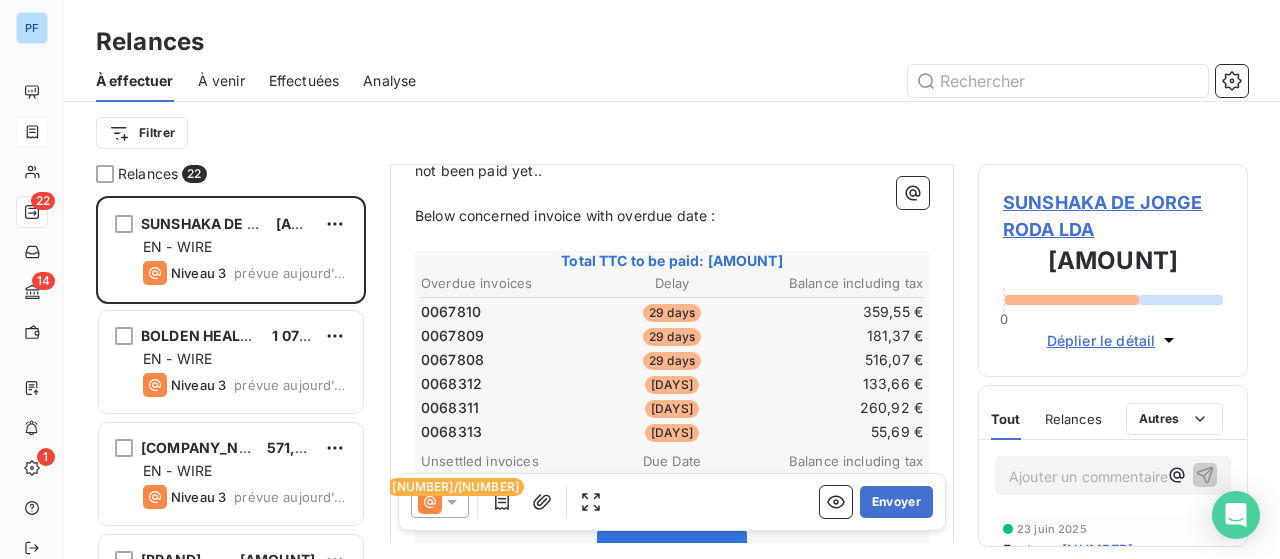 click 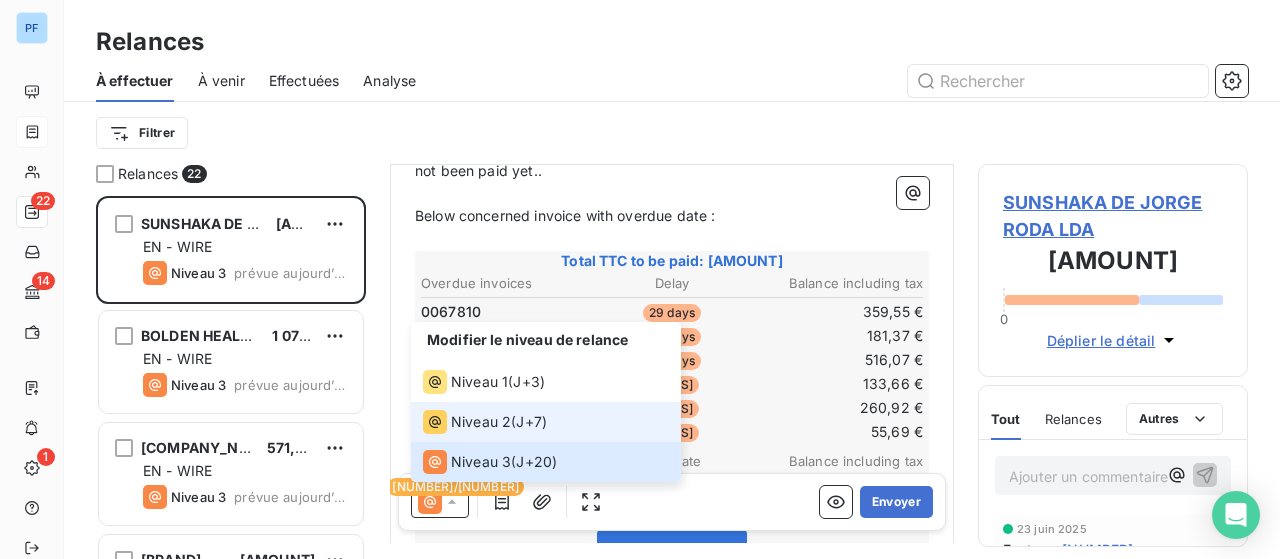 click on "Niveau 2" at bounding box center (481, 422) 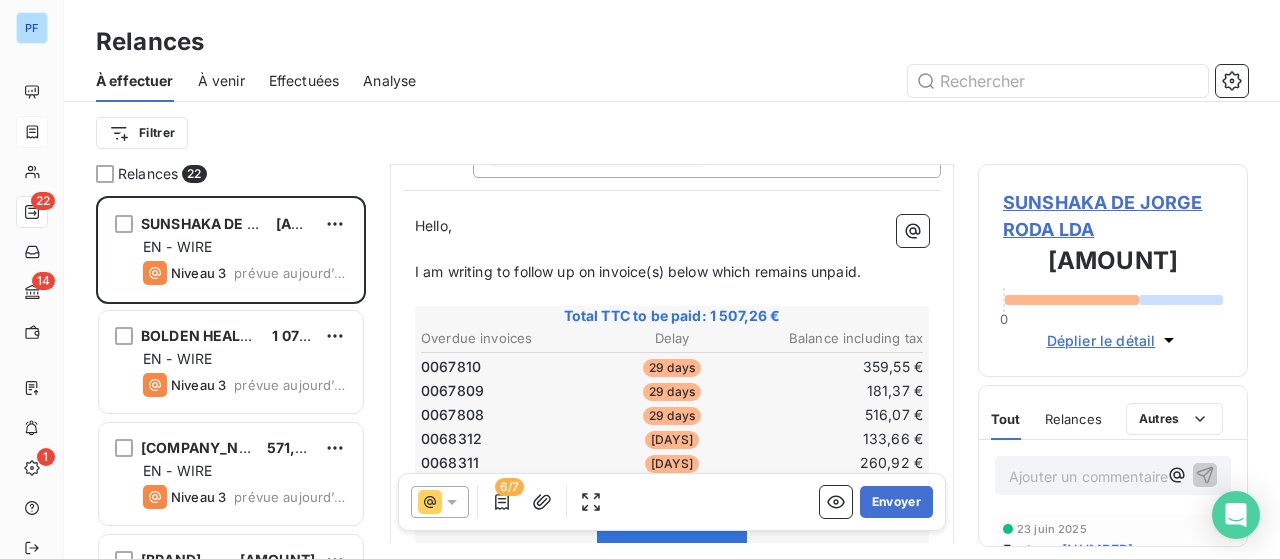scroll, scrollTop: 302, scrollLeft: 0, axis: vertical 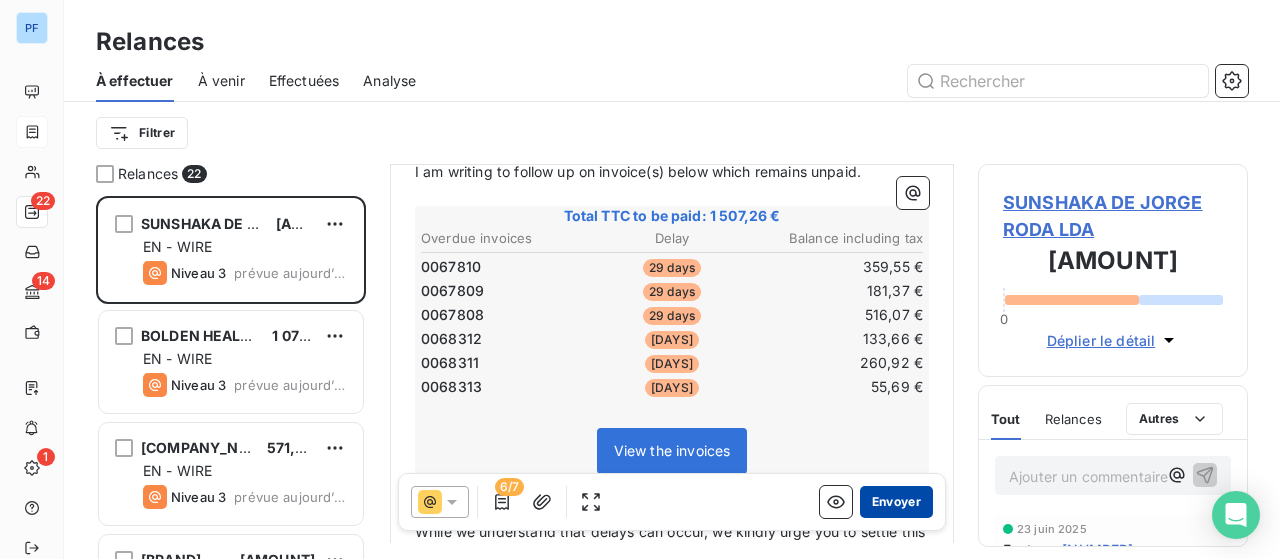 click on "Envoyer" at bounding box center [896, 502] 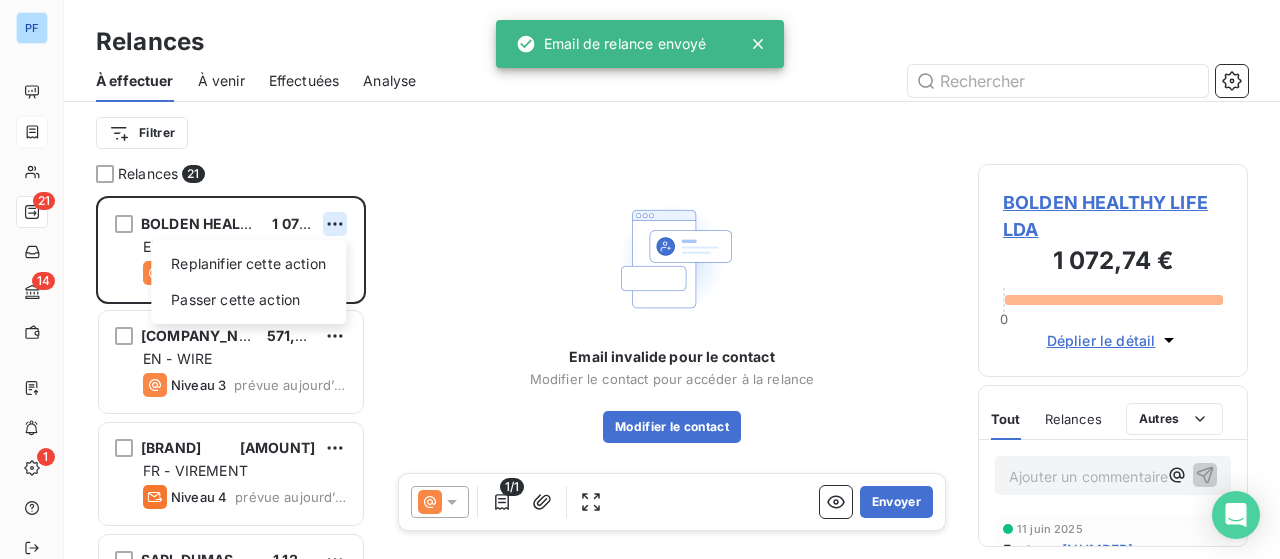 click on "PF 21 14 1 Relances À effectuer À venir Effectuées Analyse Filtrer Relances 21 BOLDEN HEALTHY LIFE LDA [AMOUNT] Replanifier cette action Passer cette action EN - WIRE Niveau 3 prévue aujourd’hui SAVY STORE [AMOUNT] EN - WIRE Niveau 3 prévue aujourd’hui NO IDOL COMPANY [AMOUNT] FR - VIREMENT Niveau 4 prévue aujourd’hui SARL DUMAS ATLANTIQUE [AMOUNT] FR - SEPA Notification prévue aujourd’hui PERPIGNAN RUNNING CONSEIL [AMOUNT] EN - WIRE Niveau 2 prévue aujourd’hui SARL LE CHOCARD [AMOUNT] FR - VIREMENT Niveau 4 prévue aujourd’hui FASHION NO VICTIM SNC [AMOUNT] EN - WIRE Niveau 3 prévue aujourd’hui OG SAMPLE SAS [AMOUNT] EN - WIRE Niveau 3 prévue aujourd’hui STAIRSS DISTRIBUTION [AMOUNT] EN - WIRE Niveau 3 prévue aujourd’hui DARVVIN STRATEGIC CONSULTING [AMOUNT] EN - WIRE Niveau 3 prévue aujourd’hui GLACIERDEFENDER UNIP LDA [AMOUNT] EN - WIRE Niveau 3 prévue aujourd’hui ROAM [AMOUNT] EN - WIRE Niveau 2" at bounding box center [640, 279] 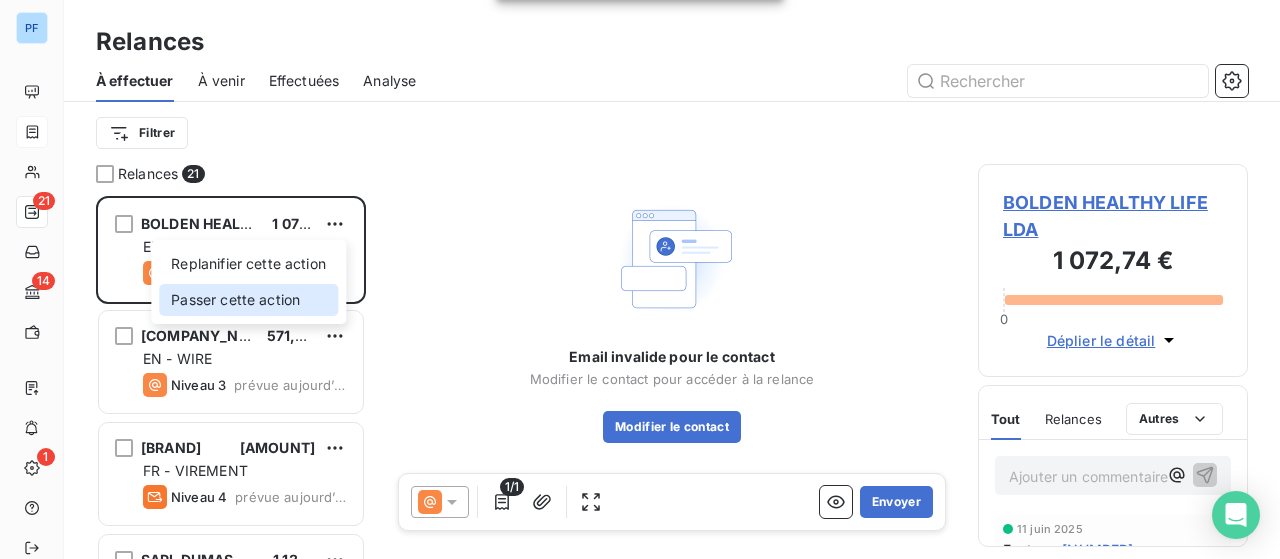 click on "Passer cette action" at bounding box center [248, 300] 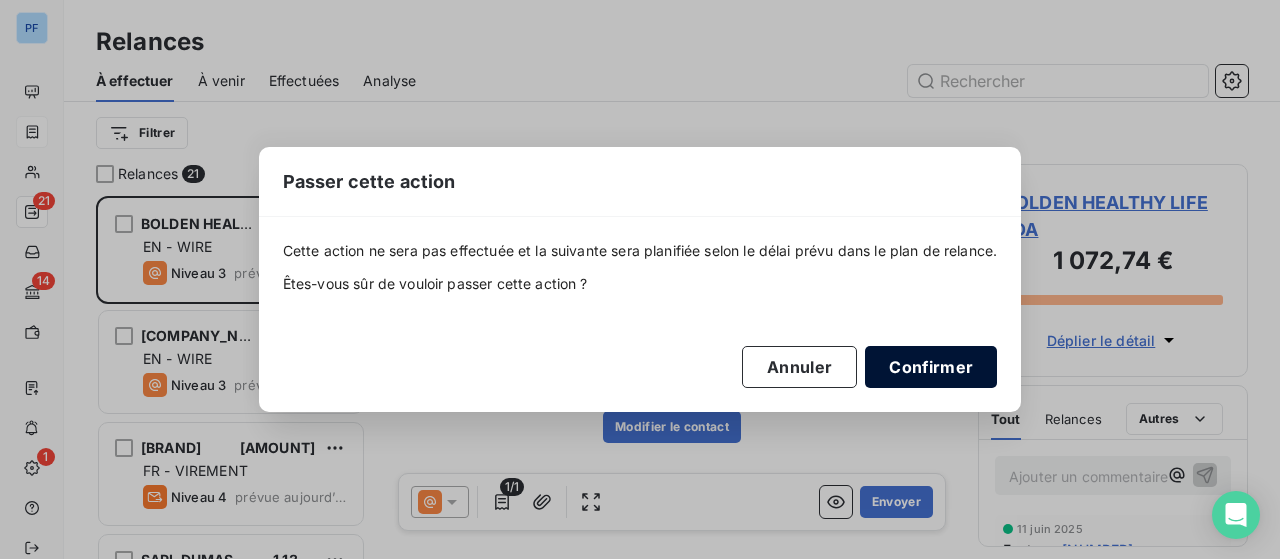 click on "Confirmer" at bounding box center [931, 367] 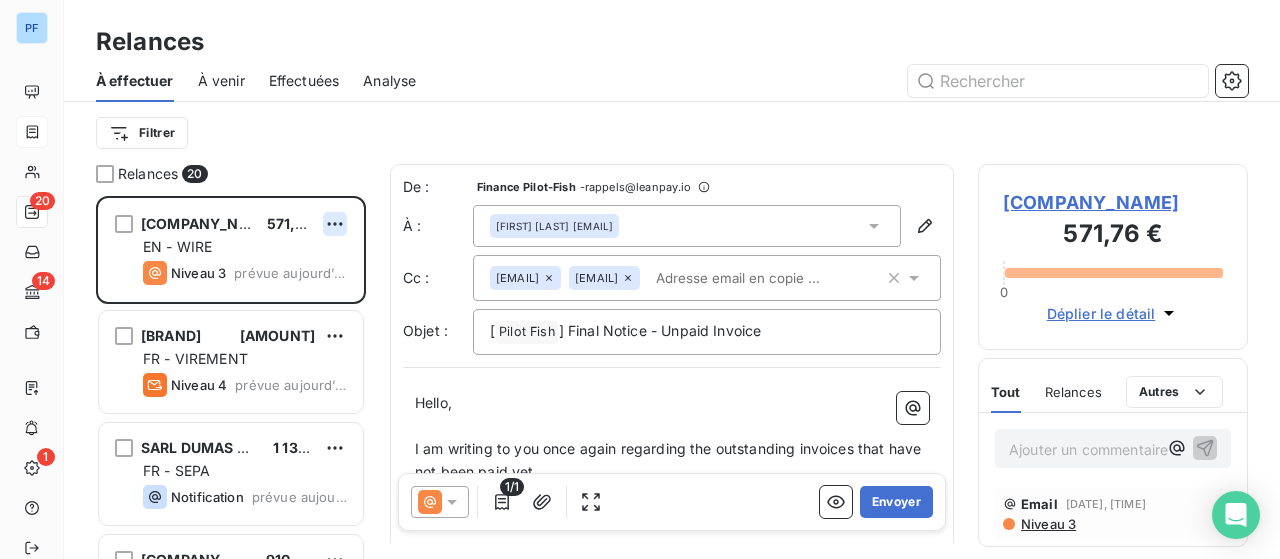click on "PF 20 14 1 Relances À effectuer À venir Effectuées Analyse Filtrer Relances 20 SAVY STORE [AMOUNT] EN - WIRE Niveau 3 prévue aujourd’hui NO IDOL COMPANY [AMOUNT] FR - VIREMENT Niveau 4 prévue aujourd’hui SARL DUMAS ATLANTIQUE [AMOUNT] FR - SEPA Notification prévue aujourd’hui PERPIGNAN RUNNING CONSEIL [AMOUNT] EN - WIRE Niveau 2 prévue aujourd’hui SARL LE CHOCARD [AMOUNT] FR - VIREMENT Niveau 4 prévue aujourd’hui FASHION NO VICTIM SNC [AMOUNT] EN - WIRE Niveau 3 prévue aujourd’hui OG SAMPLE SAS [AMOUNT] EN - WIRE Niveau 3 prévue aujourd’hui STAIRSS DISTRIBUTION [AMOUNT] EN - WIRE Niveau 3 prévue aujourd’hui DARVVIN STRATEGIC CONSULTING [AMOUNT] EN - WIRE Niveau 3 prévue aujourd’hui GLACIERDEFENDER UNIP LDA [AMOUNT] EN - WIRE Niveau 3 prévue aujourd’hui ROAM [AMOUNT] EN - WIRE Niveau 2 prévue aujourd’hui FOOTLOOSE UNIPESSOAL LDA [AMOUNT] EN - WIRE Niveau 2 prévue aujourd’hui [AMOUNT] De :" at bounding box center (640, 279) 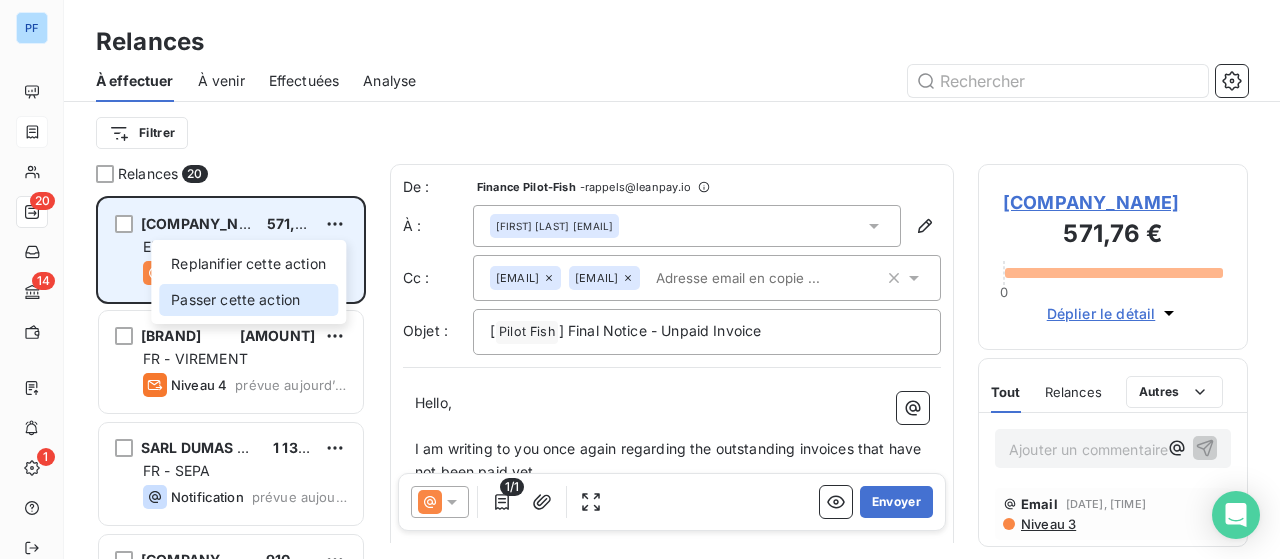 click on "Passer cette action" at bounding box center (248, 300) 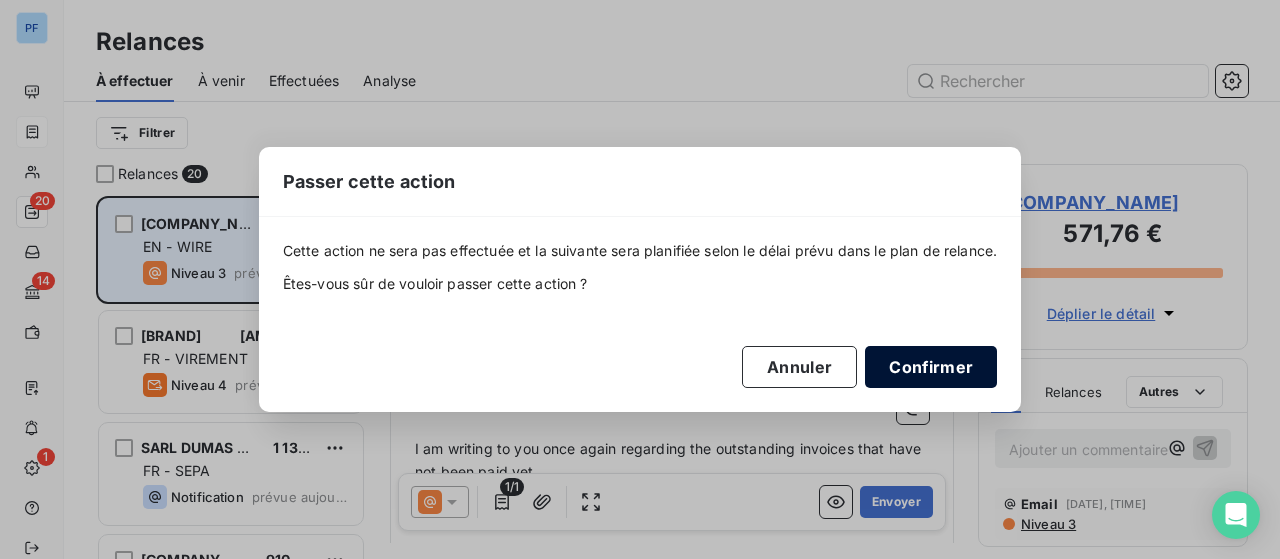 click on "Confirmer" at bounding box center (931, 367) 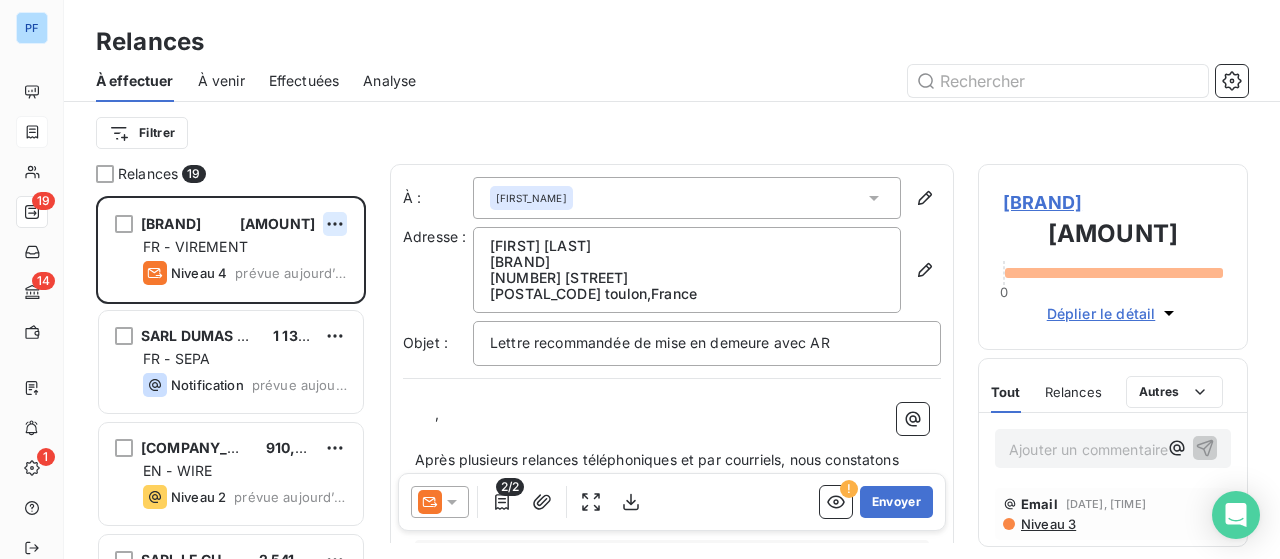 click on "PF 19 14 1 Relances À effectuer À venir Effectuées Analyse Filtrer Relances 19 [COMPANY] [CURRENCY] FR - VIREMENT Niveau 4 prévue aujourd’hui [COMPANY] [CURRENCY] FR - SEPA Notification prévue aujourd’hui [COMPANY] [CURRENCY] EN - WIRE Niveau 2 prévue aujourd’hui [COMPANY] [CURRENCY] FR - VIREMENT Niveau 4 prévue aujourd’hui [COMPANY] [CURRENCY] EN - WIRE Niveau 3 prévue aujourd’hui [COMPANY] [CURRENCY] EN - WIRE Niveau 3 prévue aujourd’hui [COMPANY] [CURRENCY] EN - WIRE Niveau 3 prévue aujourd’hui [COMPANY] [CURRENCY] EN - WIRE Niveau 3 prévue aujourd’hui [COMPANY] [CURRENCY] EN - WIRE Niveau 2 prévue aujourd’hui [COMPANY] [CURRENCY] EN - WIRE Niveau 2 prévue aujourd’hui [COMPANY] [CURRENCY] EN - WIRE Niveau 2 prévue aujourd’hui" at bounding box center (640, 279) 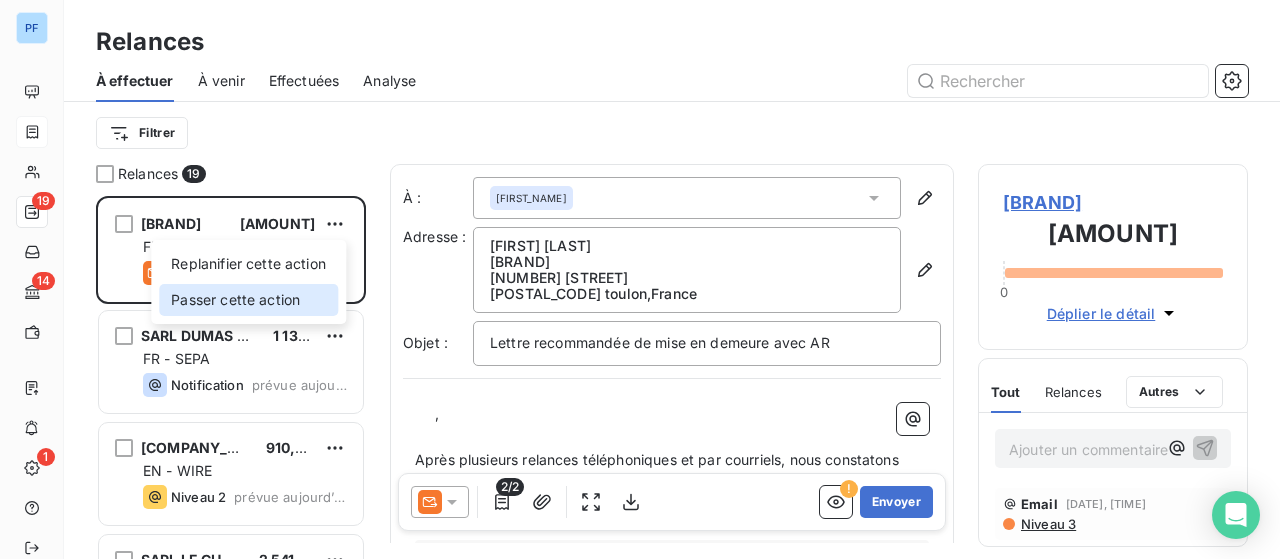 click on "Passer cette action" at bounding box center (248, 300) 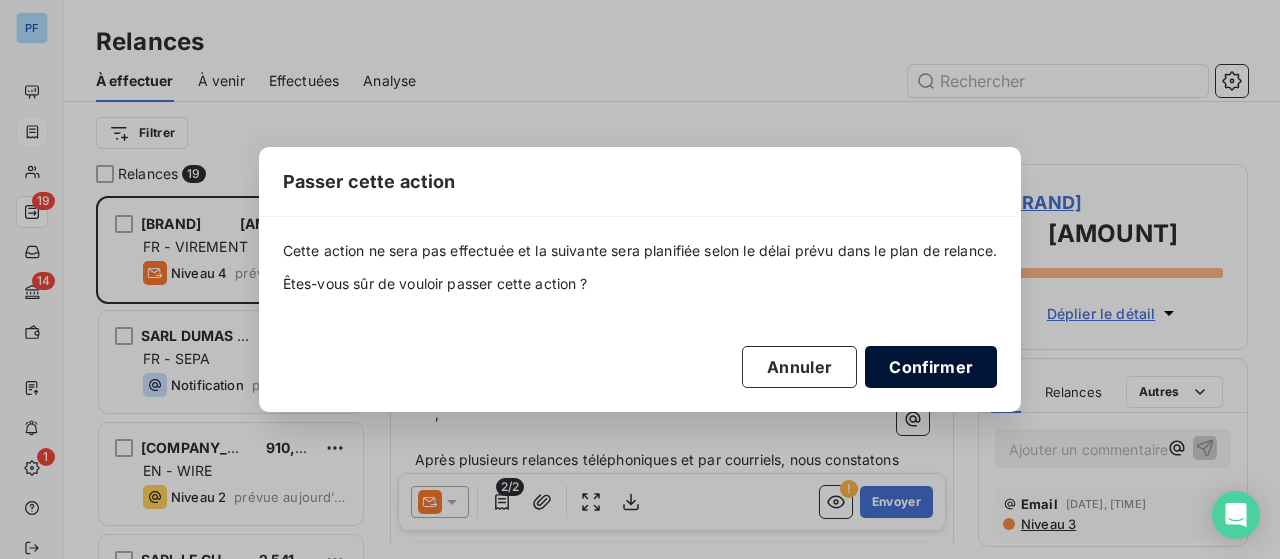 click on "Confirmer" at bounding box center (931, 367) 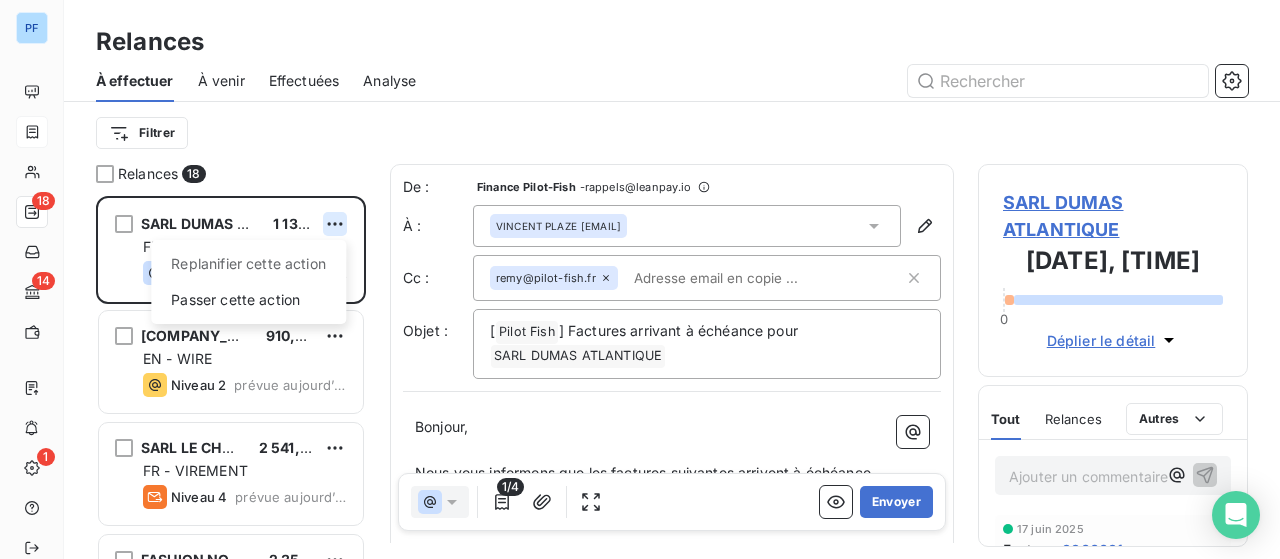 click on "PF 18 14 1 Relances À effectuer À venir Effectuées Analyse Filtrer Relances 18 SARL DUMAS ATLANTIQUE [AMOUNT] Replanifier cette action Passer cette action FR - SEPA Notification prévue aujourd’hui PERPIGNAN RUNNING CONSEIL [AMOUNT] EN - WIRE Niveau 2 prévue aujourd’hui SARL LE CHOCARD [AMOUNT] FR - VIREMENT Niveau 4 prévue aujourd’hui FASHION NO VICTIM SNC [AMOUNT] EN - WIRE Niveau 3 prévue aujourd’hui OG SAMPLE SAS [AMOUNT] EN - WIRE Niveau 3 prévue aujourd’hui STAIRSS DISTRIBUTION [AMOUNT] EN - WIRE Niveau 3 prévue aujourd’hui DARVVIN STRATEGIC CONSULTING [AMOUNT] EN - WIRE Niveau 3 prévue aujourd’hui GLACIERDEFENDER UNIP LDA [AMOUNT] EN - WIRE Niveau 3 prévue aujourd’hui ROAM [AMOUNT] EN - WIRE Niveau 2 prévue aujourd’hui FOOTLOOSE UNIPESSOAL LDA [AMOUNT] EN - WIRE Niveau 2 prévue aujourd’hui CARLOS ARMANDO DE OLIVEIRA [AMOUNT] EN - WIRE Niveau 2 prévue aujourd’hui VAZVA SL [AMOUNT] EN - WIRE" at bounding box center (640, 279) 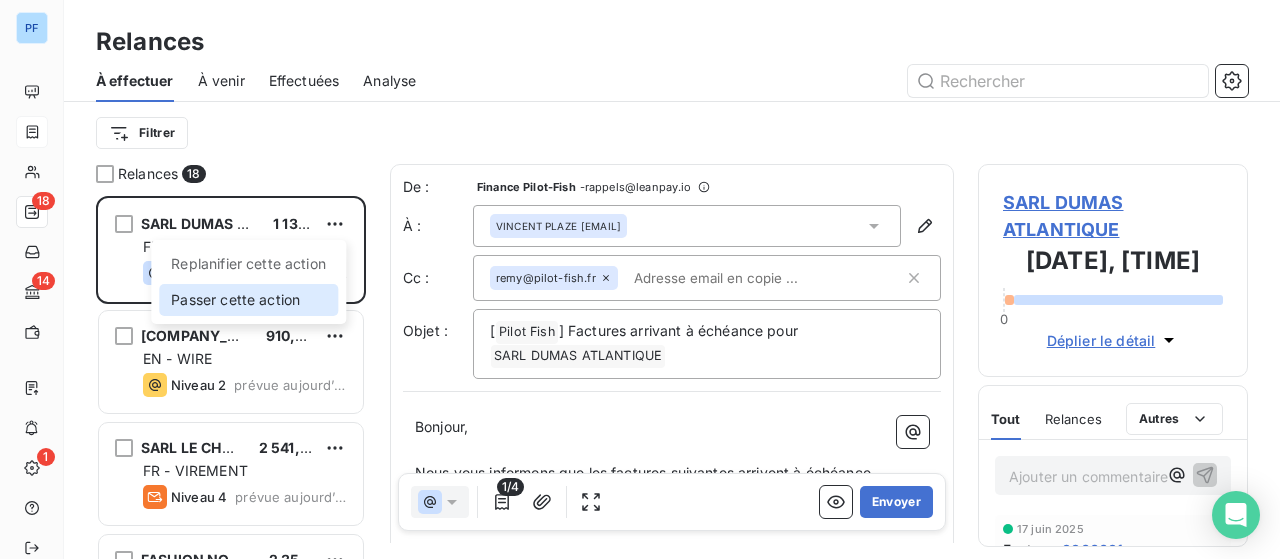 click on "Passer cette action" at bounding box center [248, 300] 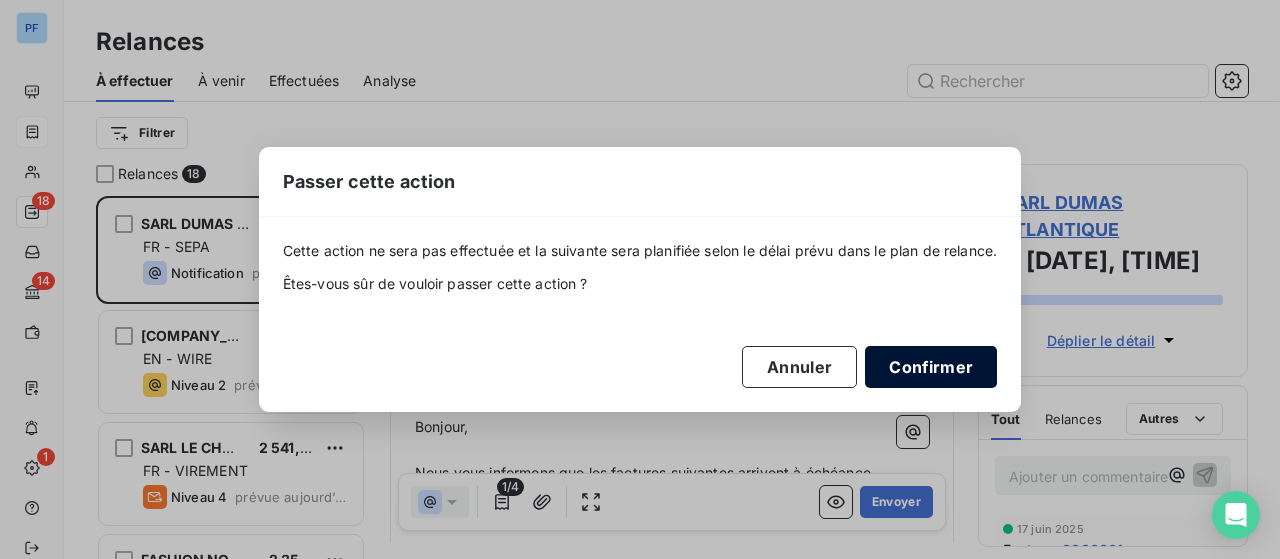 click on "Confirmer" at bounding box center [931, 367] 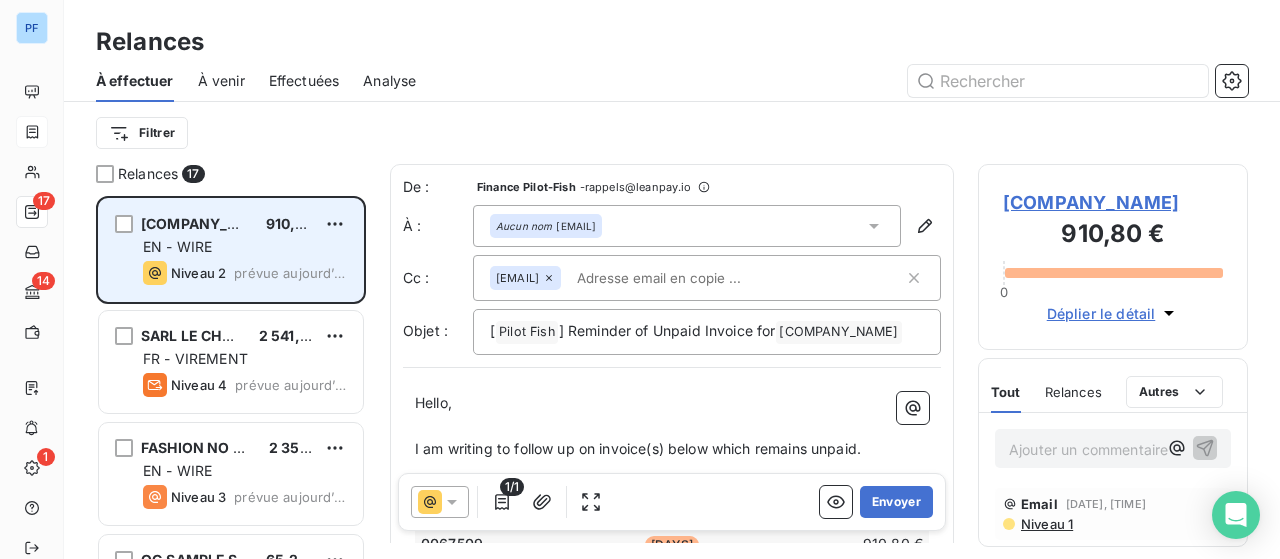 click on "EN - WIRE" at bounding box center [245, 247] 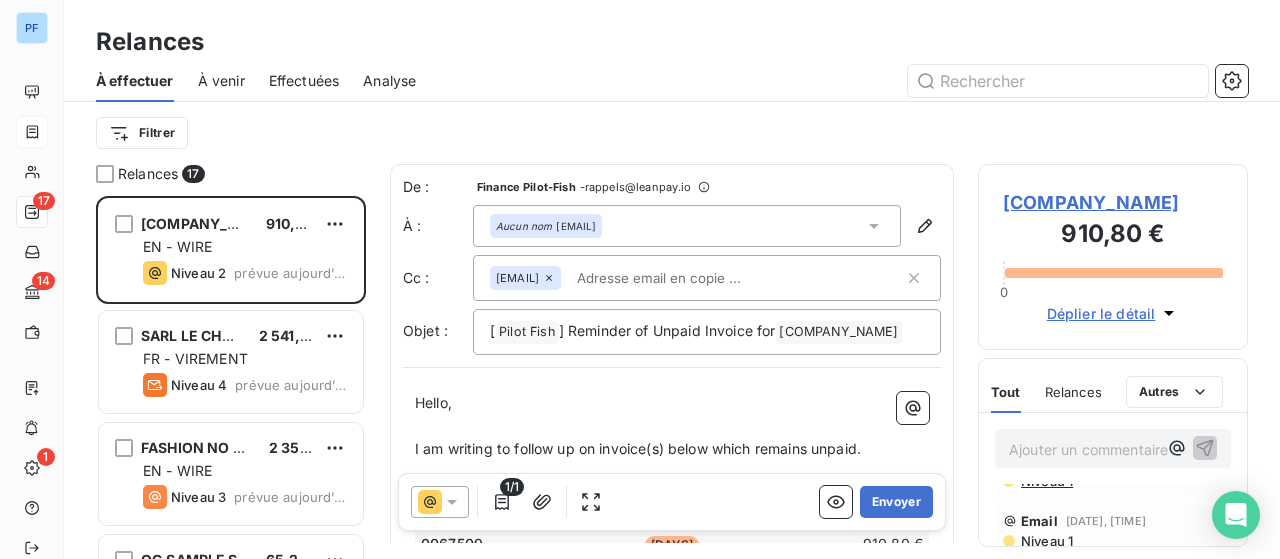 scroll, scrollTop: 83, scrollLeft: 0, axis: vertical 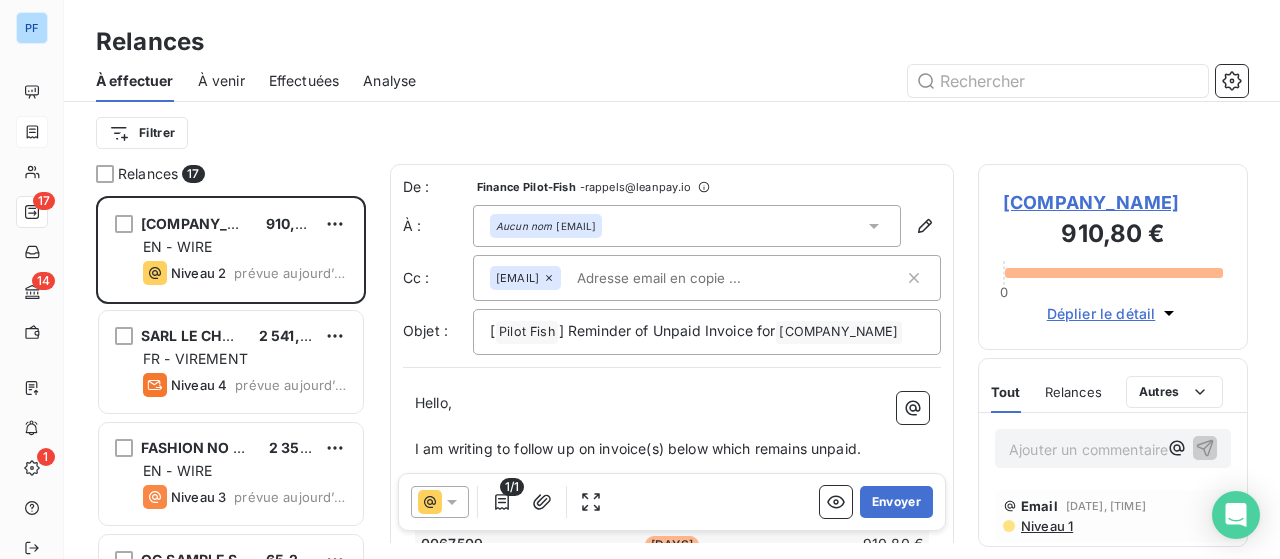 click 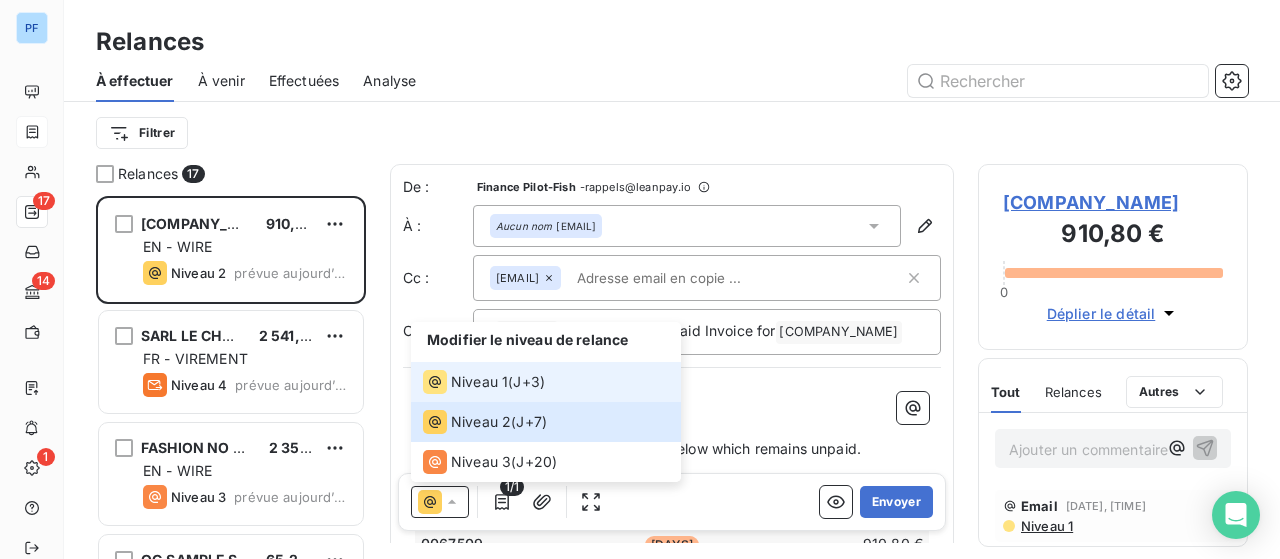 click on "Niveau 1" at bounding box center (479, 382) 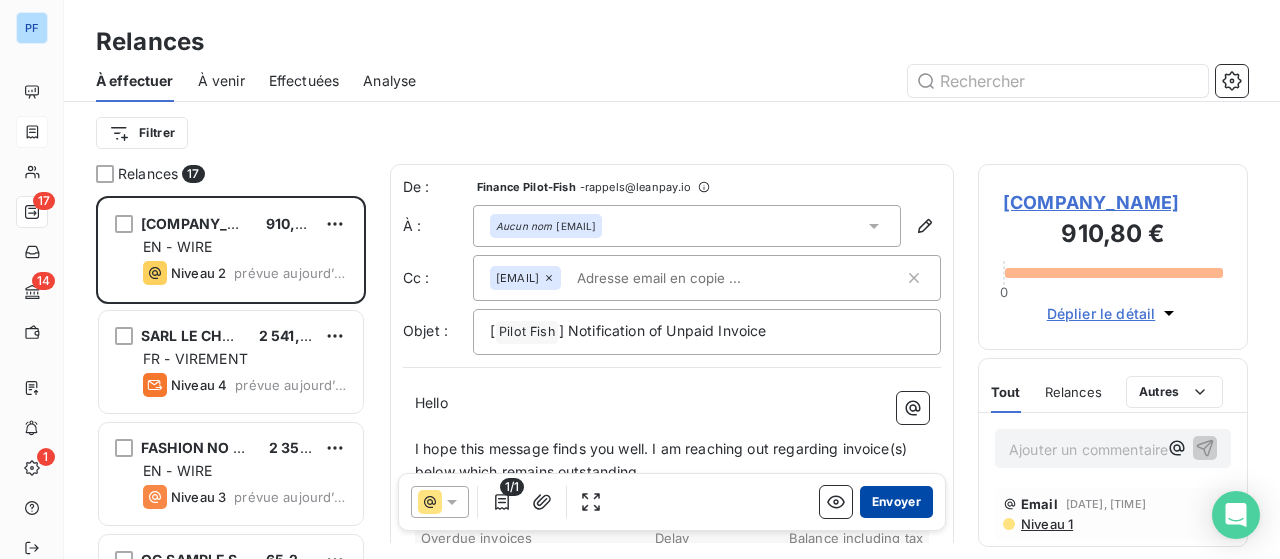 click on "Envoyer" at bounding box center (896, 502) 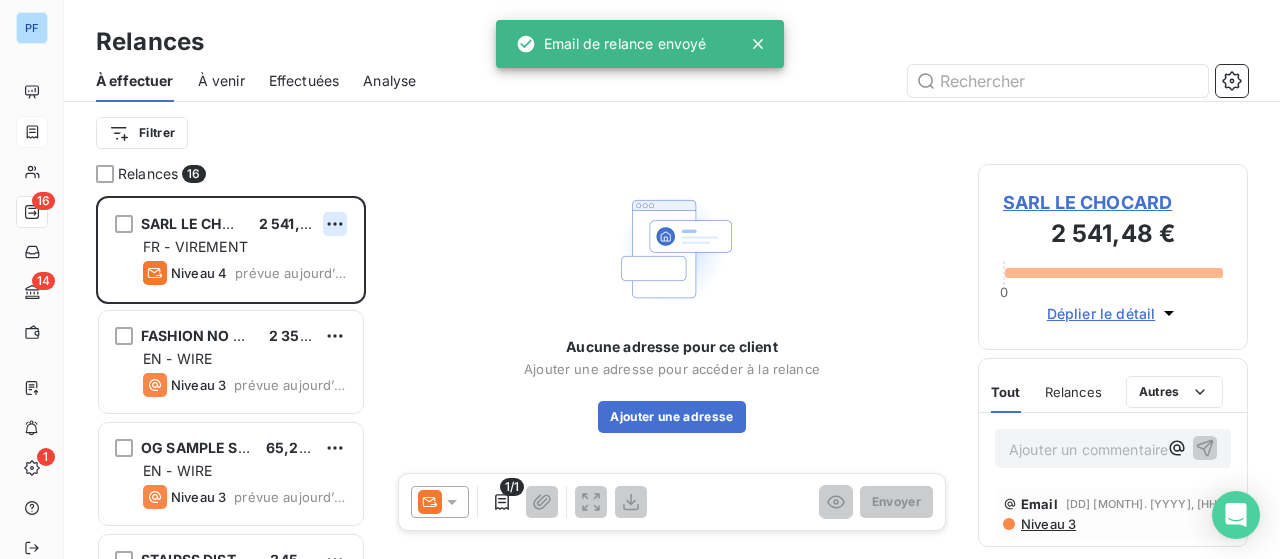 click on "PF 16 14 1 Relances À effectuer À venir Effectuées Analyse Filtrer Relances 16 [COMPANY_NAME] [AMOUNT] FR - VIREMENT Niveau 4 prévue aujourd’hui [COMPANY_NAME] [AMOUNT] EN - WIRE Niveau 3 prévue aujourd’hui [COMPANY_NAME] [AMOUNT] EN - WIRE Niveau 3 prévue aujourd’hui [COMPANY_NAME] [AMOUNT] EN - WIRE Niveau 3 prévue aujourd’hui [COMPANY_NAME] [AMOUNT] EN - WIRE Niveau 3 prévue aujourd’hui [COMPANY_NAME] [AMOUNT] EN - WIRE Niveau 2 prévue aujourd’hui [COMPANY_NAME] [AMOUNT] EN - WIRE Niveau 2 prévue aujourd’hui [COMPANY_NAME] [AMOUNT] EN - WIRE Niveau 2 prévue aujourd’hui [COMPANY_NAME] [AMOUNT] EN - WIRE Niveau 3 prévue aujourd’hui [COMPANY_NAME] [AMOUNT] FR - VIREMENT Niveau 2 prévue aujourd’hui [COMPANY_NAME] [AMOUNT] EN - WIRE Niveau 2 prévue aujourd’hui [COMPANY_NAME] [AMOUNT]" at bounding box center [640, 279] 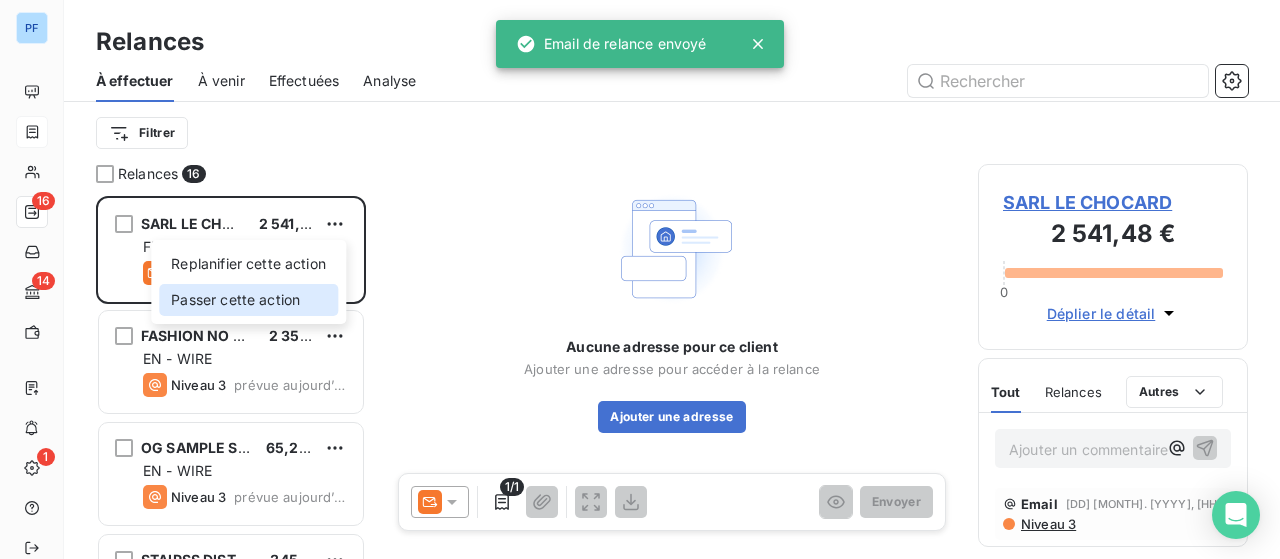 click on "Passer cette action" at bounding box center [248, 300] 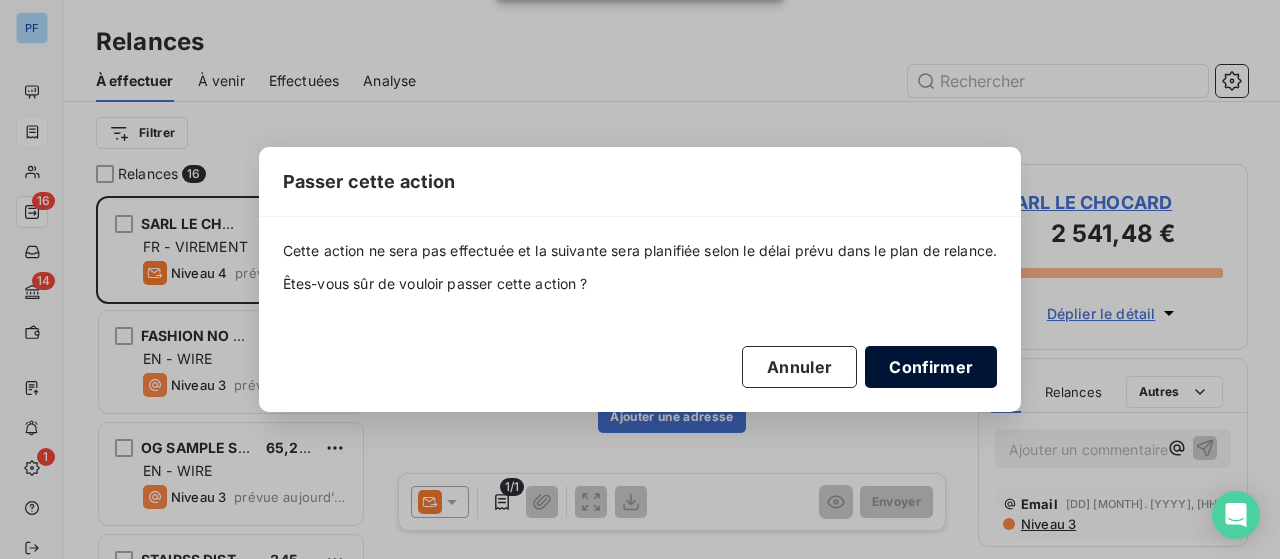 click on "Confirmer" at bounding box center (931, 367) 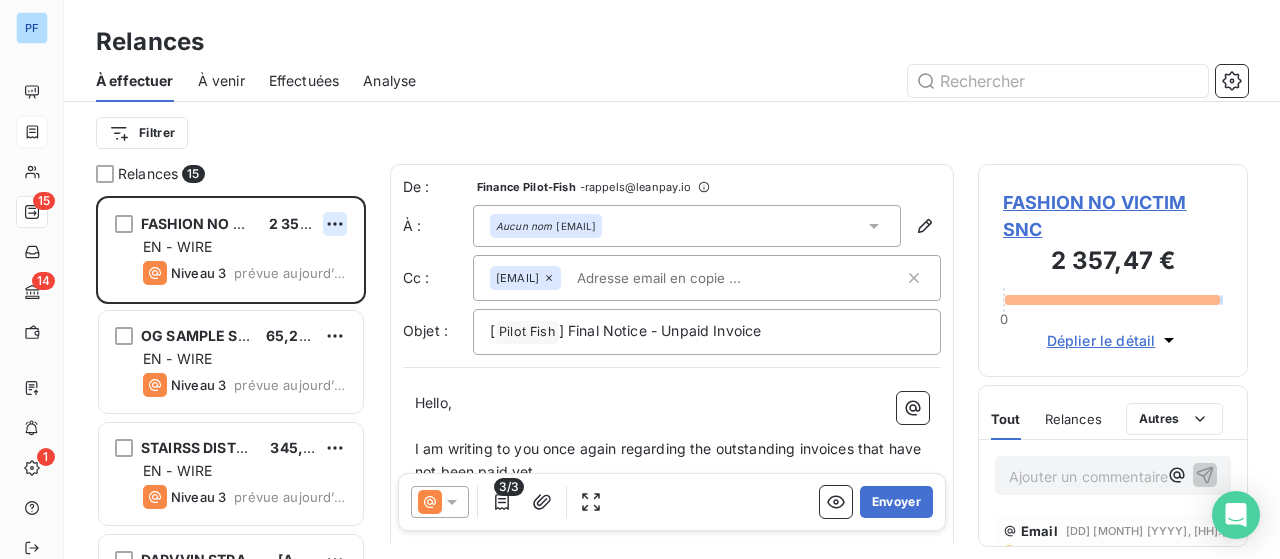 click on "PF 15 14 1 Relances À effectuer À venir Effectuées Analyse Filtrer Relances 15 FASHION NO VICTIM SNC 2 357,47 € EN - WIRE Niveau 3 prévue aujourd’hui OG SAMPLE SAS 65,21 € EN - WIRE Niveau 3 prévue aujourd’hui STAIRSS DISTRIBUTION 345,24 € EN - WIRE Niveau 3 prévue aujourd’hui DARVVIN STRATEGIC CONSULTING 3 387,68 € EN - WIRE Niveau 3 prévue aujourd’hui GLACIERDEFENDER UNIP LDA 12 899,28 € EN - WIRE Niveau 3 prévue aujourd’hui ROAM 3 737,26 € EN - WIRE Niveau 2 prévue aujourd’hui FOOTLOOSE UNIPESSOAL LDA 3 455,87 € EN - WIRE Niveau 2 prévue aujourd’hui CARLOS ARMANDO DE OLIVEIRA 2 781,56 € EN - WIRE Niveau 2 prévue aujourd’hui VAZVA SL 1 250,78 € EN - WIRE Niveau 3 prévue aujourd’hui MAISON MARCELLE 4 771,17 € FR - VIREMENT Niveau 2 prévue aujourd’hui SELECT DISCOVERY LDA 136,38 € EN - WIRE Niveau 2 prévue aujourd’hui MILK SARL 691,28 € EN - WIRE Niveau 2 prévue aujourd’hui WILDERNESS BROTHERS LDA EN - WIRE -" at bounding box center (640, 279) 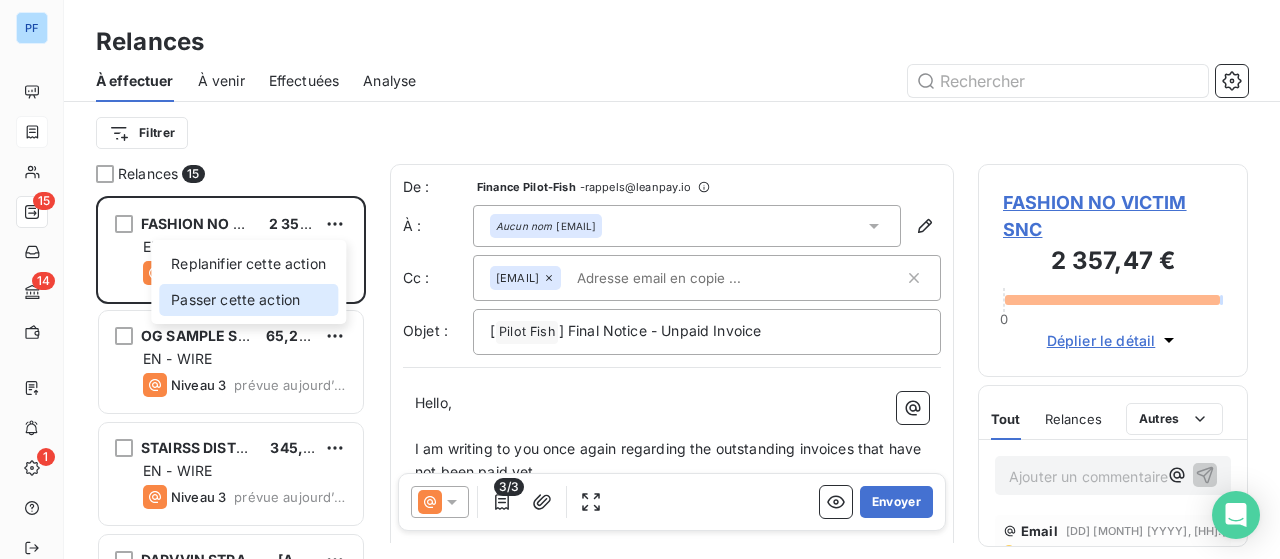 click on "Passer cette action" at bounding box center (248, 300) 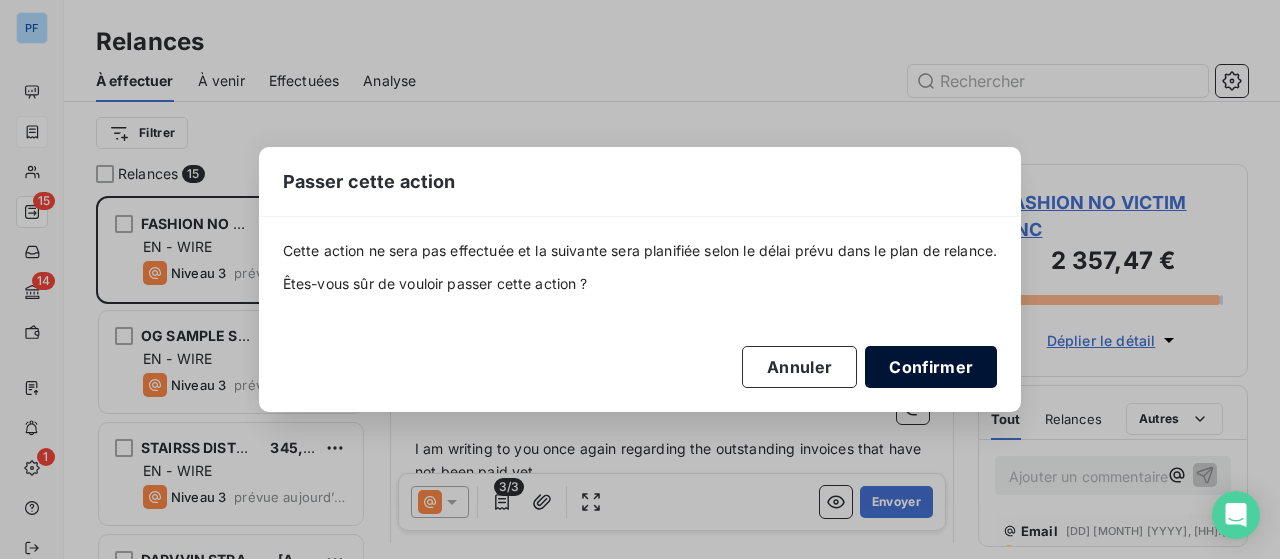 click on "Confirmer" at bounding box center (931, 367) 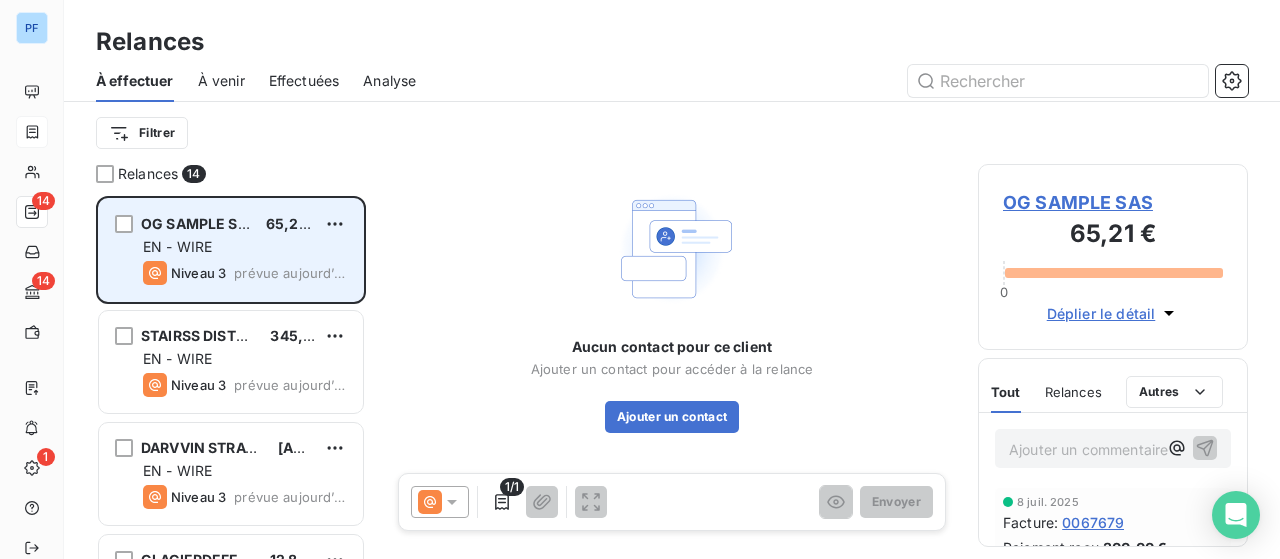 click on "Niveau 3 prévue aujourd’hui" at bounding box center (245, 273) 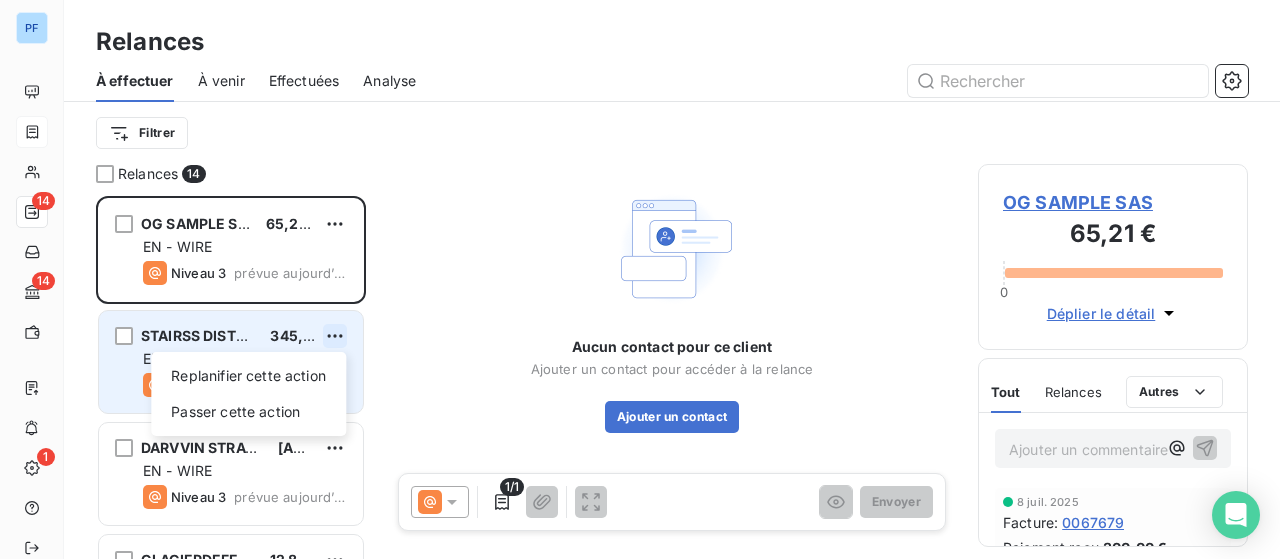 click on "PF 14 14 1 Relances À effectuer À venir Effectuées Analyse Filtrer Relances 14 [COMPANY_NAME] [AMOUNT] EN - WIRE Niveau 3 prévue aujourd’hui [COMPANY_NAME] [AMOUNT] Replanifier cette action Passer cette action EN - WIRE Niveau 3 prévue aujourd’hui [COMPANY_NAME] [AMOUNT] EN - WIRE Niveau 3 prévue aujourd’hui [COMPANY_NAME] [AMOUNT] EN - WIRE Niveau 3 prévue aujourd’hui [COMPANY_NAME] [AMOUNT] EN - WIRE Niveau 2 prévue aujourd’hui [COMPANY_NAME] [AMOUNT] EN - WIRE Niveau 2 prévue aujourd’hui [COMPANY_NAME] [AMOUNT] EN - WIRE Niveau 2 prévue aujourd’hui [COMPANY_NAME] [AMOUNT] EN - WIRE Niveau 3 prévue aujourd’hui [COMPANY_NAME] [AMOUNT] FR - VIREMENT Niveau 2 prévue aujourd’hui [COMPANY_NAME] [AMOUNT] EN - WIRE Niveau 2 prévue aujourd’hui [COMPANY_NAME] [AMOUNT] EN - WIRE Niveau 2 prévue aujourd’hui [COMPANY_NAME] [AMOUNT] EN - WIRE 0" at bounding box center (640, 279) 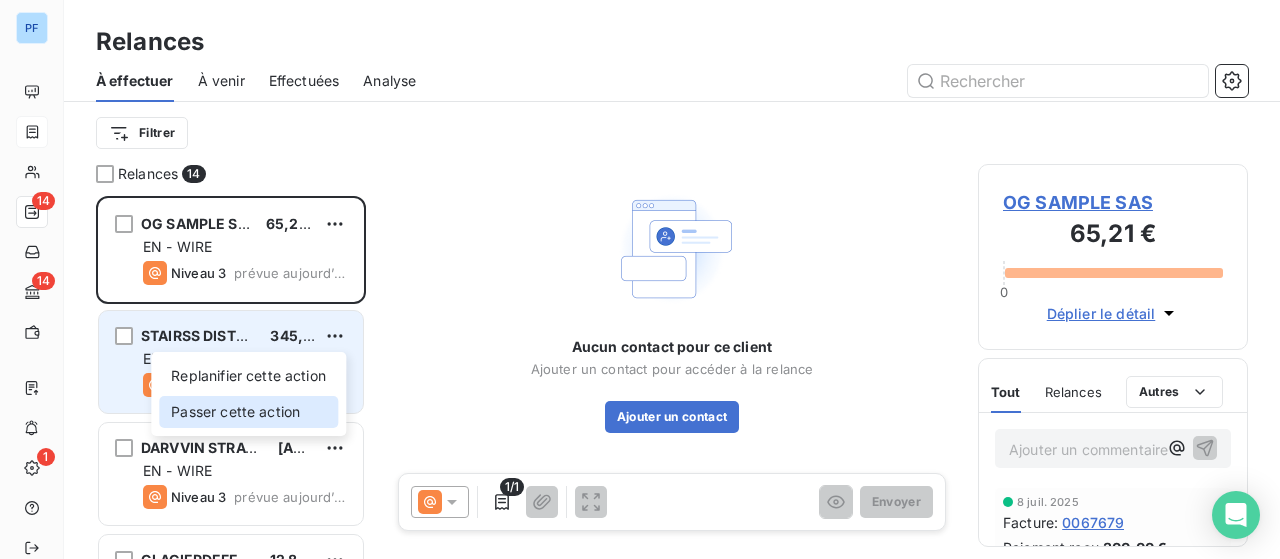 click on "Passer cette action" at bounding box center (248, 412) 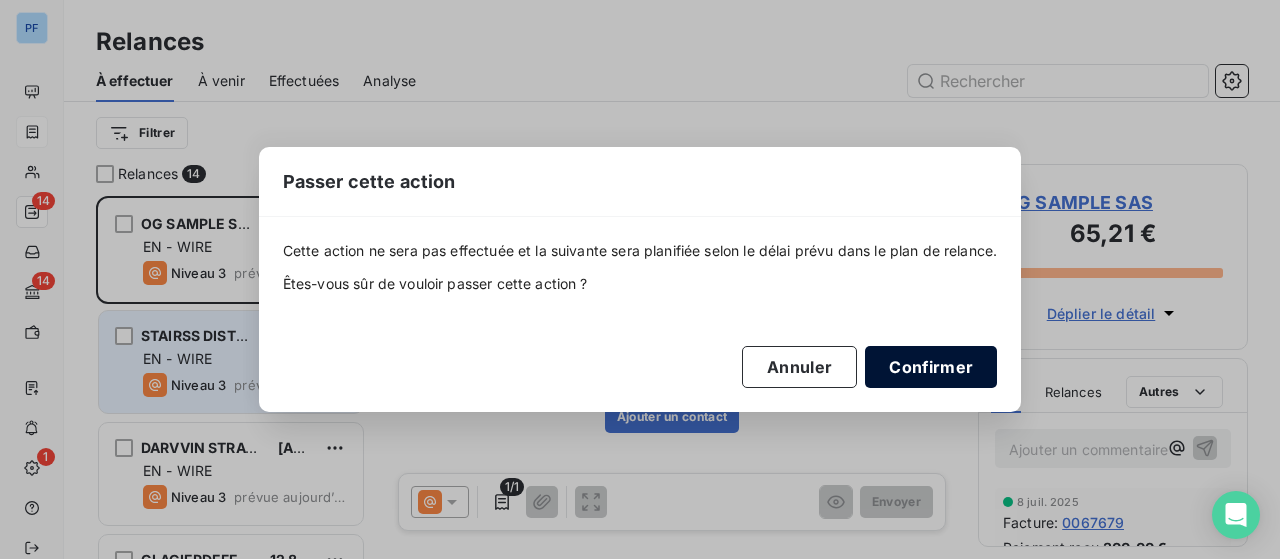 click on "Confirmer" at bounding box center [931, 367] 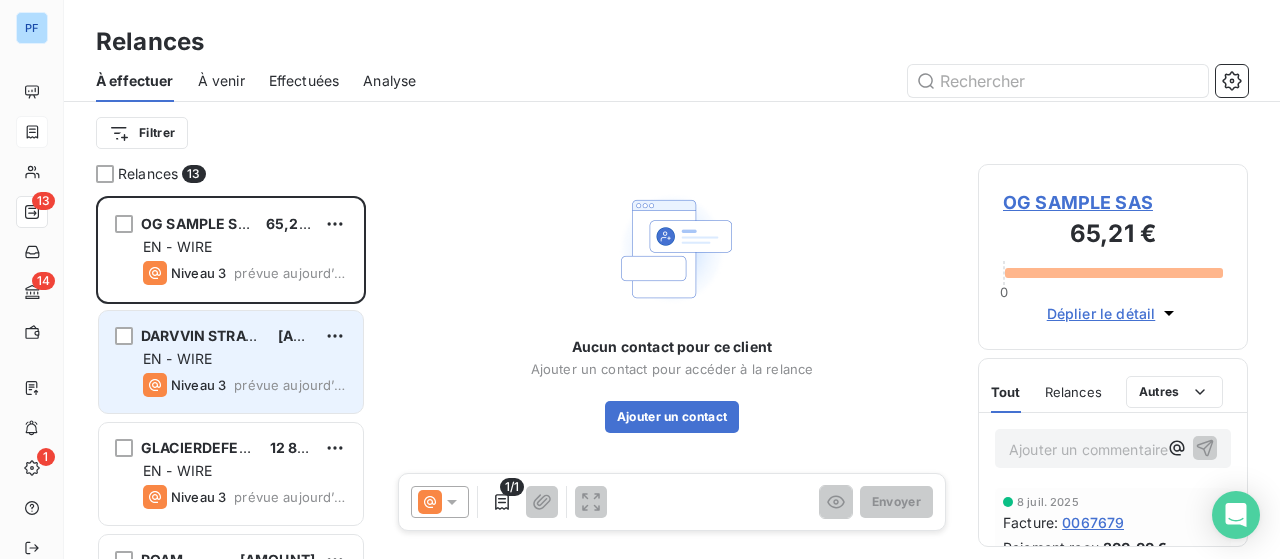 click on "EN - WIRE" at bounding box center [245, 359] 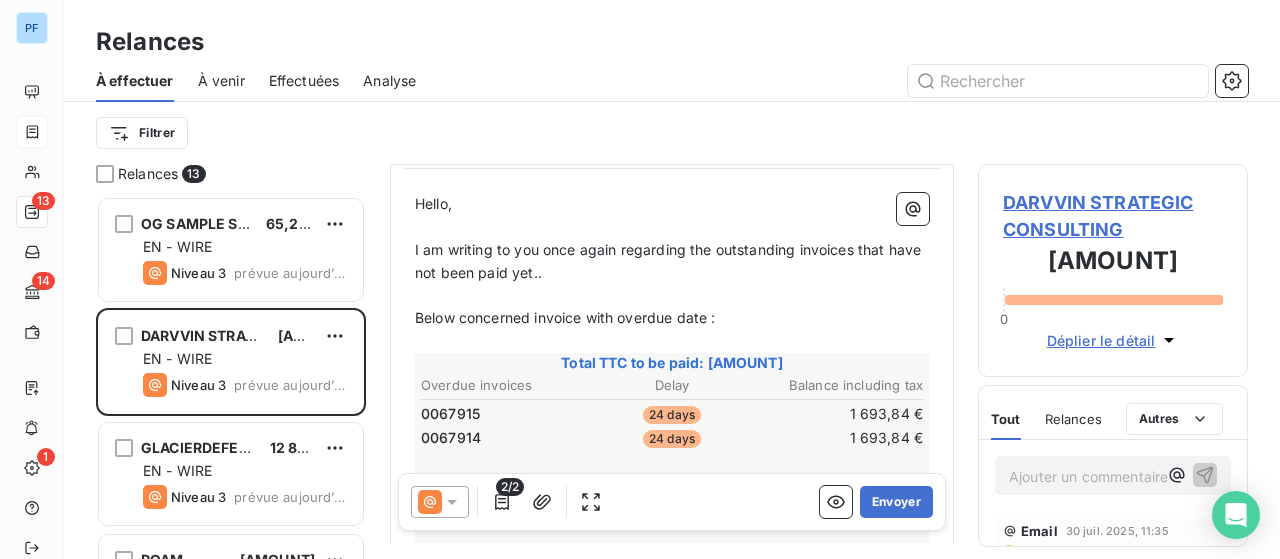 scroll, scrollTop: 300, scrollLeft: 0, axis: vertical 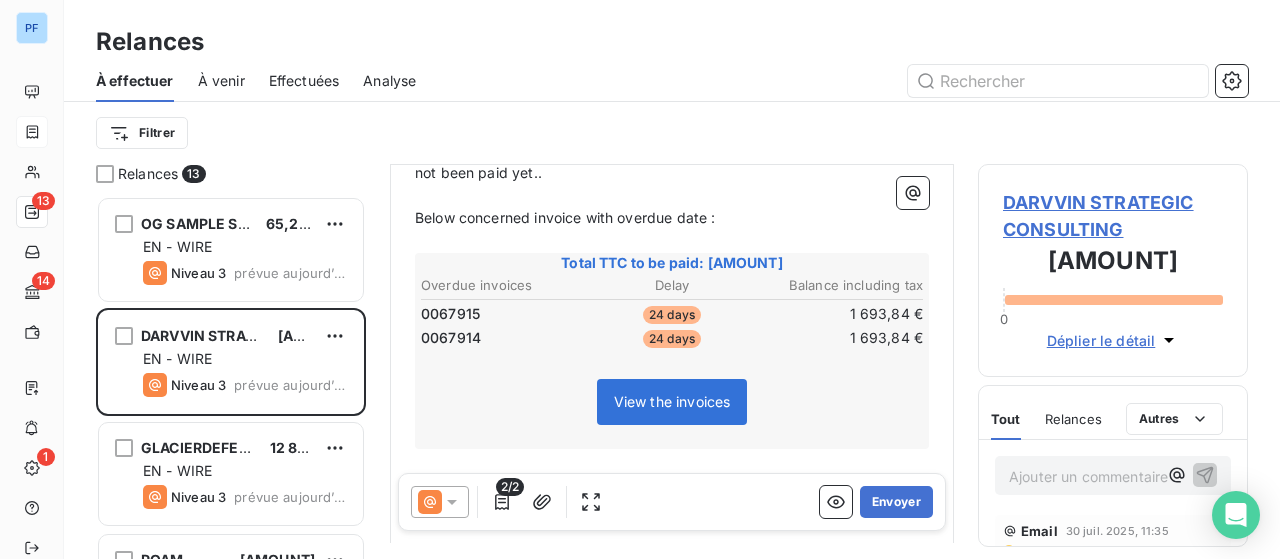 click 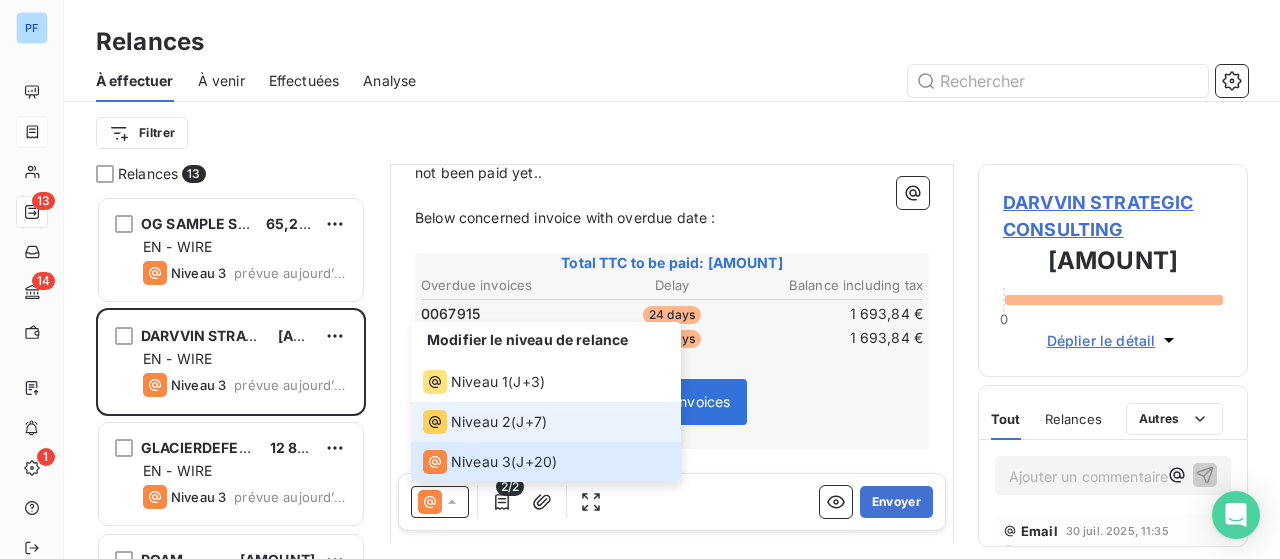 click on "Niveau 2" at bounding box center [467, 422] 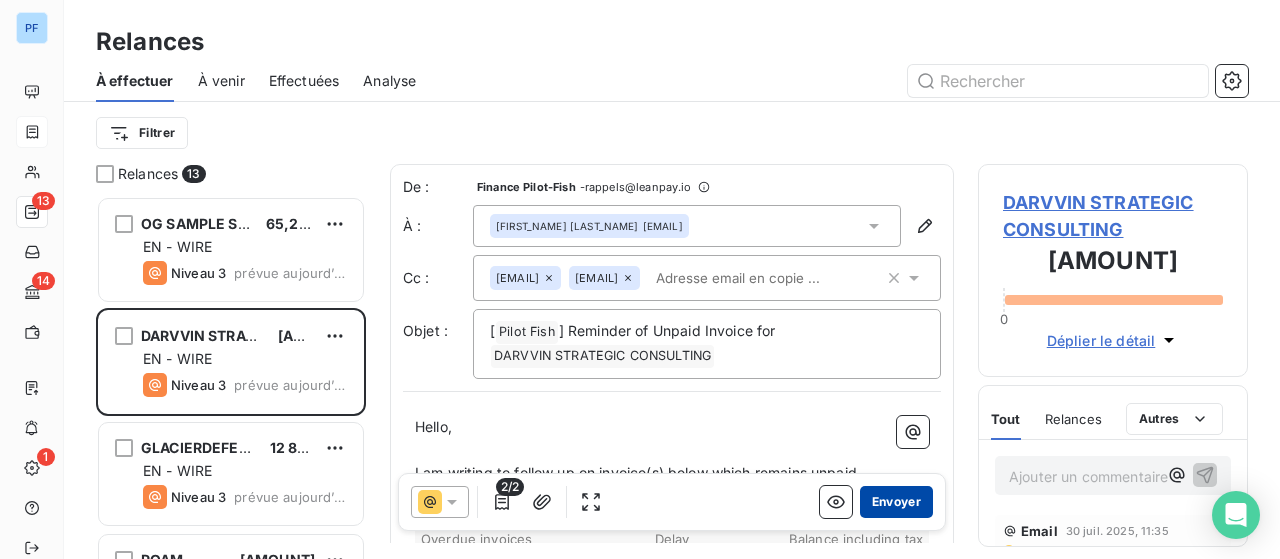 click on "Envoyer" at bounding box center (896, 502) 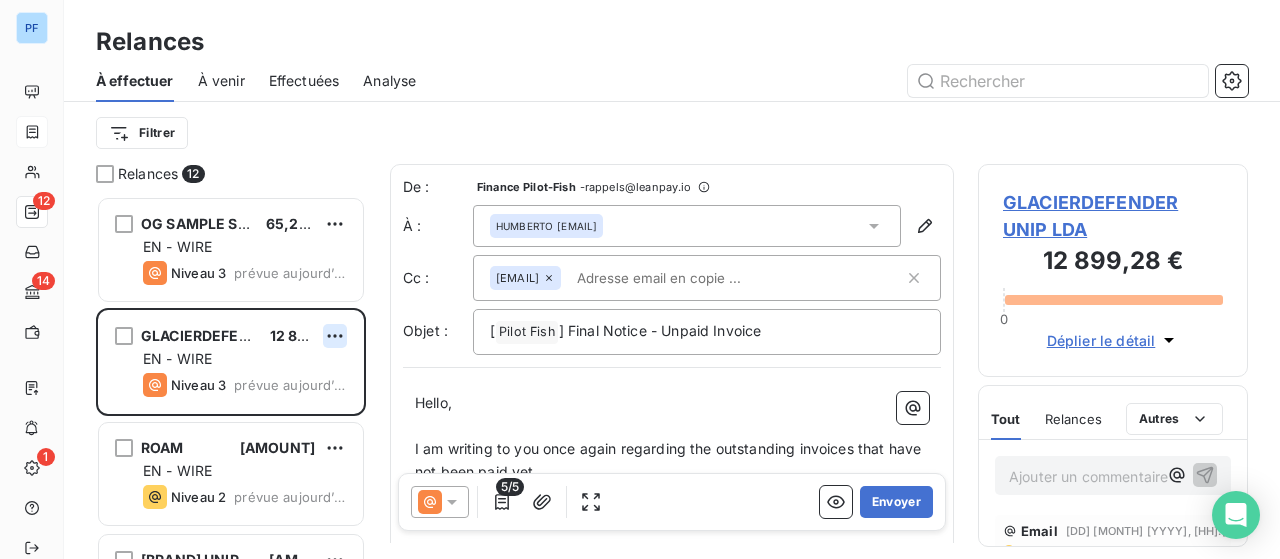 click on "PF 12 14 1 Relances À effectuer À venir Effectuées Analyse Filtrer Relances 12 OG SAMPLE SAS [AMOUNT] EN - WIRE Niveau 3 prévue aujourd’hui GLACIERDEFENDER UNIP LDA [AMOUNT] EN - WIRE Niveau 3 prévue aujourd’hui ROAM [AMOUNT] EN - WIRE Niveau 2 prévue aujourd’hui FOOTLOOSE UNIPESSOAL LDA [AMOUNT] EN - WIRE Niveau 2 prévue aujourd’hui CARLOS ARMANDO DE OLIVEIRA [AMOUNT] EN - WIRE Niveau 2 prévue aujourd’hui VAZVA SL [AMOUNT] EN - WIRE Niveau 3 prévue aujourd’hui MAISON MARCELLE [AMOUNT] FR - VIREMENT Niveau 2 prévue aujourd’hui SELECT DISCOVERY LDA [AMOUNT] EN - WIRE Niveau 2 prévue aujourd’hui MILK SARL [AMOUNT] EN - WIRE Niveau 2 prévue aujourd’hui WILDERNESS BROTHERS LDA [AMOUNT] EN - WIRE Niveau 3 prévue aujourd’hui BLUE BOARD SURF UNIPESSOAL LDA [AMOUNT] EN - WIRE Niveau 2 prévue aujourd’hui BANA SKATESHOP [AMOUNT] EN - WIRE Niveau 3 prévue aujourd’hui De : Finance Pilot-Fish - À : [EMAIL]" at bounding box center [640, 279] 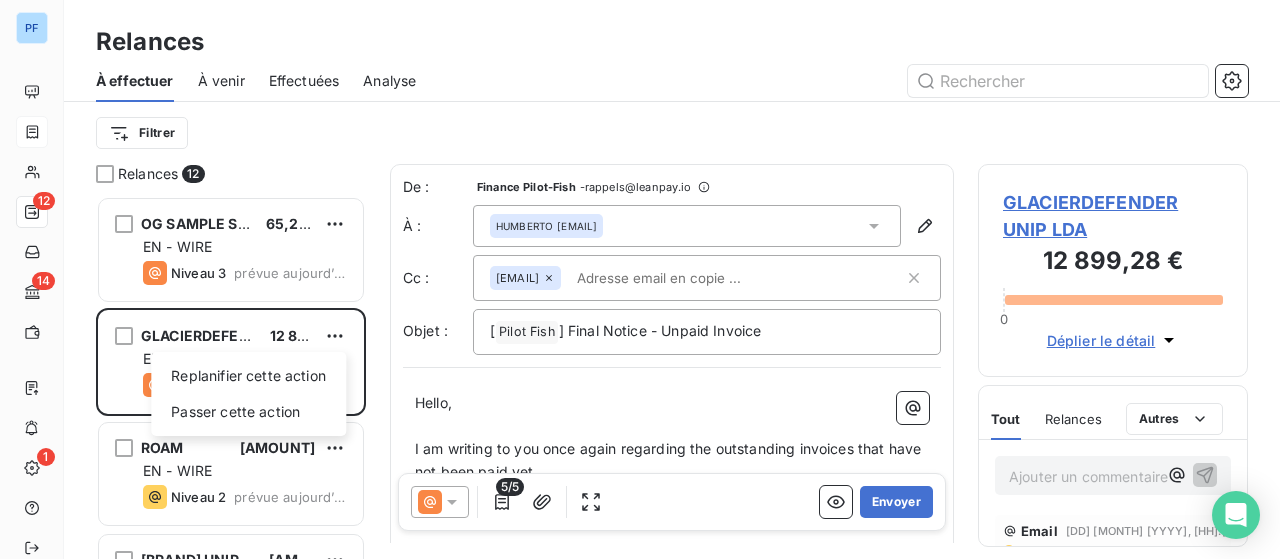 click on "Relances [NUMBER] [COMPANY] [PRICE] EN - WIRE Niveau 3 prévue aujourd’hui [COMPANY] [PRICE] Replanifier cette action Passer cette action EN - WIRE Niveau 3 prévue aujourd’hui [COMPANY] [PRICE] EN - WIRE Niveau 2 prévue aujourd’hui [COMPANY] [PRICE] EN - WIRE Niveau 2 prévue aujourd’hui [COMPANY] [PRICE] EN - WIRE Niveau 2 prévue aujourd’hui [COMPANY] [PRICE] EN - WIRE Niveau 3 prévue aujourd’hui [COMPANY] [PRICE] EN - WIRE Niveau 3 prévue aujourd’hui [COMPANY] [PRICE] FR - VIREMENT Niveau 2 prévue aujourd’hui [COMPANY] [PRICE] EN - WIRE Niveau 2 prévue aujourd’hui [COMPANY] [PRICE] EN - WIRE Niveau 2 prévue aujourd’hui [COMPANY] [PRICE] EN - WIRE Niveau 3 prévue aujourd’hui [COMPANY] [PRICE] EN - WIRE Niveau 2 prévue aujourd’hui [COMPANY] [PRICE] EN - WIRE Niveau 3 De : - À :" at bounding box center (640, 279) 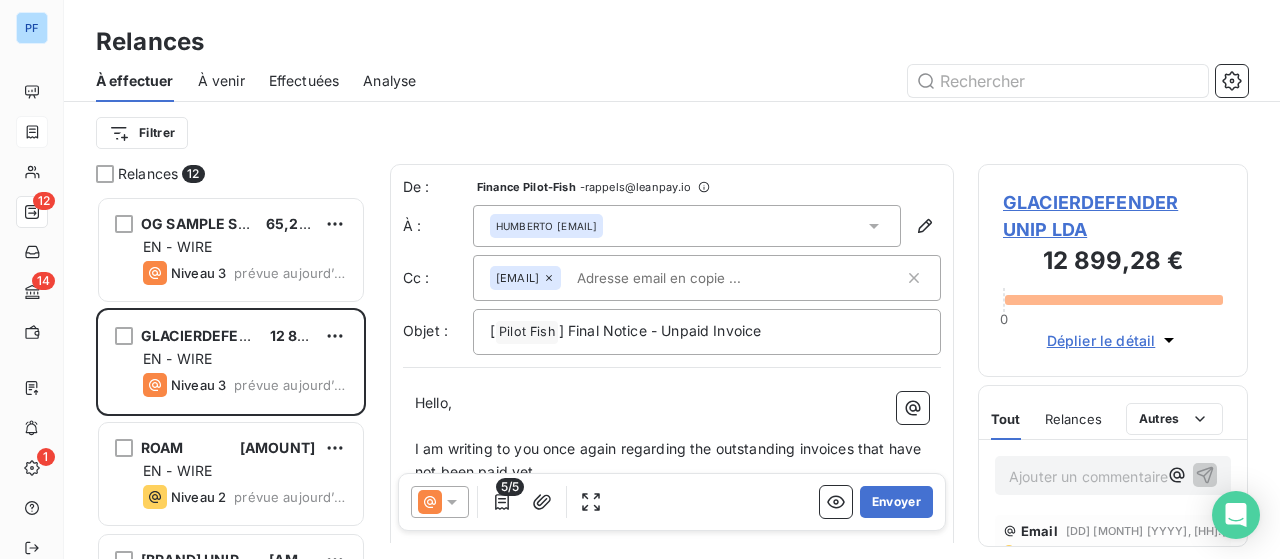 click 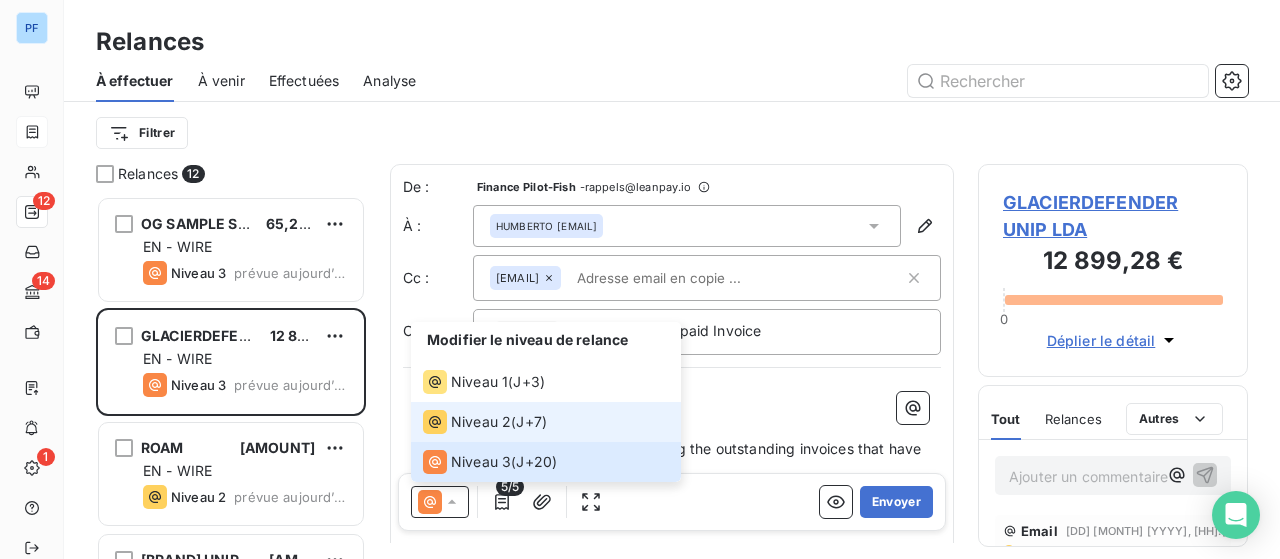 click on "Niveau 2" at bounding box center [481, 422] 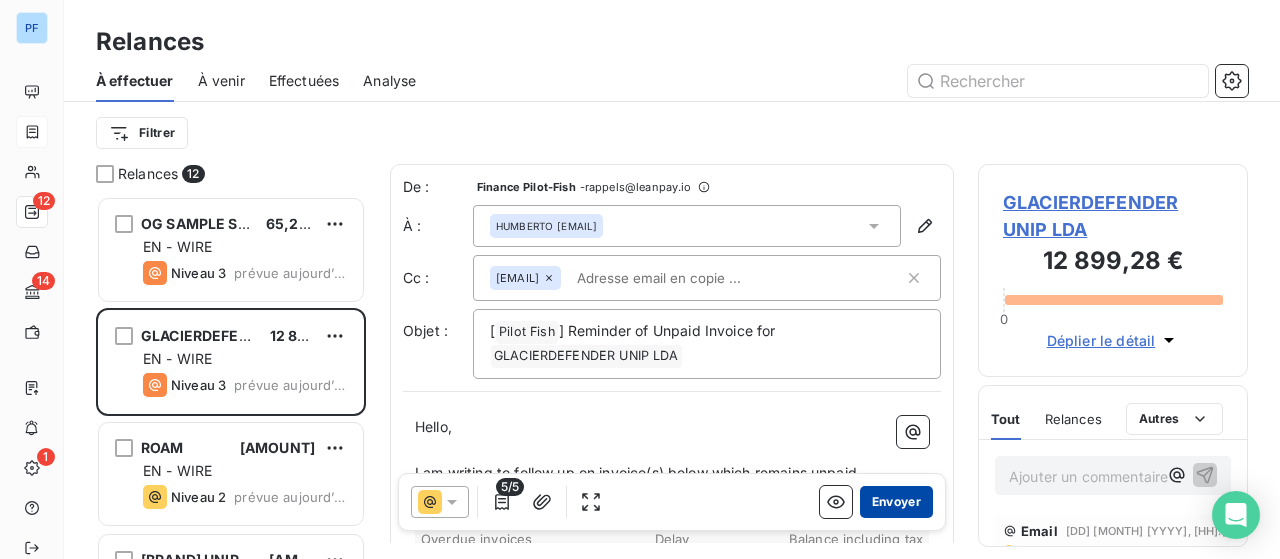 click on "Envoyer" at bounding box center (896, 502) 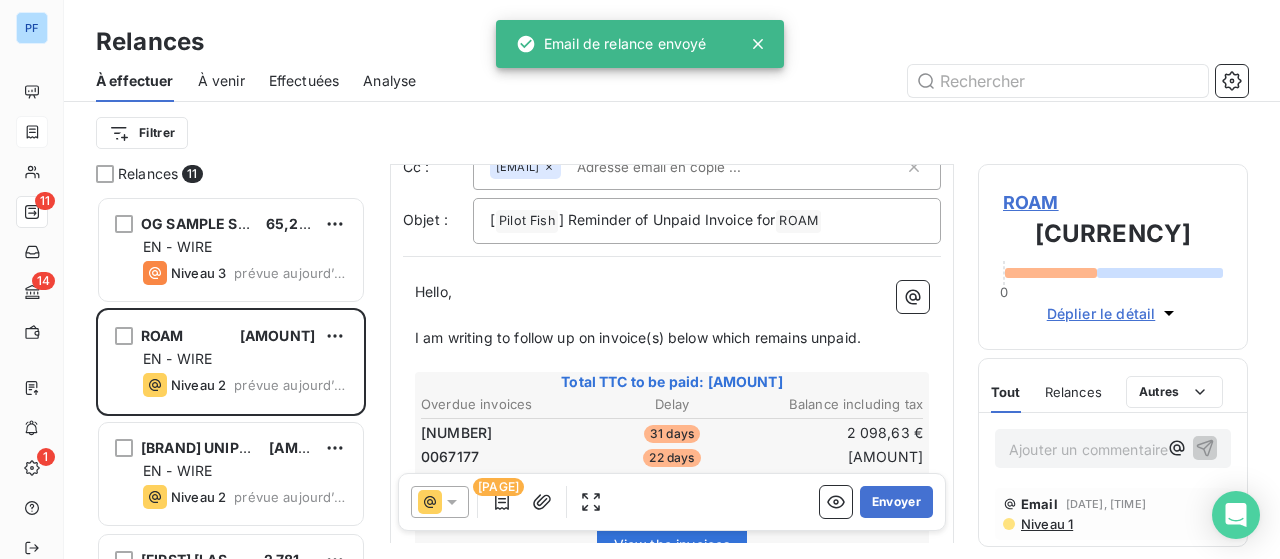 scroll, scrollTop: 202, scrollLeft: 0, axis: vertical 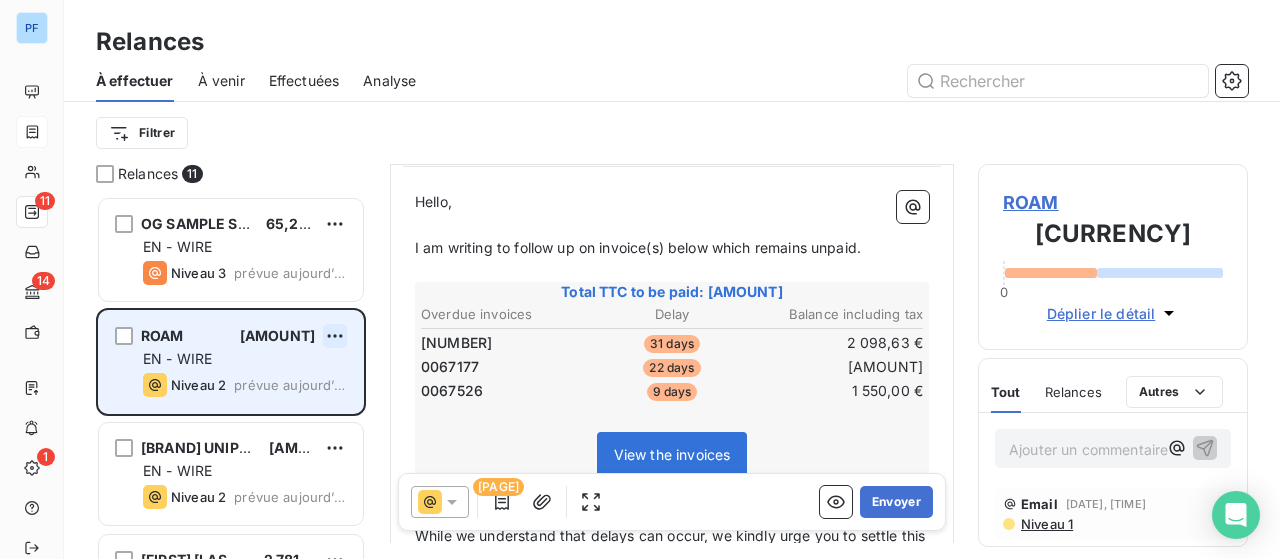 click on "PF 11 14 1 Relances À effectuer À venir Effectuées Analyse Filtrer Relances 11 OG SAMPLE SAS 65,21 € EN - WIRE Niveau 3 prévue aujourd’hui ROAM 3 737,26 € EN - WIRE Niveau 2 prévue aujourd’hui FOOTLOOSE UNIPESSOAL LDA 3 455,87 € EN - WIRE Niveau 2 prévue aujourd’hui CARLOS ARMANDO DE OLIVEIRA 2 781,56 € EN - WIRE Niveau 2 prévue aujourd’hui VAZVA SL 1 250,78 € EN - WIRE Niveau 3 prévue aujourd’hui MAISON MARCELLE 4 771,17 € FR - VIREMENT Niveau 2 prévue aujourd’hui SELECT DISCOVERY LDA 136,38 € EN - WIRE Niveau 2 prévue aujourd’hui MILK SARL 691,28 € EN - WIRE Niveau 2 prévue aujourd’hui WILDERNESS BROTHERS LDA 2 038,98 € EN - WIRE Niveau 3 prévue aujourd’hui BLUE BOARD SURF UNIPESSOAL LDA 5 801,52 € EN - WIRE Niveau 2 prévue aujourd’hui BANA SKATESHOP 1 734,10 € EN - WIRE Niveau 3 prévue aujourd’hui De : Finance Pilot-Fish - rappels@leanpay.io À : [EMAIL] Cc : finance@pilot-fish.fr Objet :" at bounding box center [640, 279] 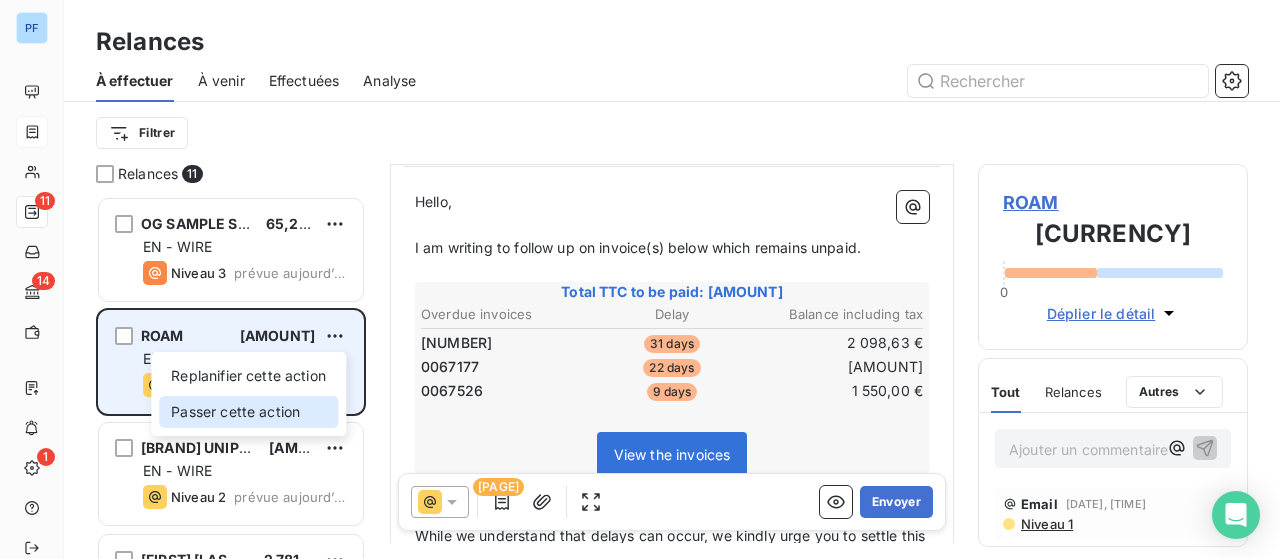 click on "Passer cette action" at bounding box center (248, 412) 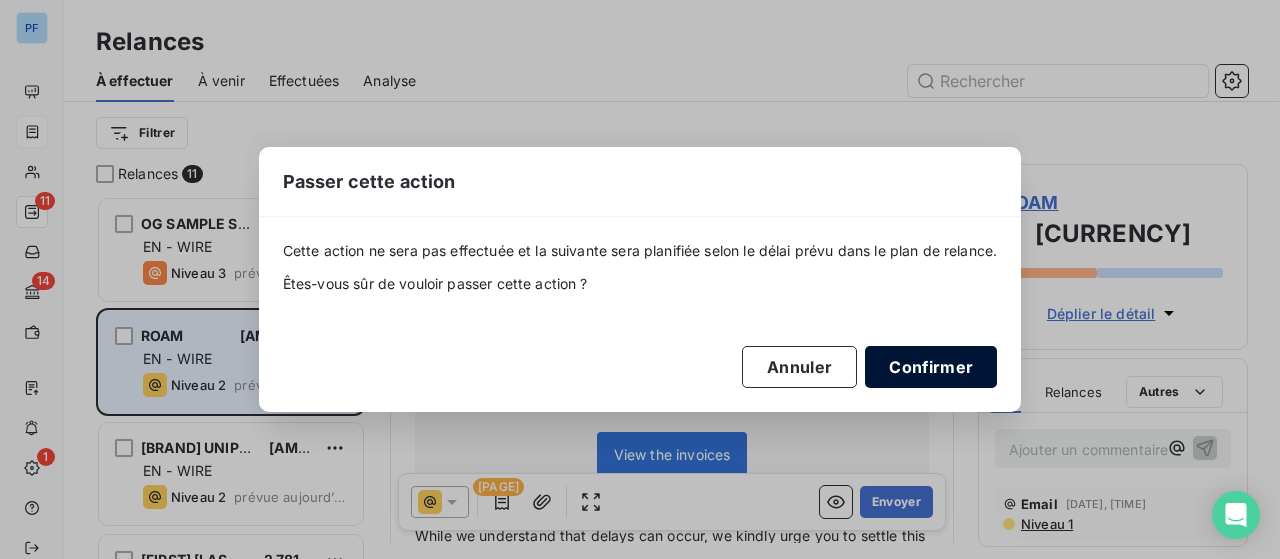 click on "Confirmer" at bounding box center (931, 367) 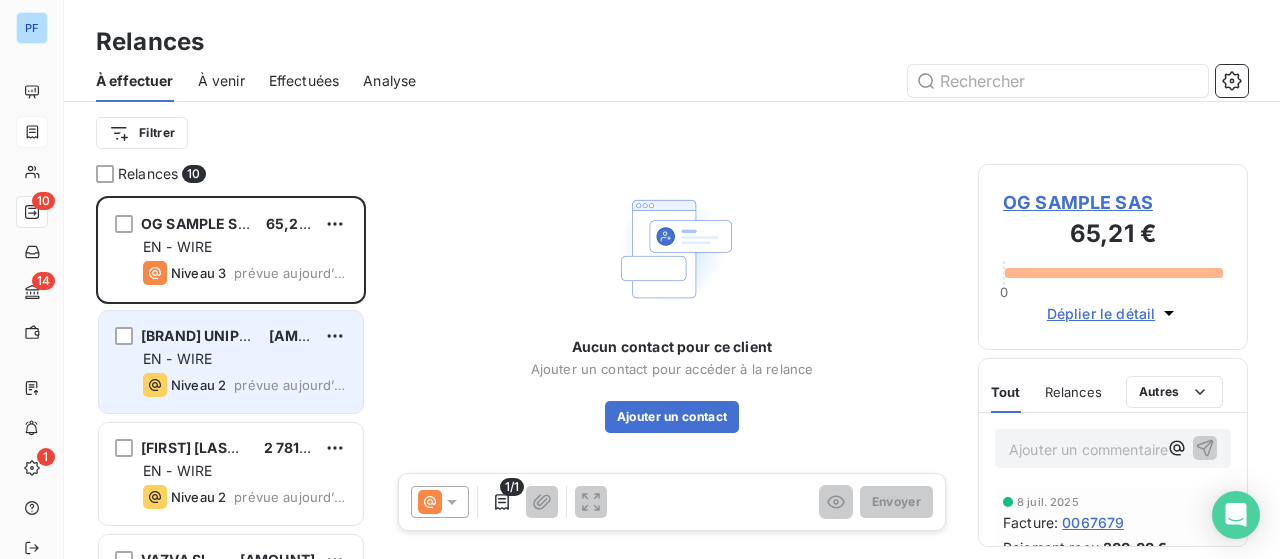 click on "EN - WIRE" at bounding box center (245, 359) 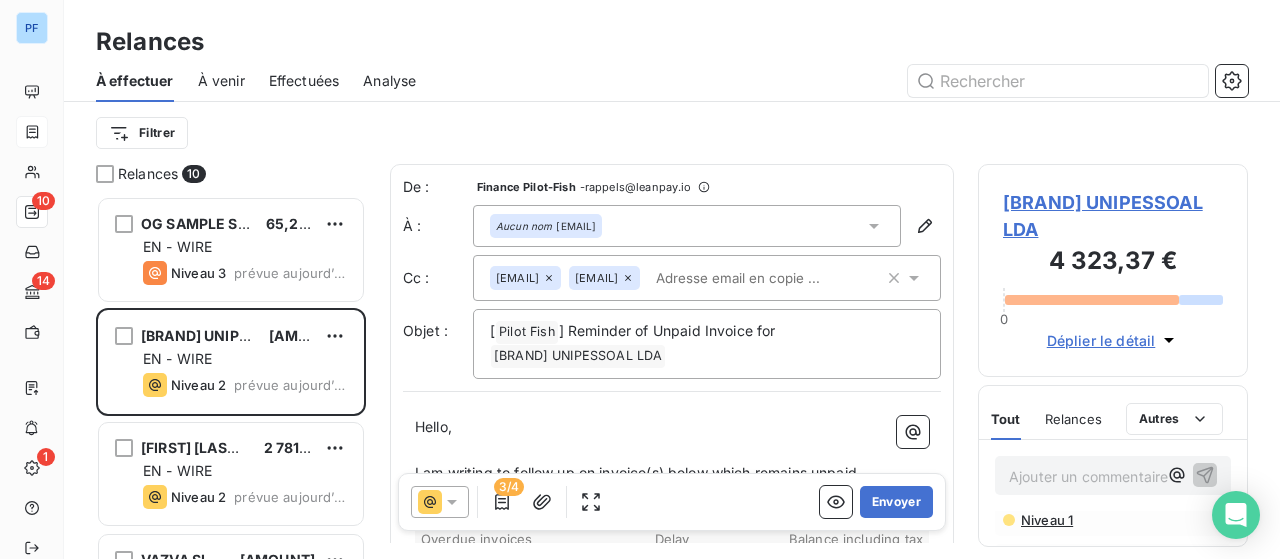 scroll, scrollTop: 0, scrollLeft: 0, axis: both 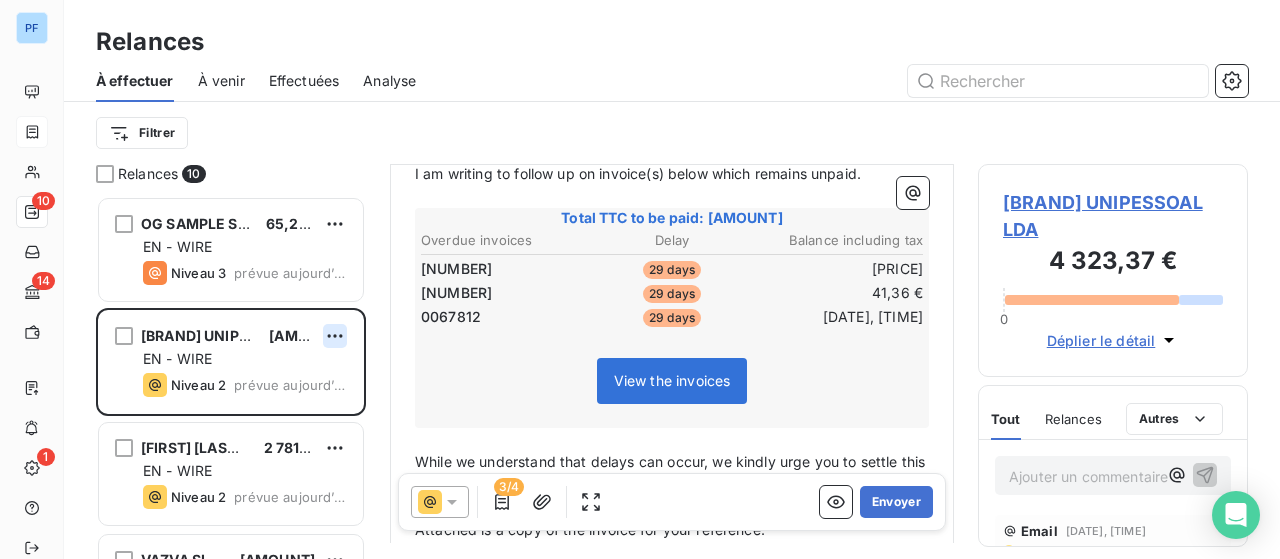click on "PF 10 14 1 Relances À effectuer À venir Effectuées Analyse Filtrer Relances 10 OG SAMPLE SAS 65,21 € EN - WIRE Niveau 3 prévue aujourd’hui FOOTLOOSE UNIPESSOAL LDA 3 455,87 € EN - WIRE Niveau 2 prévue aujourd’hui CARLOS ARMANDO DE OLIVEIRA 2 781,56 € EN - WIRE Niveau 2 prévue aujourd’hui VAZVA SL 1 250,78 € EN - WIRE Niveau 3 prévue aujourd’hui MAISON MARCELLE 4 771,17 € FR - VIREMENT Niveau 2 prévue aujourd’hui SELECT DISCOVERY LDA 136,38 € EN - WIRE Niveau 2 prévue aujourd’hui MILK SARL 691,28 € EN - WIRE Niveau 2 prévue aujourd’hui WILDERNESS BROTHERS LDA 2 038,98 € EN - WIRE Niveau 3 prévue aujourd’hui BLUE BOARD SURF UNIPESSOAL LDA 5 801,52 € EN - WIRE Niveau 2 prévue aujourd’hui BANA SKATESHOP 1 734,10 € EN - WIRE Niveau 3 prévue aujourd’hui De : Finance Pilot-Fish - rappels@leanpay.io À : Aucun nom <shop@backdoor.com.pt> Cc : finance@pilot-fish.fr brito.wildernessbrothersac@gmail.com Objet : [ Pilot Fish ﻿ ﻿" at bounding box center [640, 279] 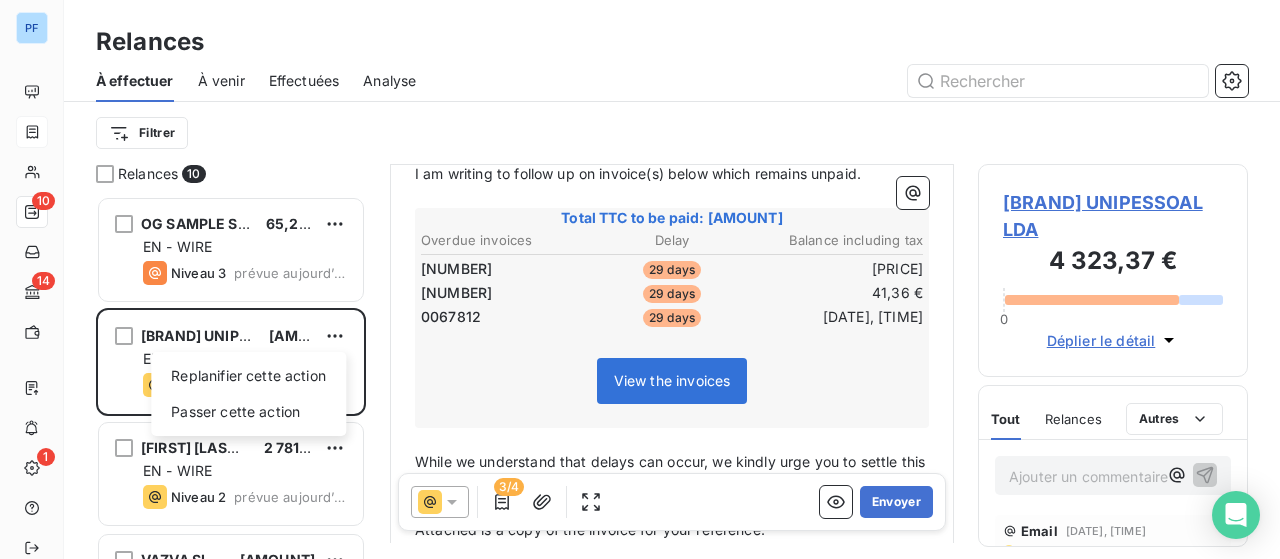 click on "PF 10 14 1 Relances À effectuer À venir Effectuées Analyse Filtrer Relances 10 OG SAMPLE SAS [AMOUNT] EN - WIRE Niveau 3 prévue aujourd’hui FOOTLOOSE UNIPESSOAL LDA [AMOUNT] Replanifier cette action Passer cette action EN - WIRE Niveau 2 prévue aujourd’hui CARLOS ARMANDO DE OLIVEIRA [AMOUNT] EN - WIRE Niveau 2 prévue aujourd’hui VAZVA SL [AMOUNT] EN - WIRE Niveau 3 prévue aujourd’hui MAISON MARCELLE [AMOUNT] FR - VIREMENT Niveau 2 prévue aujourd’hui SELECT DISCOVERY LDA [AMOUNT] EN - WIRE Niveau 2 prévue aujourd’hui MILK SARL [AMOUNT] EN - WIRE Niveau 2 prévue aujourd’hui WILDERNESS BROTHERS LDA [AMOUNT] EN - WIRE Niveau 3 prévue aujourd’hui BLUE BOARD SURF UNIPESSOAL LDA [AMOUNT] EN - WIRE Niveau 2 prévue aujourd’hui BANA SKATESHOP [AMOUNT] EN - WIRE Niveau 3 prévue aujourd’hui De : Finance Pilot-Fish - rappels@leanpay.io À : Aucun nom <[EMAIL]> Cc : finance@pilot-fish.fr Objet : [ Pilot Fish" at bounding box center (640, 279) 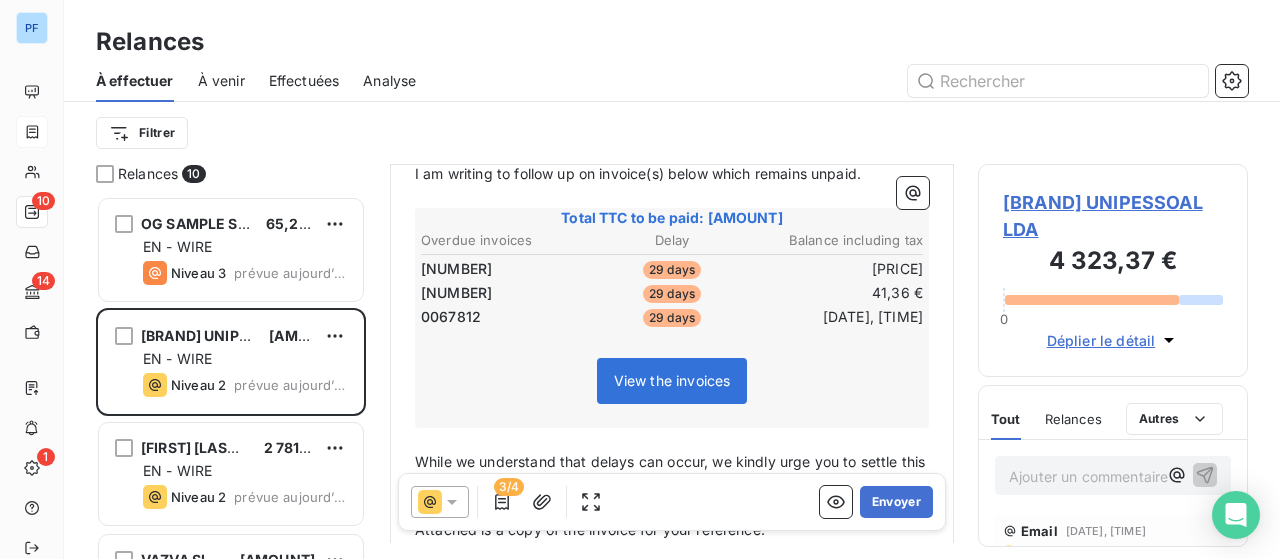 click on "Envoyer" at bounding box center [896, 502] 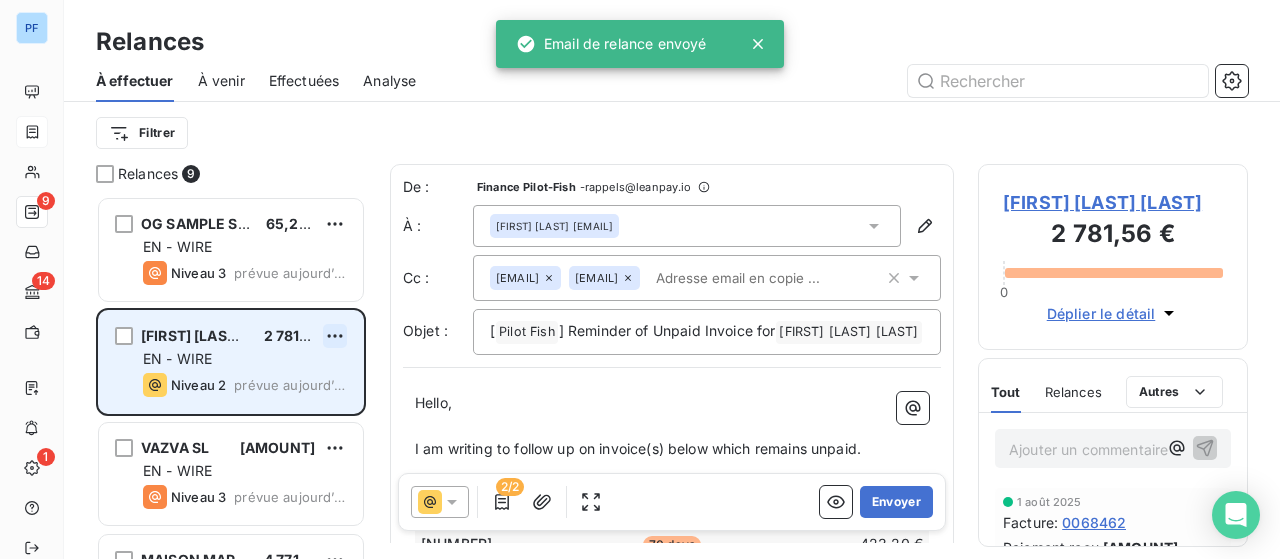 click on "De : Finance Pilot-Fish - rappels@leanpay.io À : [EMAIL] Cc : finance@pilot-fish.fr [EMAIL] Objet : [ Pilot Fish ﻿ ] Reminder of Unpaid Invoice for [COMPANY_NAME] ﻿ ﻿ Hello, ﻿" at bounding box center (640, 279) 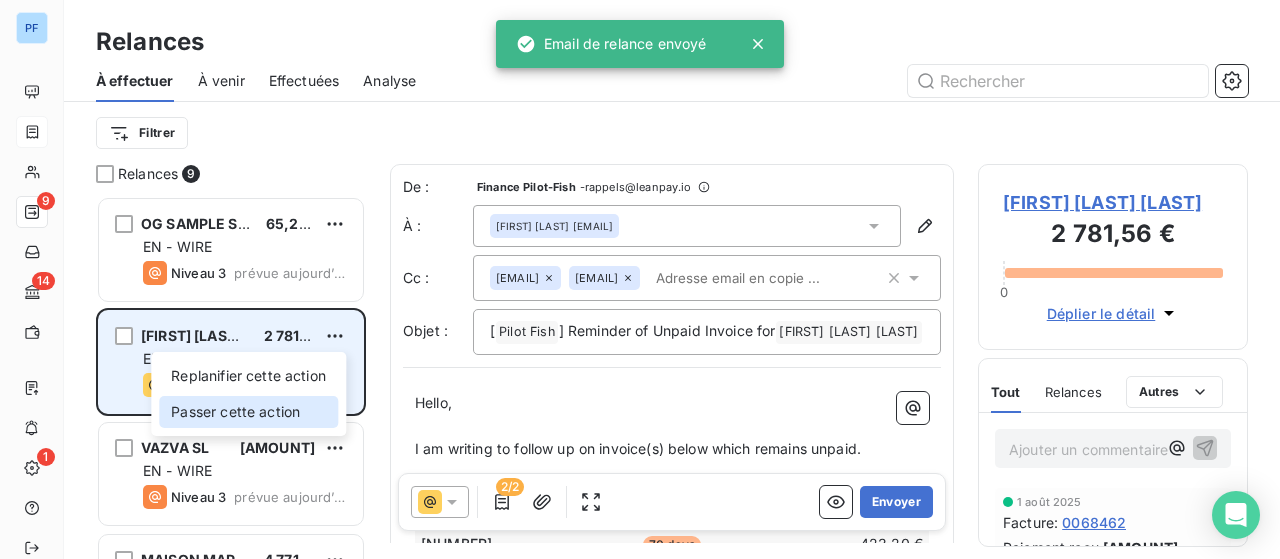 click on "Passer cette action" at bounding box center (248, 412) 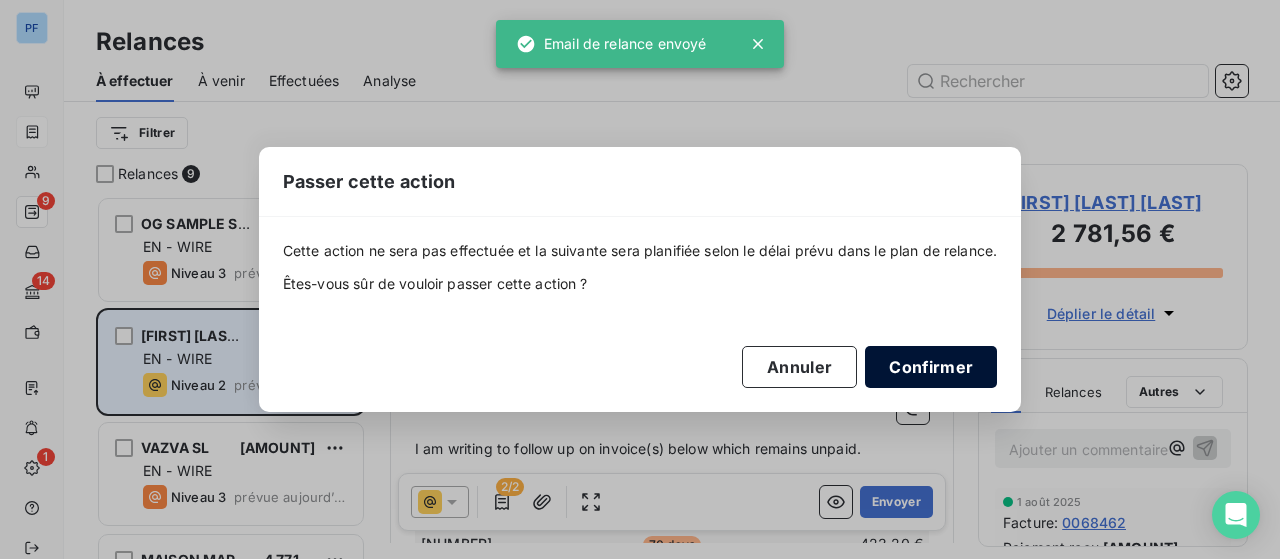 click on "Confirmer" at bounding box center [931, 367] 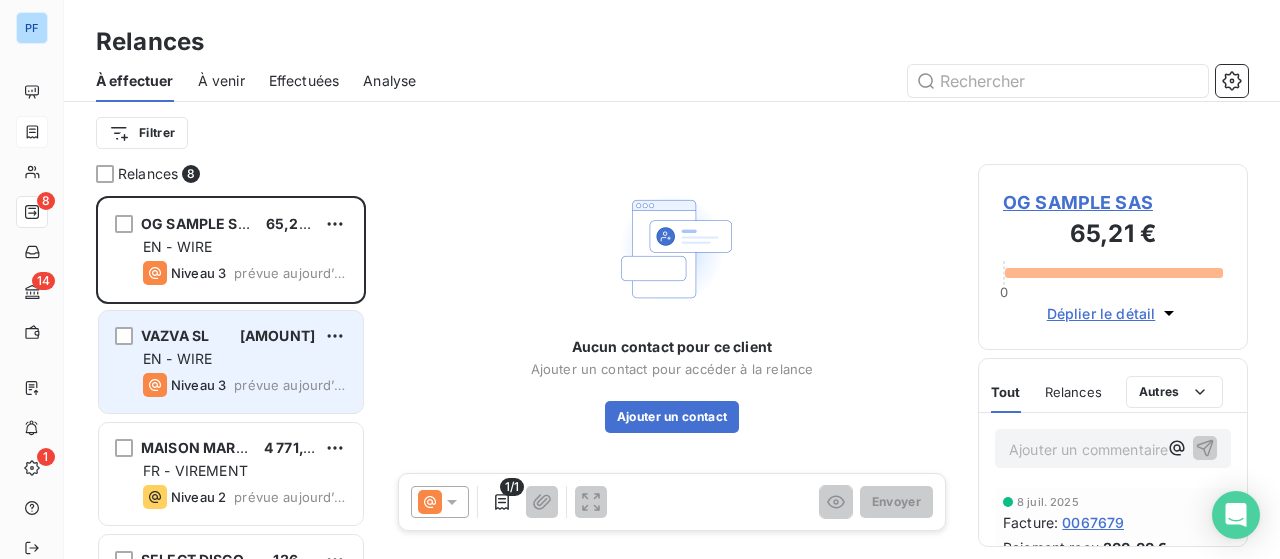 click on "EN - WIRE" at bounding box center (245, 359) 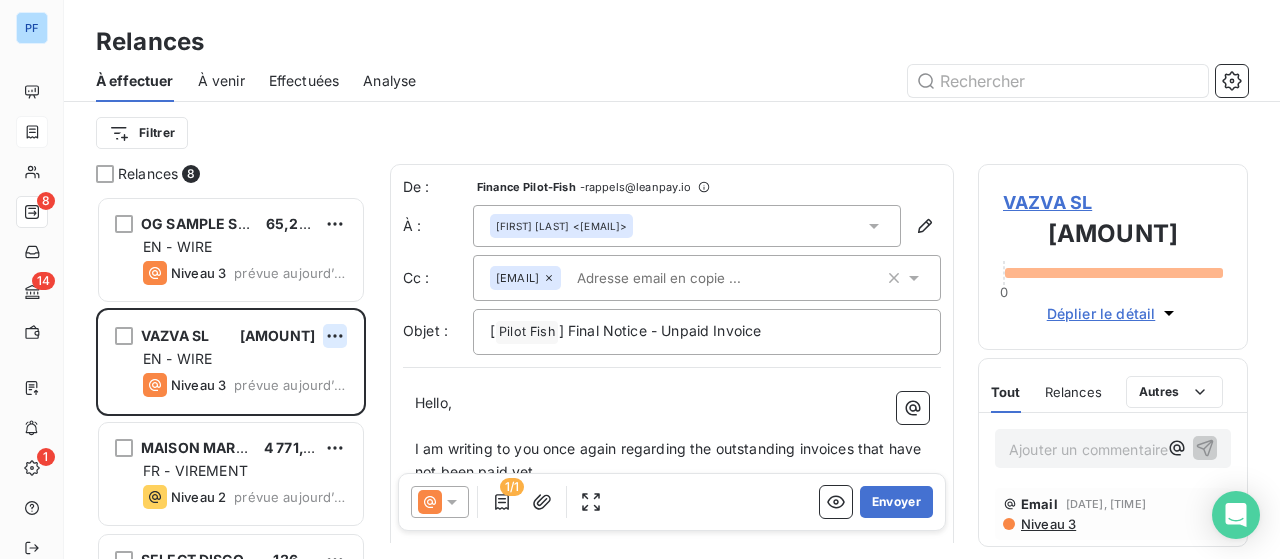 click on "PF 8 14 1 Relances À effectuer À venir Effectuées Analyse Filtrer Relances 8 OG SAMPLE SAS [AMOUNT] EN - WIRE Niveau 3 prévue aujourd’hui VAZVA SL [AMOUNT] EN - WIRE Niveau 3 prévue aujourd’hui MAISON MARCELLE [AMOUNT] FR - VIREMENT Niveau 2 prévue aujourd’hui SELECT DISCOVERY LDA [AMOUNT] EN - WIRE Niveau 2 prévue aujourd’hui MILK SARL [AMOUNT] EN - WIRE Niveau 2 prévue aujourd’hui WILDERNESS BROTHERS LDA [AMOUNT] EN - WIRE Niveau 3 prévue aujourd’hui BLUE BOARD SURF UNIPESSOAL LDA [AMOUNT] EN - WIRE Niveau 2 prévue aujourd’hui BANA SKATESHOP [AMOUNT] EN - WIRE Niveau 3 prévue aujourd’hui De : Finance Pilot-Fish - rappels@leanpay.io À : Oscar Valez <[EMAIL]> Cc : finance@pilot-fish.fr Objet : [ Pilot Fish ﻿ ] Final Notice - Unpaid Invoice Hello, ﻿ I am writing to you once again regarding the outstanding invoices that have not been paid yet.. ﻿ Below concerned invoice with overdue date : ﻿ Delay" at bounding box center (640, 279) 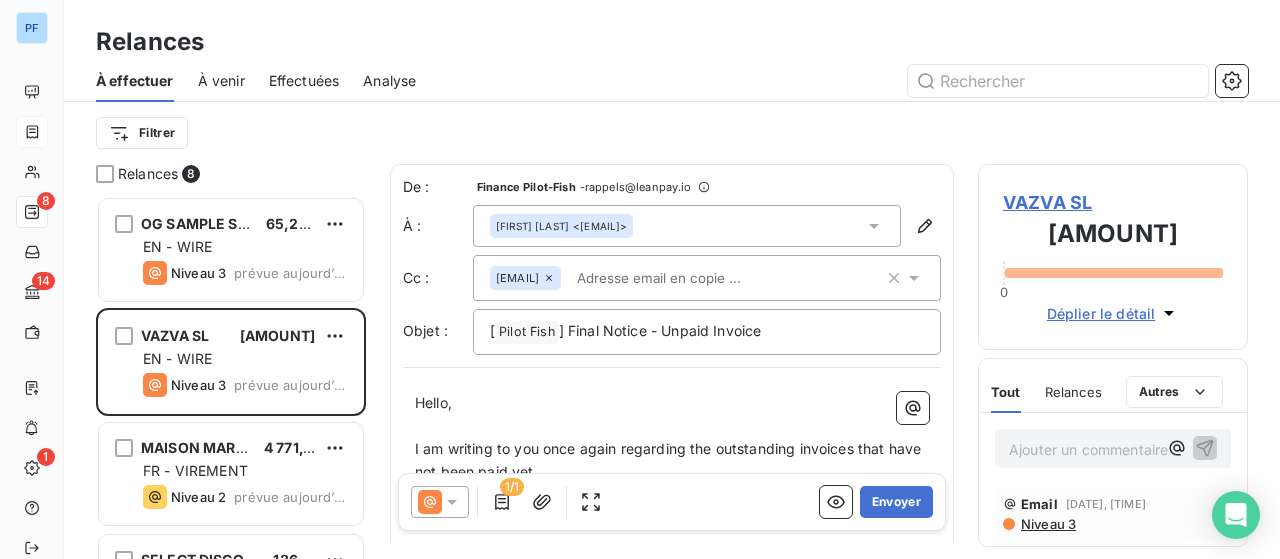 drag, startPoint x: 376, startPoint y: 351, endPoint x: 440, endPoint y: 403, distance: 82.46211 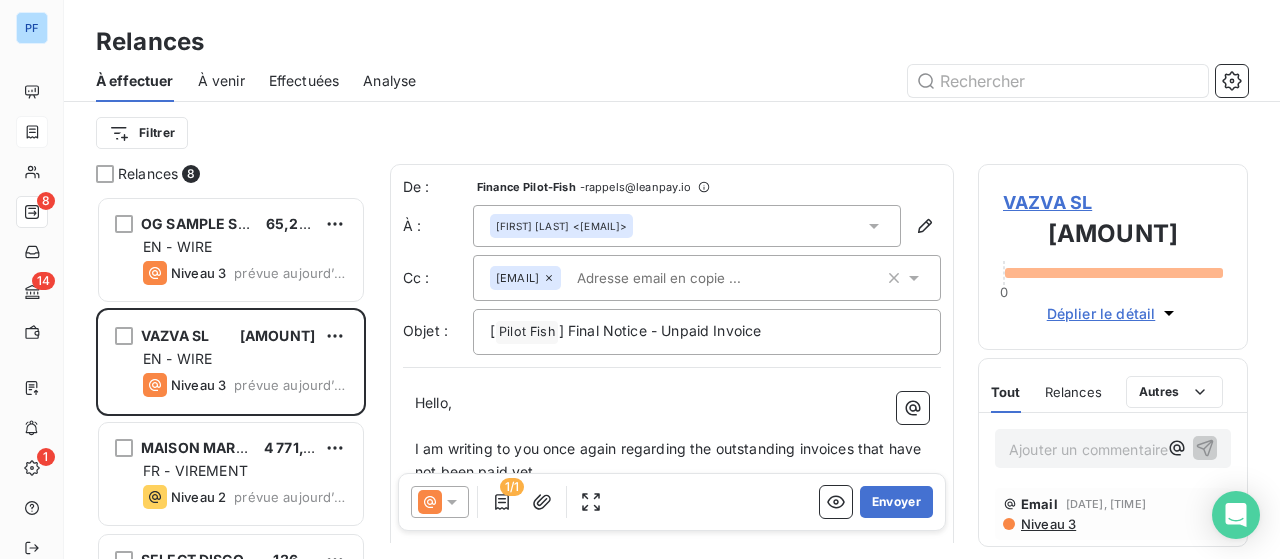 click on "PF 8 14 1 Relances À effectuer À venir Effectuées Analyse Filtrer Relances 8 OG SAMPLE SAS [AMOUNT] EN - WIRE Niveau 3 prévue aujourd’hui VAZVA SL [AMOUNT] EN - WIRE Niveau 3 prévue aujourd’hui MAISON MARCELLE [AMOUNT] FR - VIREMENT Niveau 2 prévue aujourd’hui SELECT DISCOVERY LDA [AMOUNT] EN - WIRE Niveau 2 prévue aujourd’hui MILK SARL [AMOUNT] EN - WIRE Niveau 2 prévue aujourd’hui WILDERNESS BROTHERS LDA [AMOUNT] EN - WIRE Niveau 3 prévue aujourd’hui BLUE BOARD SURF UNIPESSOAL LDA [AMOUNT] EN - WIRE Niveau 2 prévue aujourd’hui BANA SKATESHOP [AMOUNT] EN - WIRE Niveau 3 prévue aujourd’hui De : Finance Pilot-Fish - rappels@leanpay.io À : Oscar Valez <[EMAIL]> Cc : finance@pilot-fish.fr Objet : [ Pilot Fish ﻿ ] Final Notice - Unpaid Invoice Hello, ﻿ I am writing to you once again regarding the outstanding invoices that have not been paid yet.. ﻿ Below concerned invoice with overdue date : ﻿ Delay" at bounding box center [640, 279] 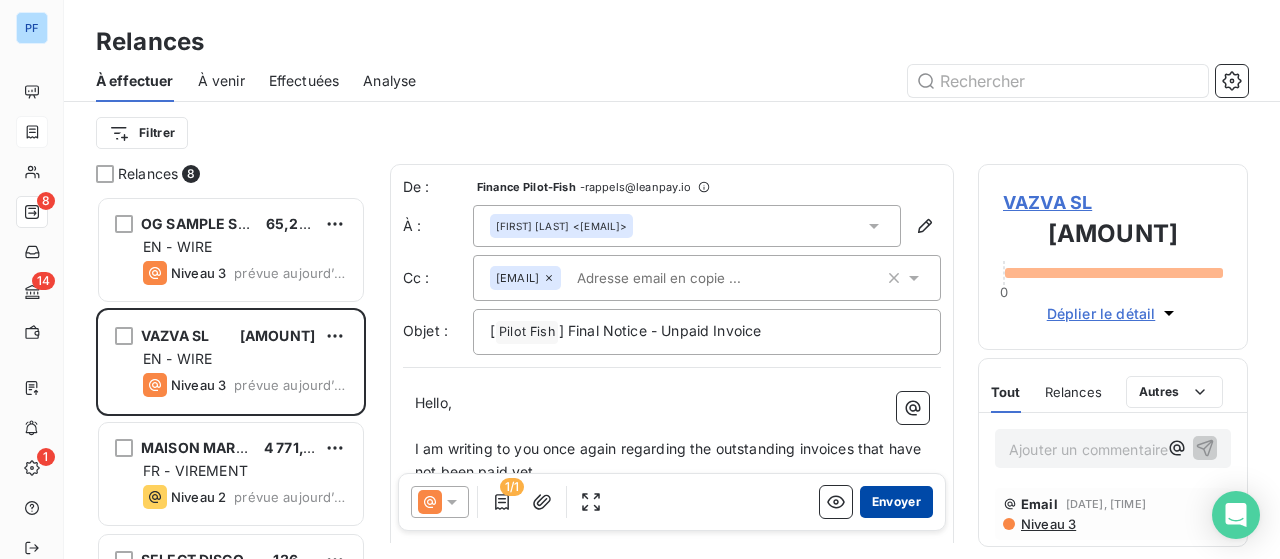click on "Envoyer" at bounding box center [896, 502] 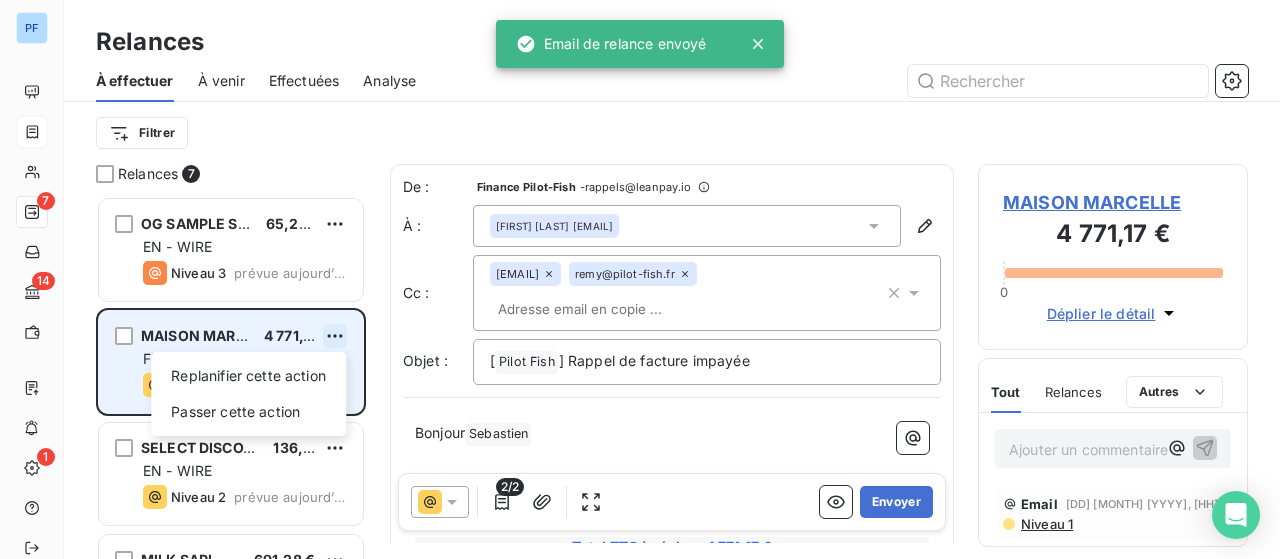 click on "PF 7 14 1 Relances À effectuer À venir Effectuées Analyse Filtrer Relances 7 [COMPANY] [CURRENCY] EN - WIRE Niveau 3 prévue aujourd’hui [COMPANY] [CURRENCY] Replanifier cette action Passer cette action FR - VIREMENT Niveau 2 prévue aujourd’hui [COMPANY] [CURRENCY] EN - WIRE Niveau 2 prévue aujourd’hui [COMPANY] [CURRENCY] EN - WIRE Niveau 2 prévue aujourd’hui [COMPANY] [CURRENCY] EN - WIRE Niveau 3 prévue aujourd’hui [COMPANY] [CURRENCY] EN - WIRE Niveau 2 prévue aujourd’hui [COMPANY] [CURRENCY] EN - WIRE Niveau 3 prévue aujourd’hui De : Finance Pilot-Fish - rappels@leanpay.io À : [NAME] [EMAIL] Cc : finance@pilot-fish.fr remy@pilot-fish.fr Objet : [ Pilot Fish ﻿ ] Rappel de facture impayée Bonjour [NAME] ﻿ ﻿ ﻿ ﻿ ﻿ J'espère que vous allez bien. Je vous contacte au sujet de la/des facture(s) ci-dessous qui est/sont toujours impayée(s)." at bounding box center (640, 279) 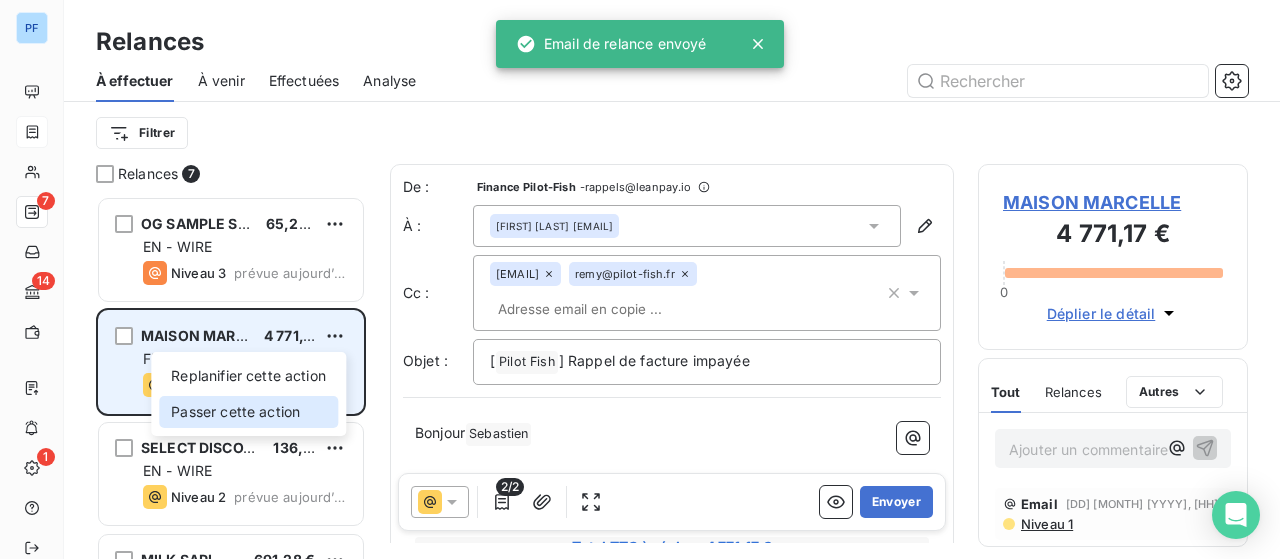 click on "Passer cette action" at bounding box center [248, 412] 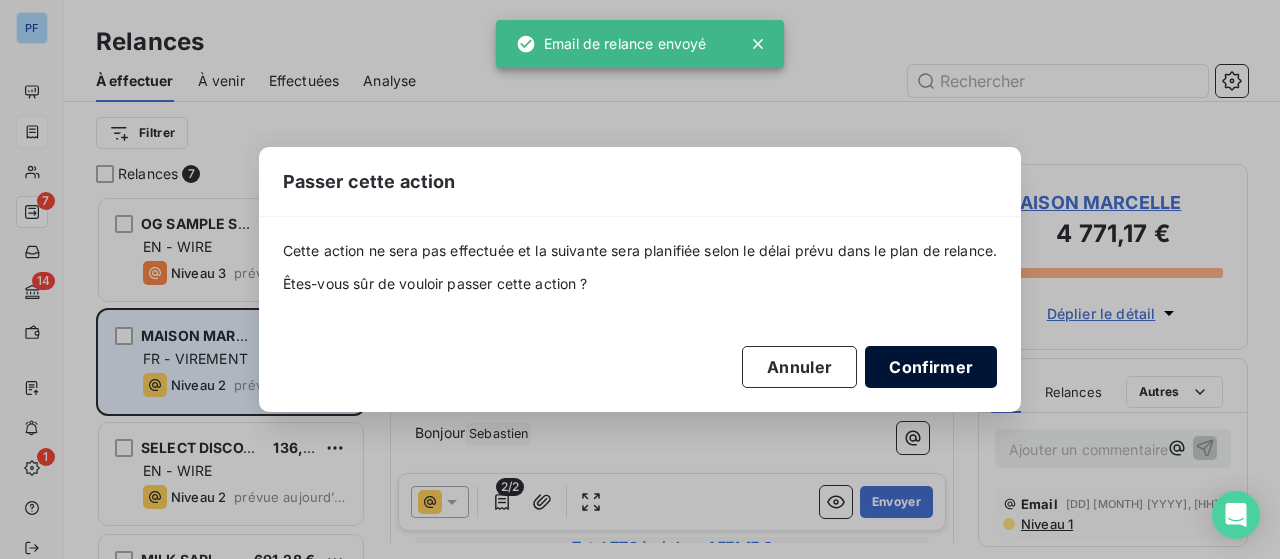 click on "Confirmer" at bounding box center [931, 367] 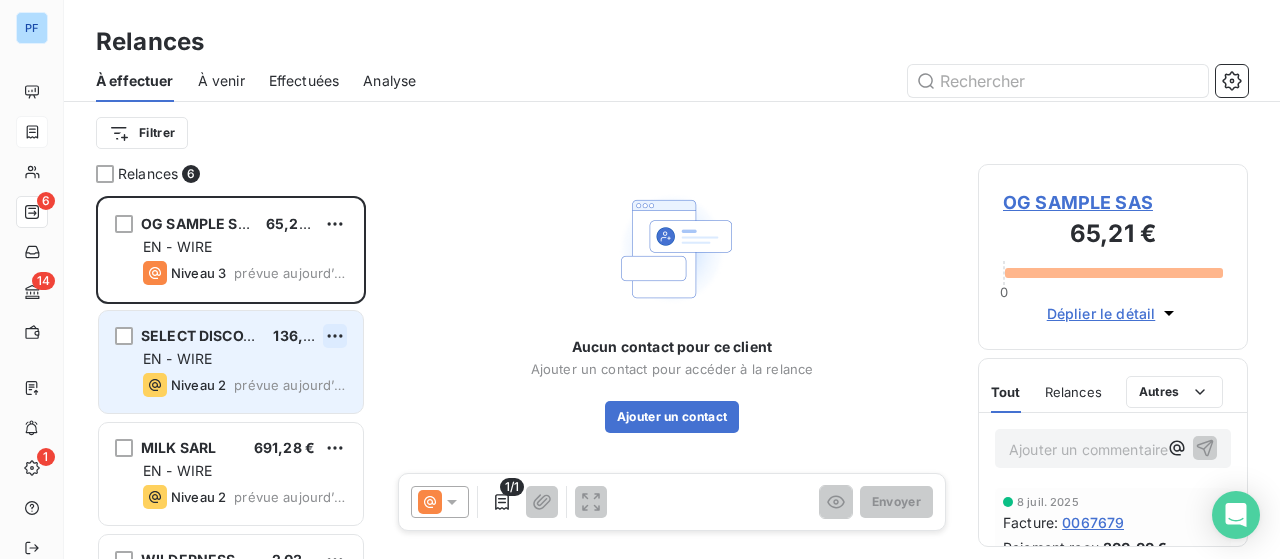 click on "Relances [NUMBER] [COMPANY] [PRICE] EN - WIRE Niveau 3 prévue aujourd’hui [COMPANY] [PRICE] EN - WIRE Niveau 2 prévue aujourd’hui [COMPANY] [PRICE] EN - WIRE Niveau 2 prévue aujourd’hui [COMPANY] [PRICE] EN - WIRE Niveau 3 prévue aujourd’hui [COMPANY] [PRICE] EN - WIRE Niveau 2 prévue aujourd’hui [COMPANY] [PRICE] EN - WIRE Niveau 3 prévue aujourd’hui Aucun contact pour ce client Ajouter un contact pour accéder à la relance Ajouter un contact 1/1 Envoyer [COMPANY] [PRICE] 0 Relances Commentaires Portail client Tout Relances Autres Ajouter un commentaire ﻿ [DATE] Facture  : [NUMBER] Paiement reçu [PRICE]" at bounding box center [640, 279] 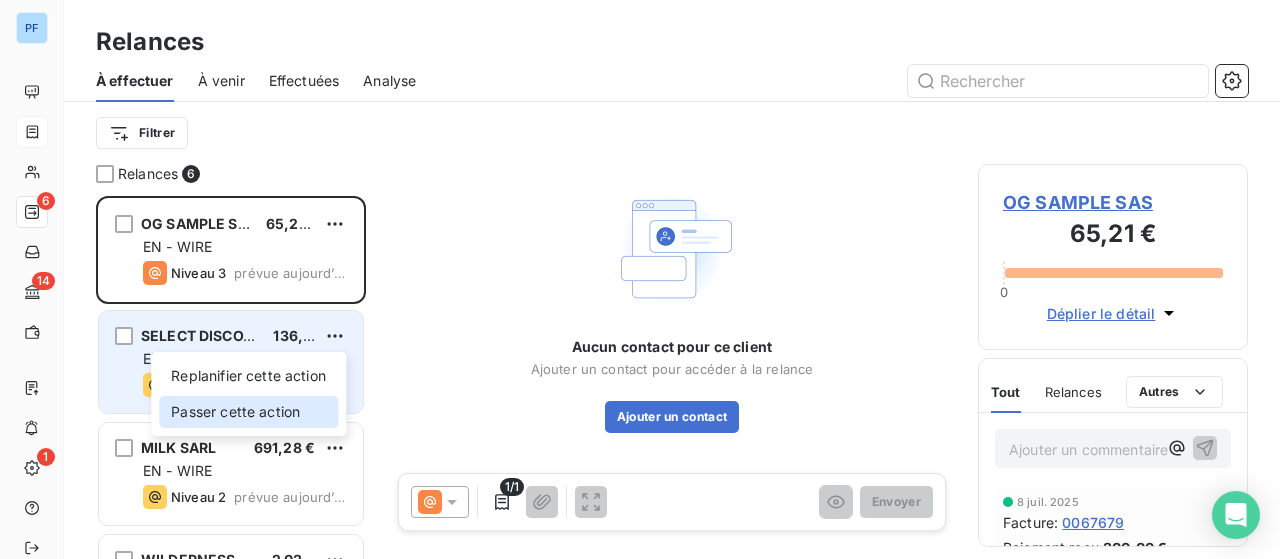 click on "Passer cette action" at bounding box center (248, 412) 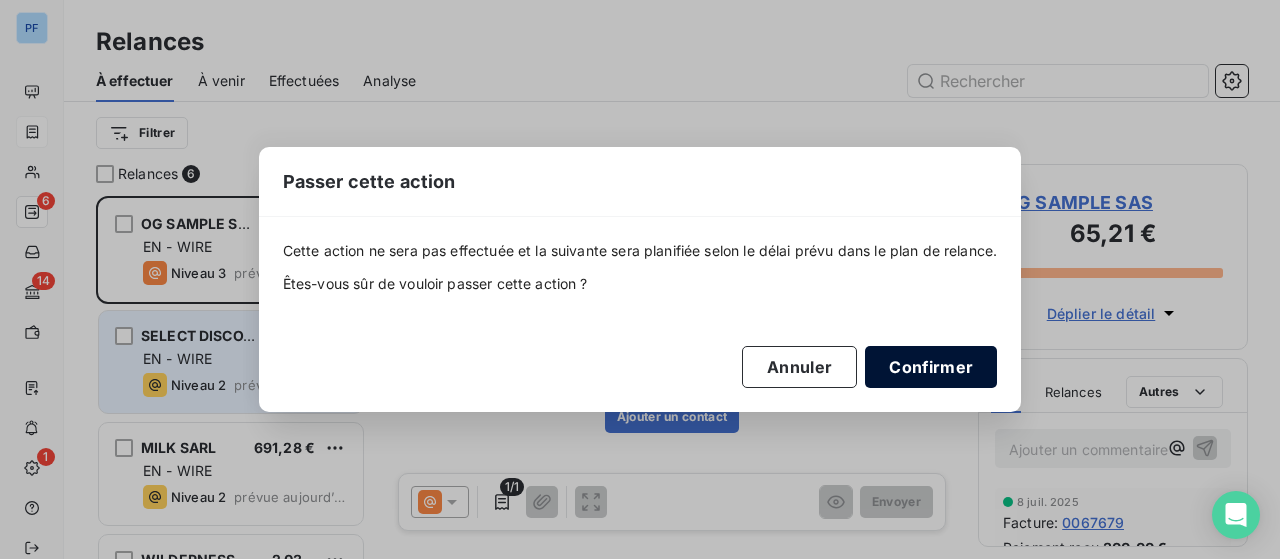 click on "Confirmer" at bounding box center (931, 367) 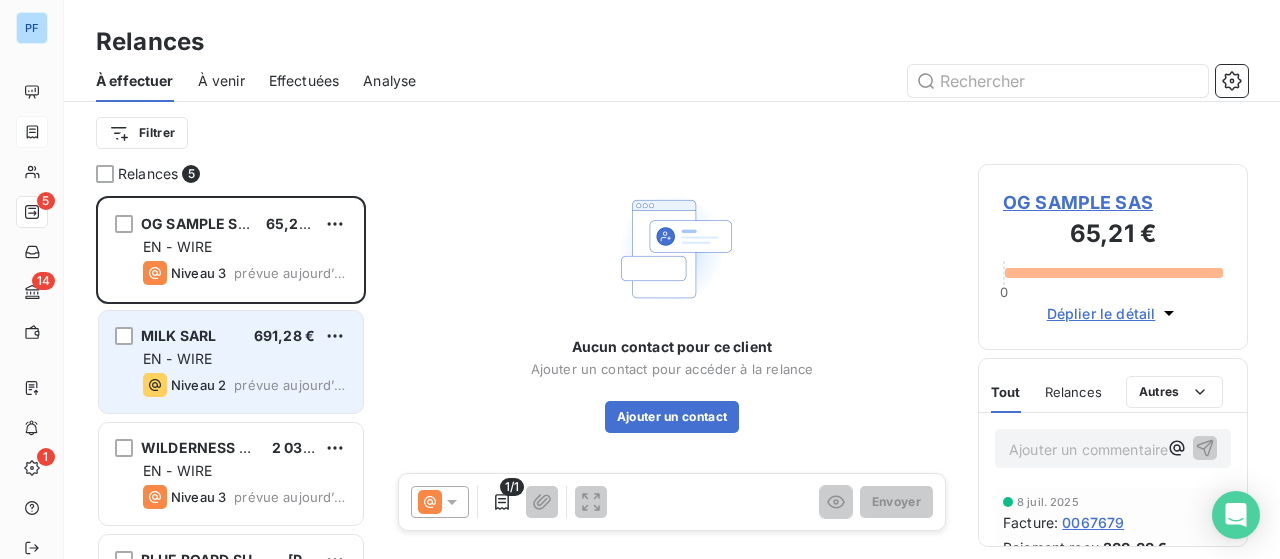 click on "EN - WIRE" at bounding box center (245, 359) 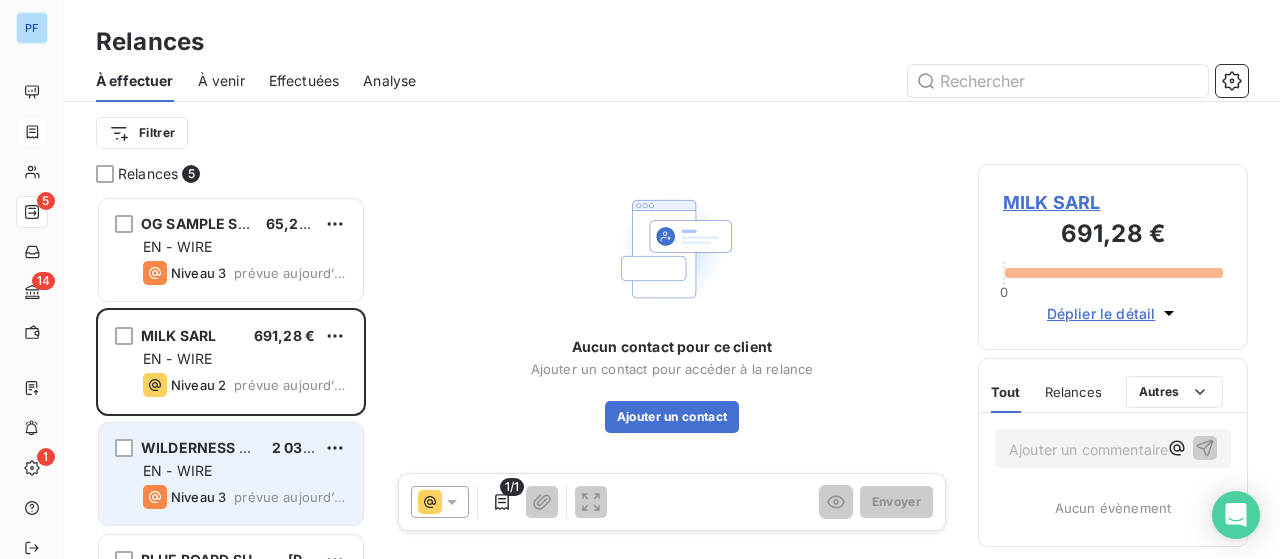 click on "[COMPANY] [PRICE] EN - WIRE Niveau 3 prévue aujourd’hui" at bounding box center [231, 474] 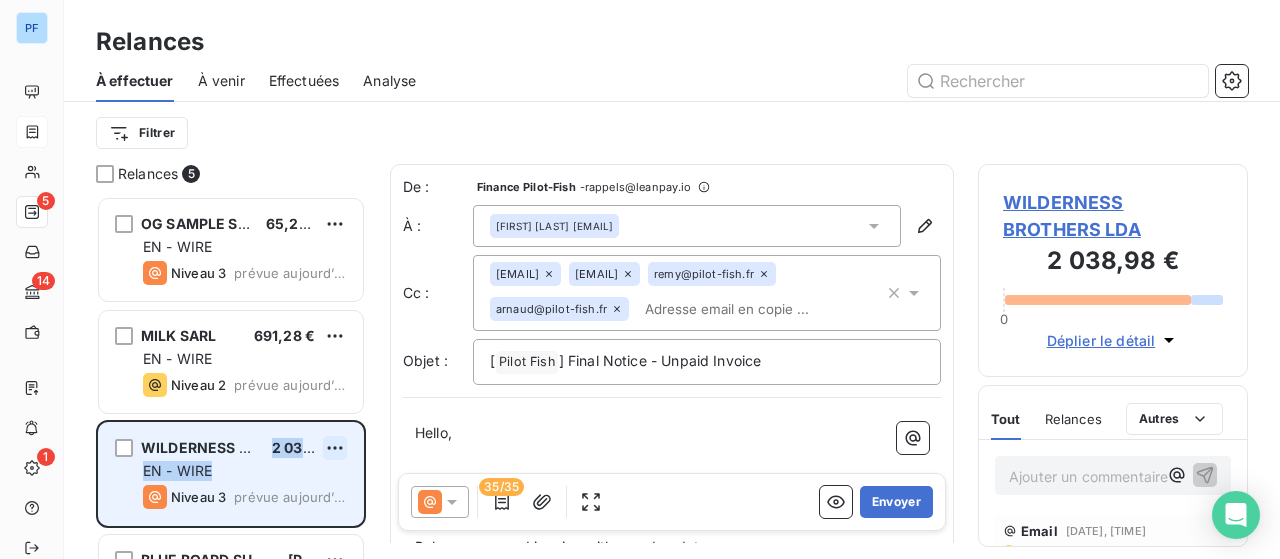 click on "PF 5 14 1 Relances À effectuer À venir Effectuées Analyse Filtrer Relances 5 OG SAMPLE SAS [AMOUNT] EN - WIRE Niveau 3 prévue aujourd’hui MILK SARL [AMOUNT] EN - WIRE Niveau 2 prévue aujourd’hui WILDERNESS BROTHERS LDA [AMOUNT] EN - WIRE Niveau 3 prévue aujourd’hui BLUE BOARD SURF UNIPESSOAL LDA [AMOUNT] EN - WIRE Niveau 2 prévue aujourd’hui BANA SKATESHOP [AMOUNT] EN - WIRE Niveau 3 prévue aujourd’hui De : Finance Pilot-Fish - rappels@leanpay.io À : Bruno Brito <[EMAIL]> Cc : finance@pilot-fish.fr nelson.wildernessbrothersac@gmail.com remy@pilot-fish.fr arnaud@pilot-fish.fr Objet : [ Pilot Fish ﻿ ] Final Notice - Unpaid Invoice Hello, ﻿ I am writing to you once again regarding the outstanding invoices that have not been paid yet.. ﻿ Below concerned invoice with overdue date : ﻿ Total TTC to be paid:   [AMOUNT] Overdue invoices Delay Balance including tax 0059732 [DAYS]   [AMOUNT] 0059731 [DAYS]" at bounding box center (640, 279) 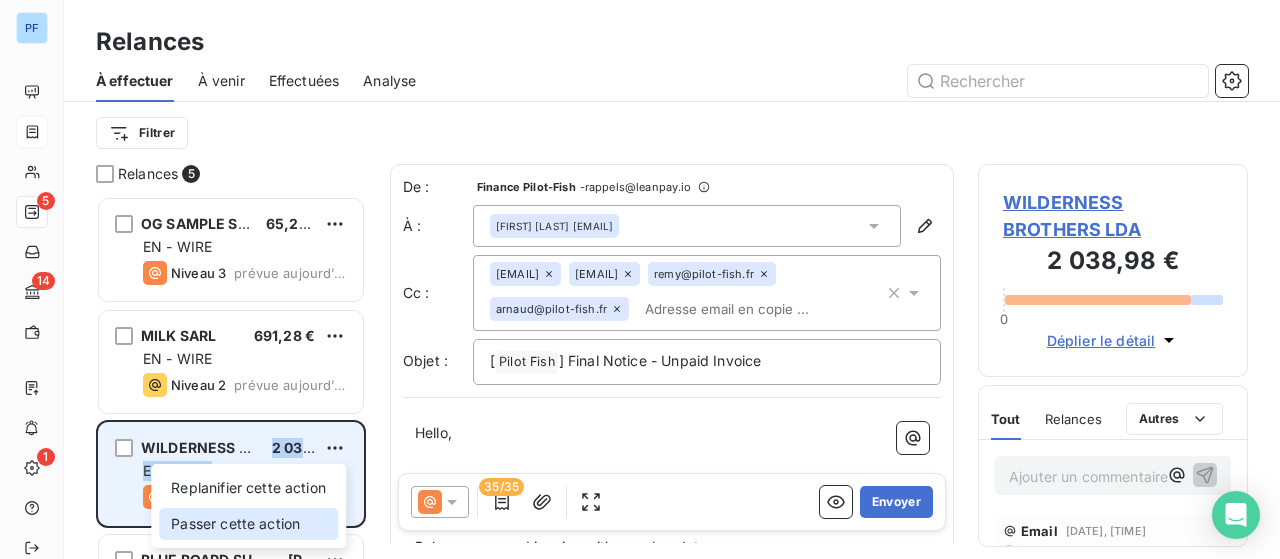 click on "Passer cette action" at bounding box center [248, 524] 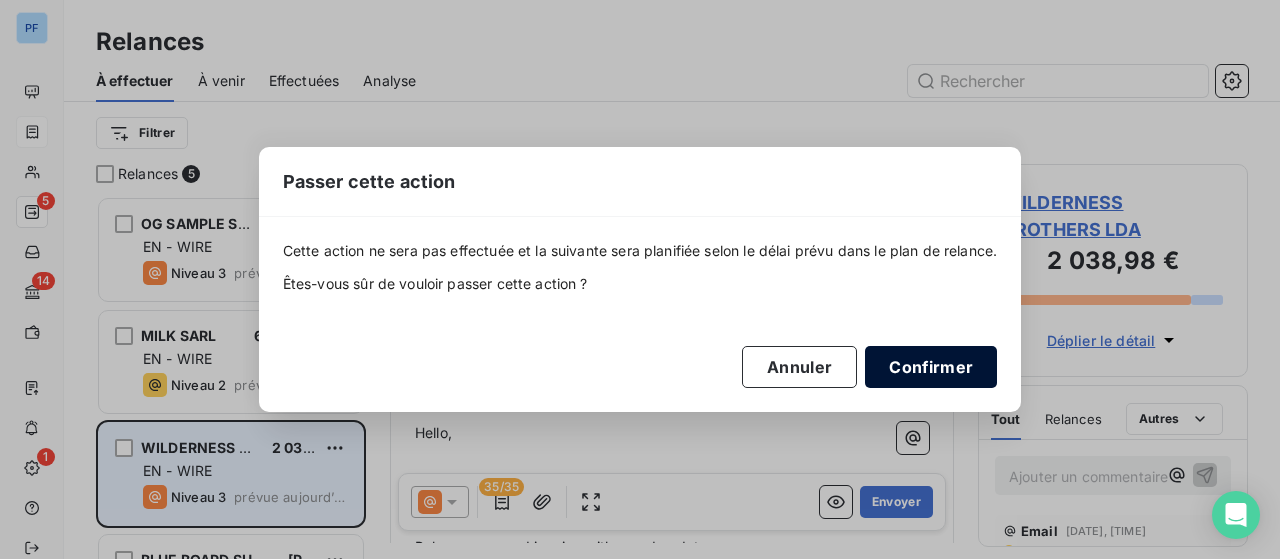 click on "Confirmer" at bounding box center [931, 367] 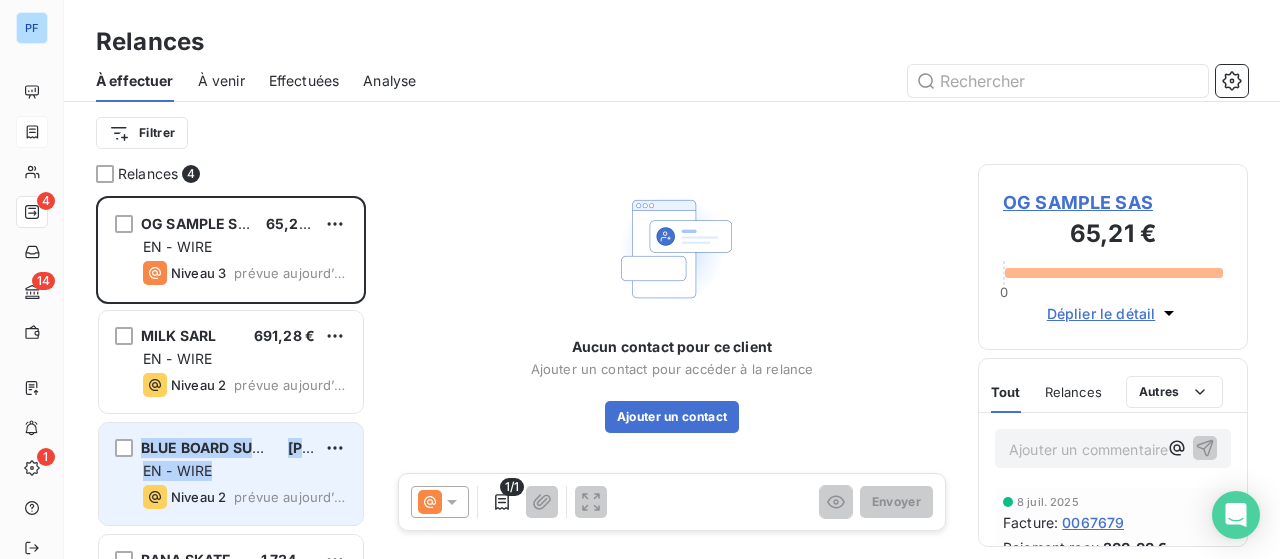 click on "EN - WIRE" at bounding box center [245, 471] 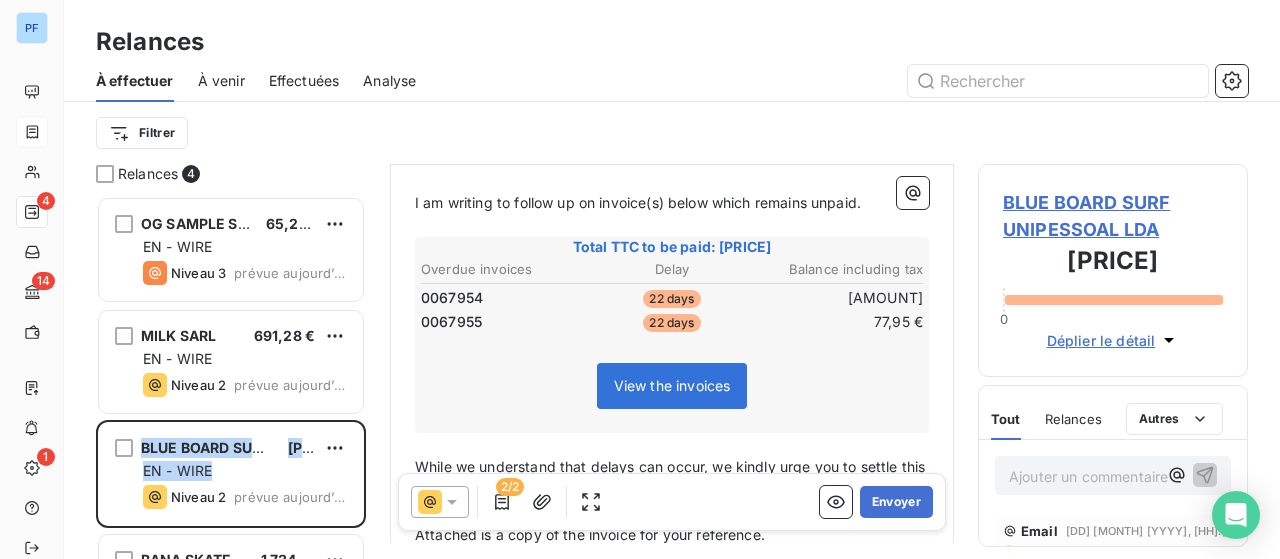 scroll, scrollTop: 300, scrollLeft: 0, axis: vertical 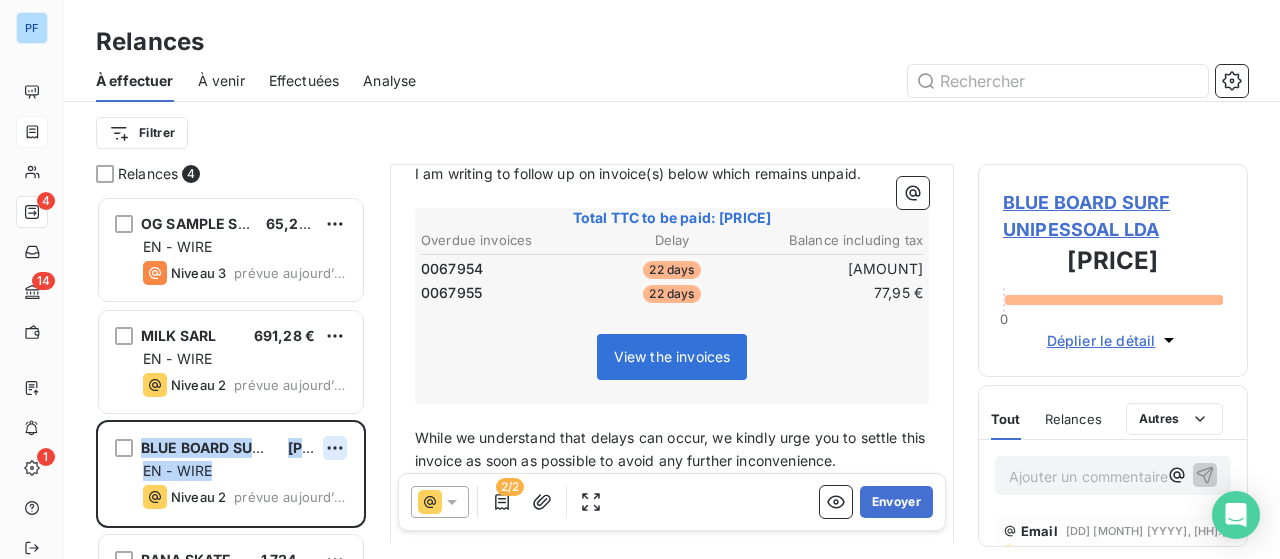 click on "Relances [NUMBER] [COMPANY] [PRICE] EN - WIRE Niveau 3 prévue aujourd’hui [COMPANY] [PRICE] EN - WIRE Niveau 2 prévue aujourd’hui [COMPANY] [PRICE] EN - WIRE Niveau 2 prévue aujourd’hui [COMPANY] [PRICE] EN - WIRE Niveau 3 prévue aujourd’hui De : Finance Pilot-Fish - [EMAIL] À : [FIRST] [LAST] <[EMAIL]> Cc : [EMAIL] [EMAIL] Objet : [ Pilot Fish ﻿ ] Reminder of Unpaid Invoice for  [COMPANY] ﻿ ﻿ Hello, ﻿ I am writing to follow up on invoice(s) below which remains unpaid. ﻿ Total TTC to be paid:   [PRICE] Overdue invoices Delay Balance including tax [NUMBER] [DAYS]   [PRICE] [NUMBER] [DAYS]   [PRICE] View   the invoices ﻿ ﻿ ﻿ Attached is a copy of the invoice for your reference. ﻿ To settle this invoice, please refer to the banking details below. 0" at bounding box center [640, 279] 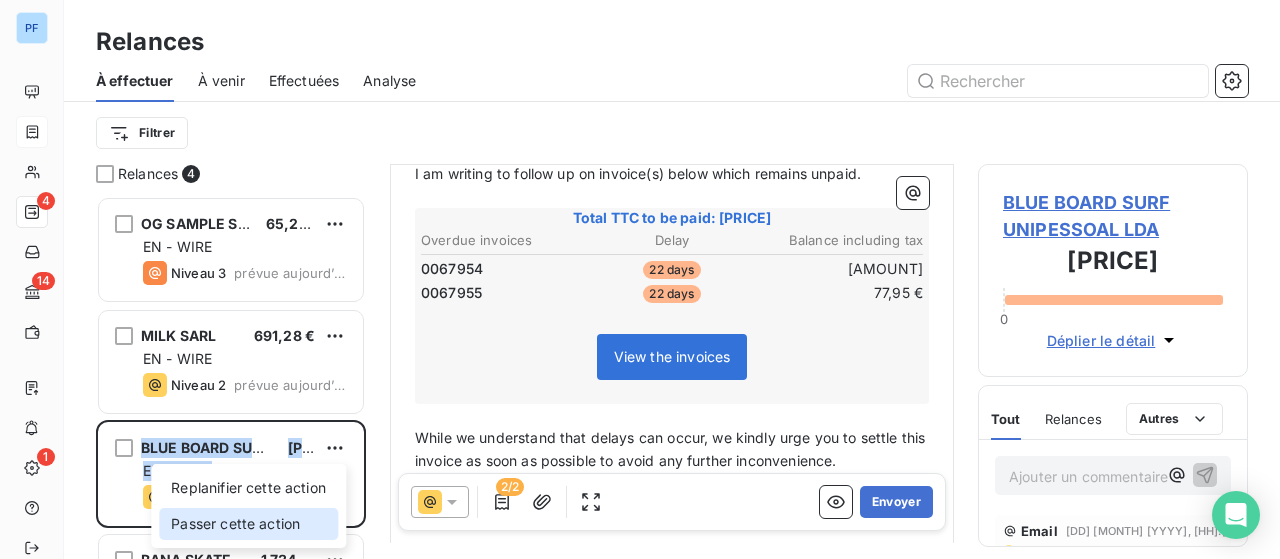 click on "Passer cette action" at bounding box center [248, 524] 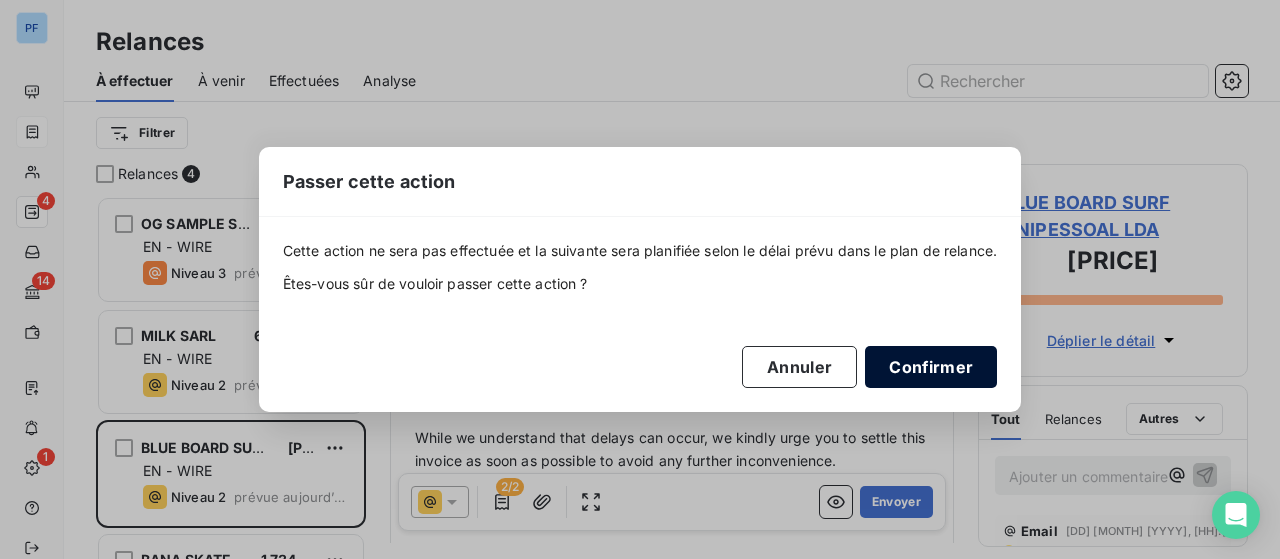 click on "Confirmer" at bounding box center (931, 367) 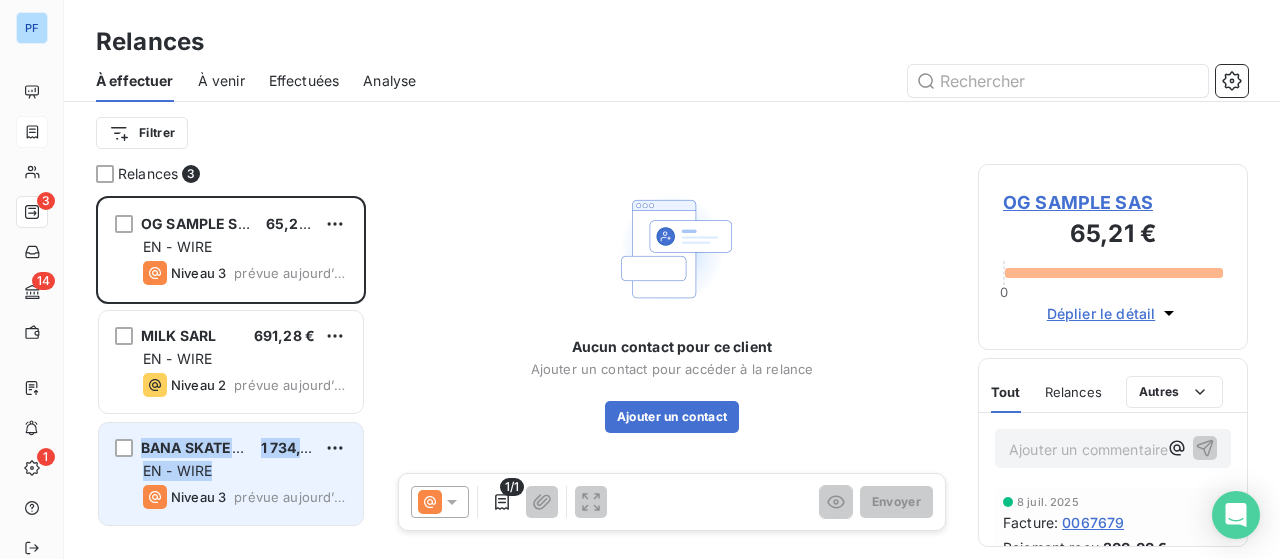 click on "EN - WIRE" at bounding box center [245, 471] 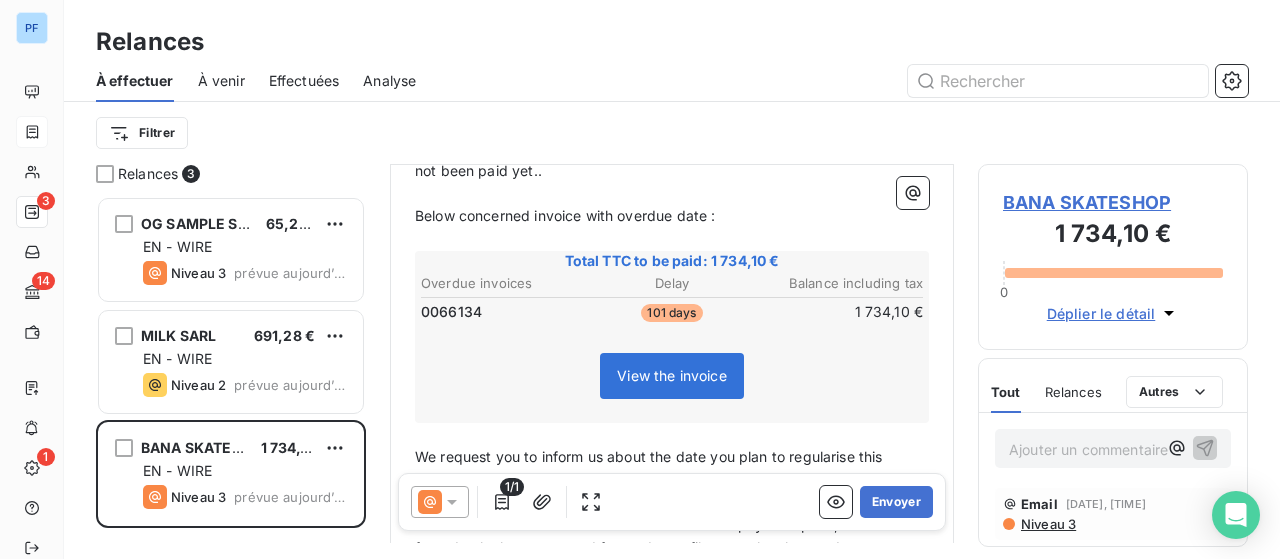 scroll, scrollTop: 0, scrollLeft: 0, axis: both 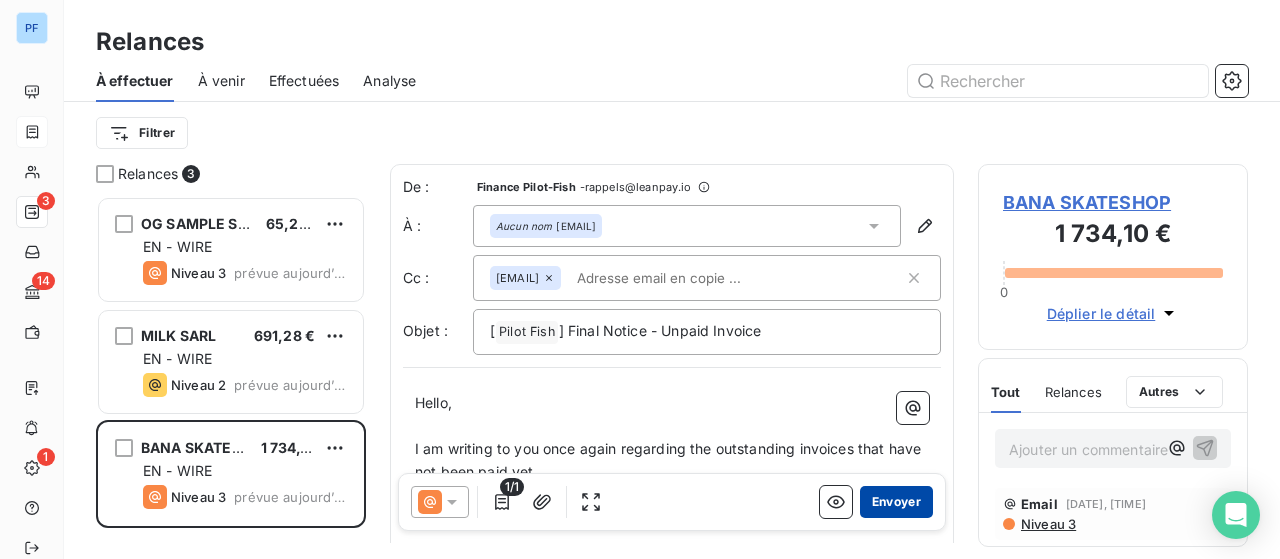 click on "Envoyer" at bounding box center (896, 502) 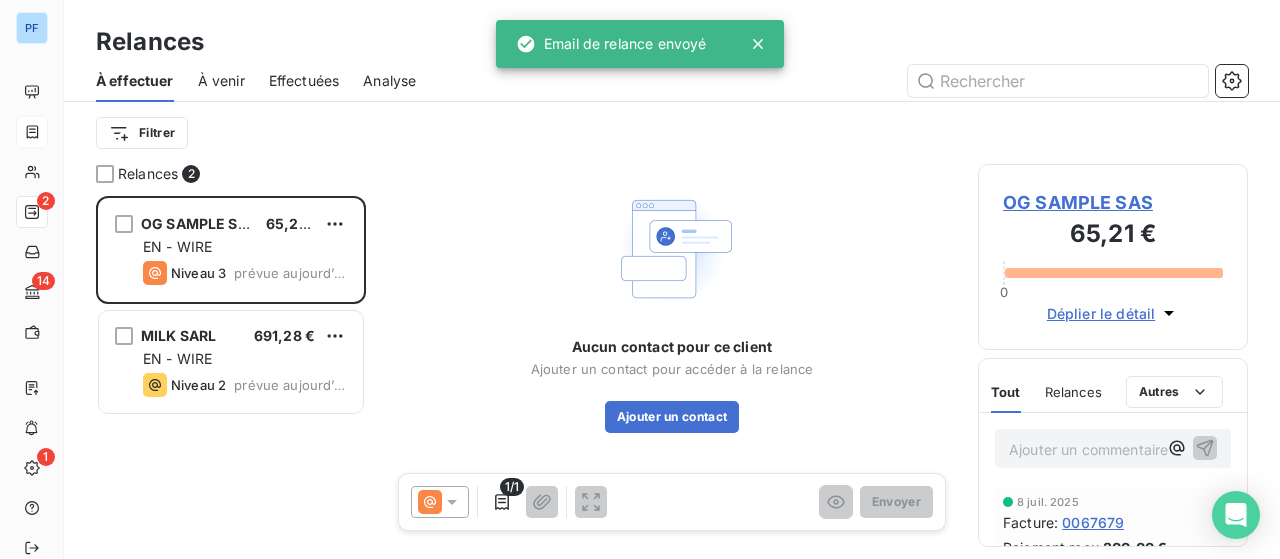 click on "OG SAMPLE SAS [AMOUNT] EN - WIRE Niveau 3 prévue aujourd’hui MILK SARL [AMOUNT] EN - WIRE Niveau 2 prévue aujourd’hui" at bounding box center [231, 377] 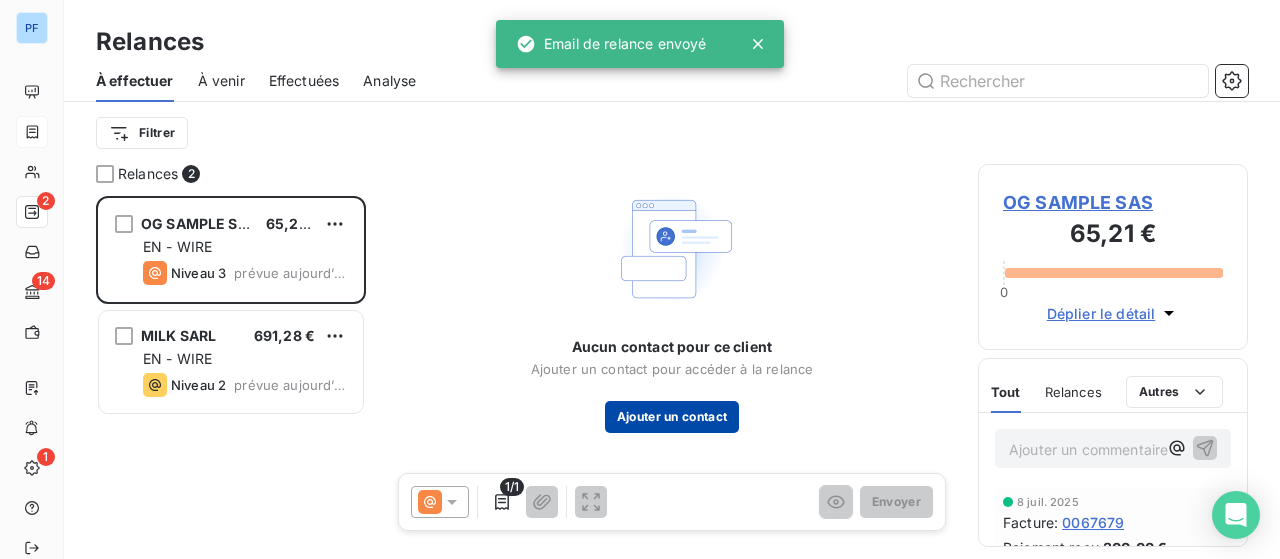 click on "Ajouter un contact" at bounding box center (672, 417) 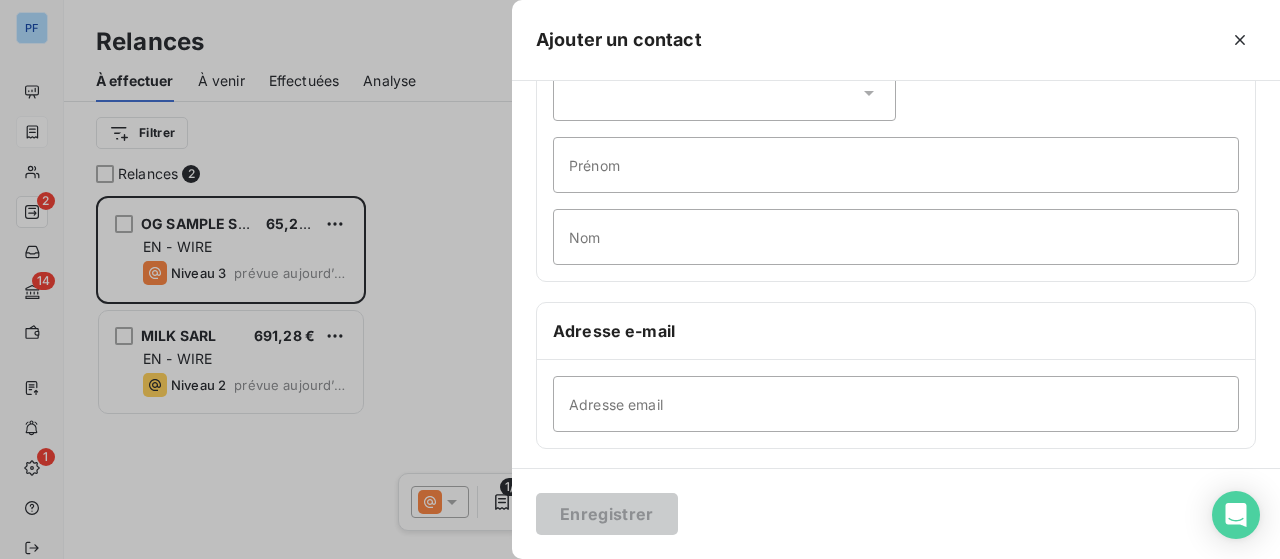 scroll, scrollTop: 100, scrollLeft: 0, axis: vertical 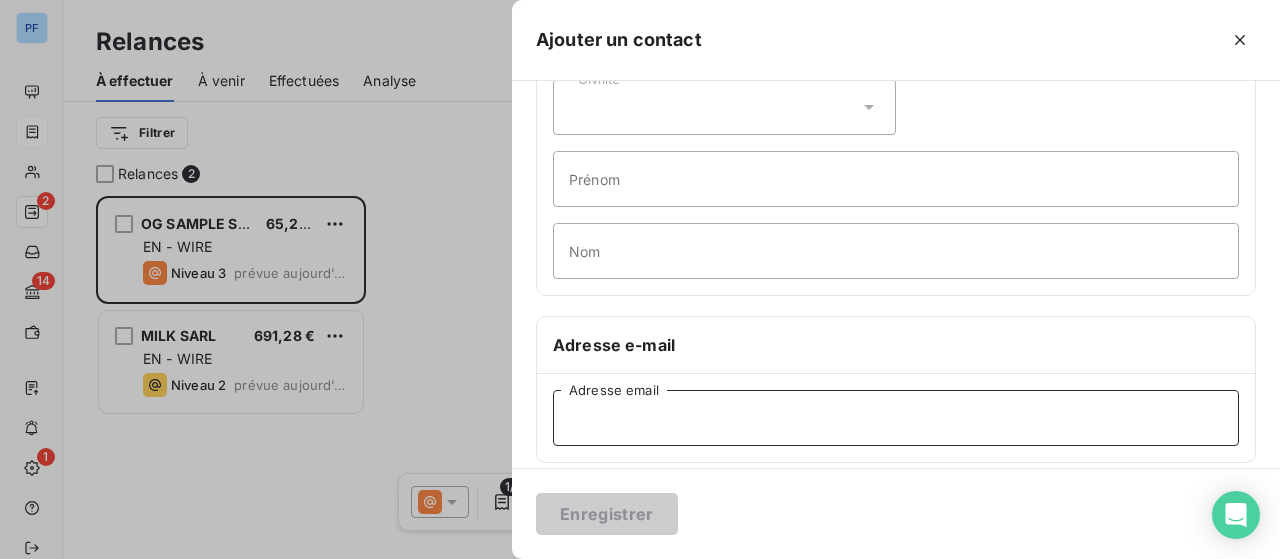 click on "Adresse email" at bounding box center [896, 418] 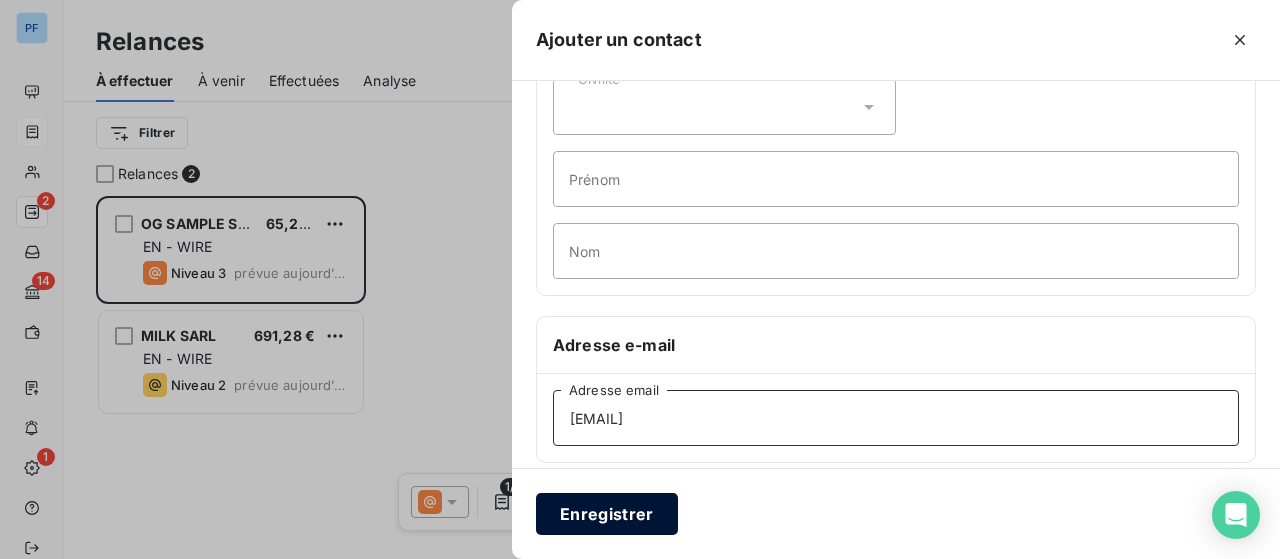 type on "[EMAIL]" 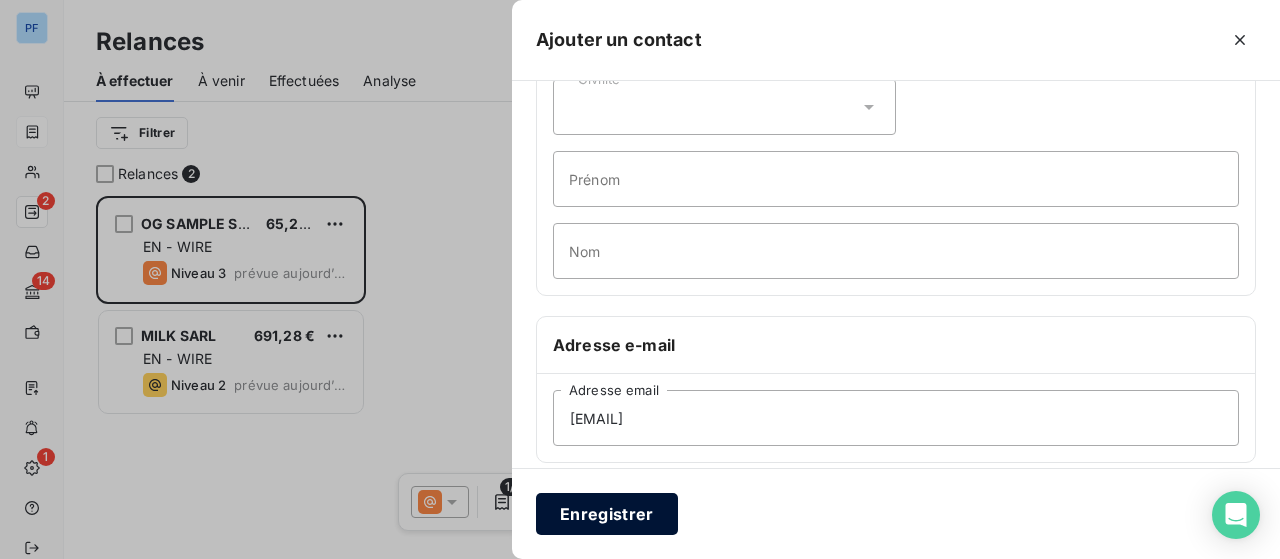 click on "Enregistrer" at bounding box center (607, 514) 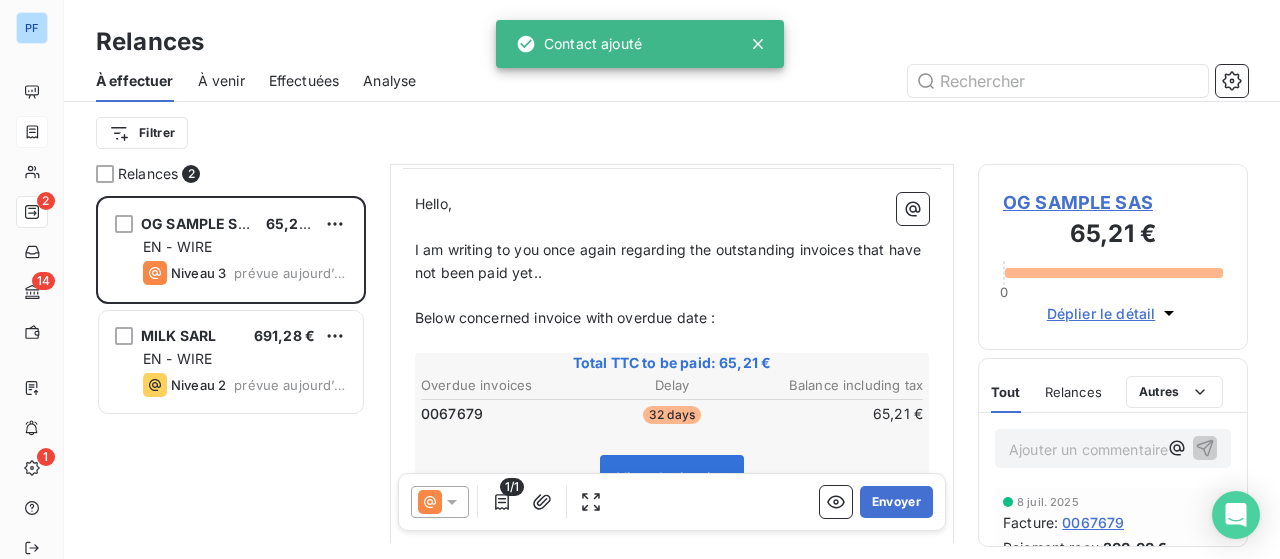 scroll, scrollTop: 300, scrollLeft: 0, axis: vertical 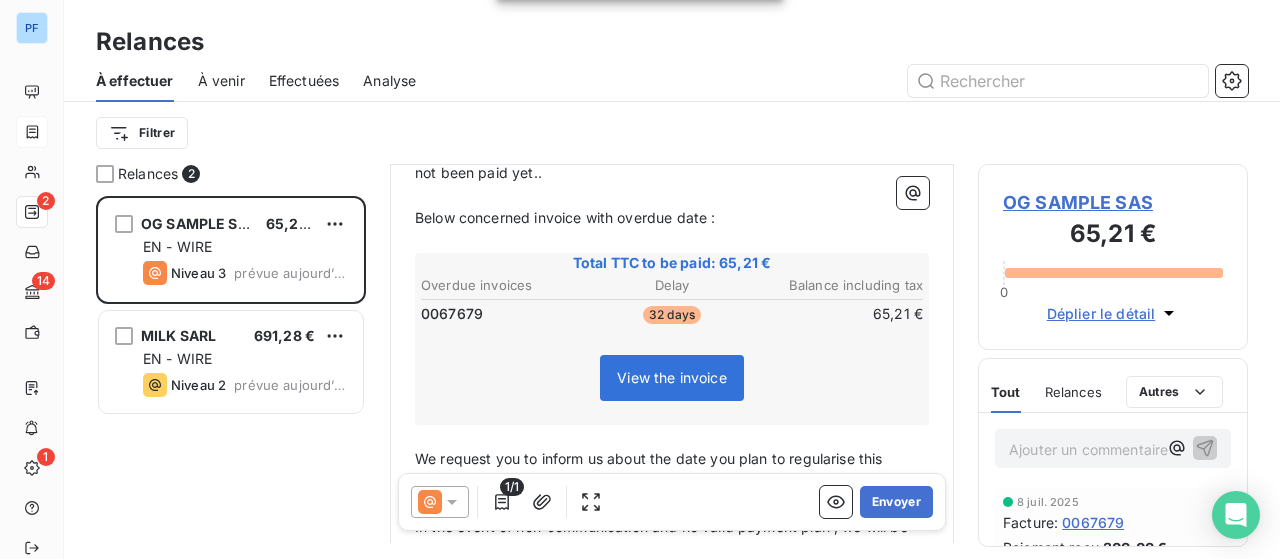 click 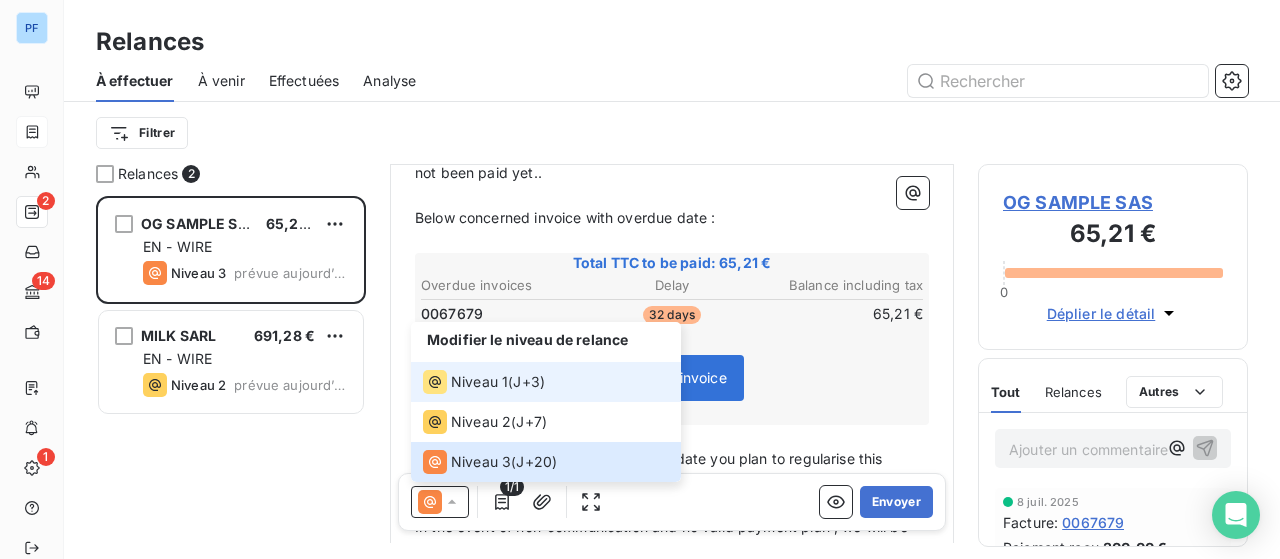 click on "Niveau 1" at bounding box center [479, 382] 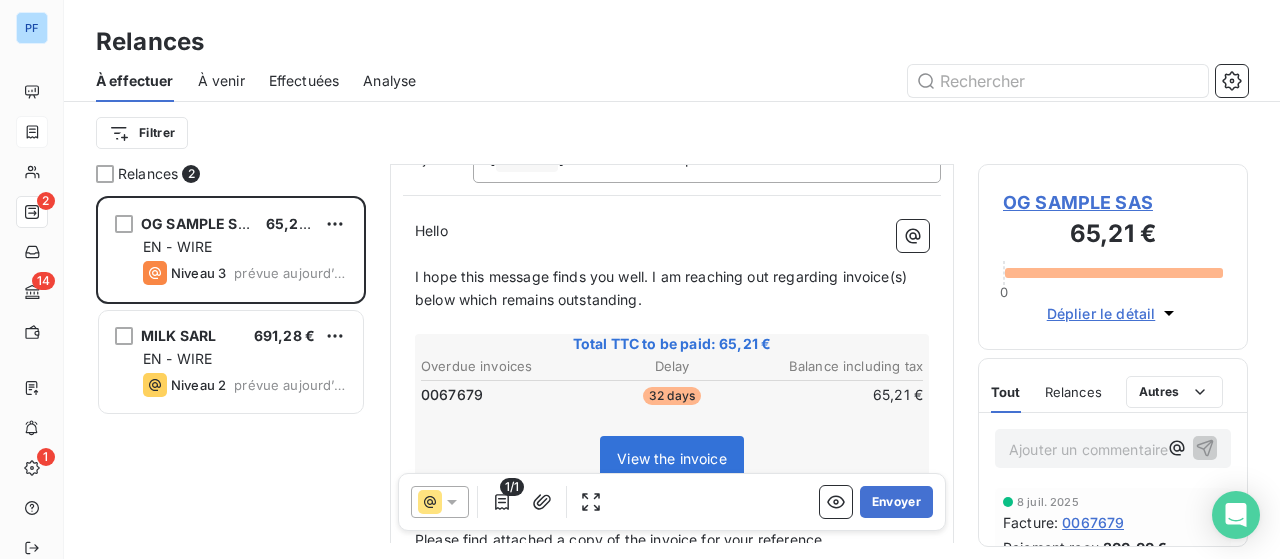 scroll, scrollTop: 202, scrollLeft: 0, axis: vertical 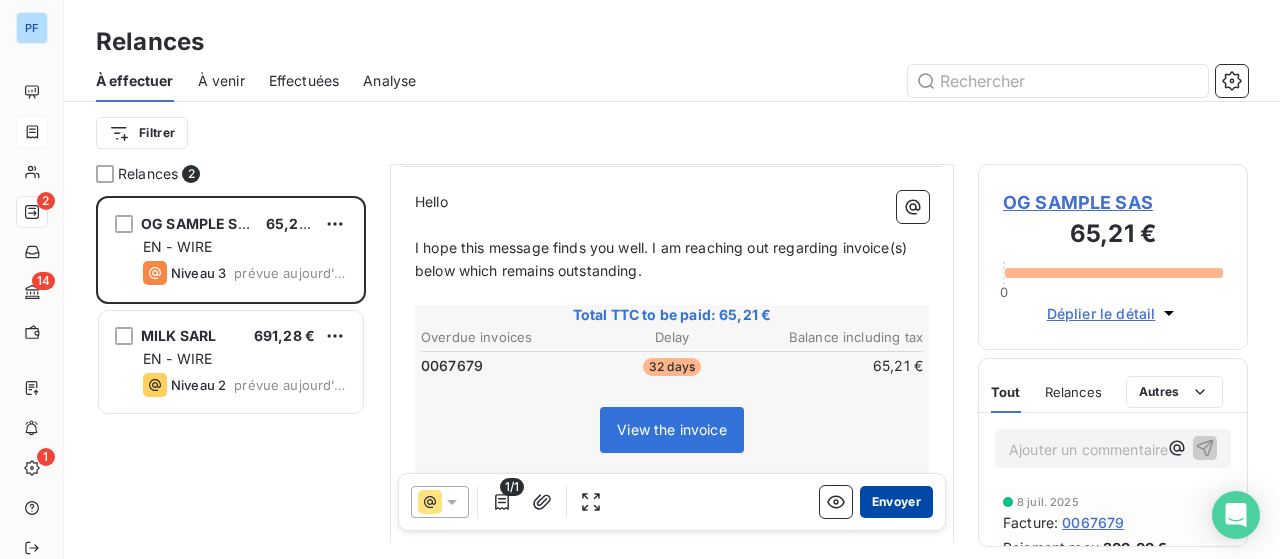 click on "Envoyer" at bounding box center [896, 502] 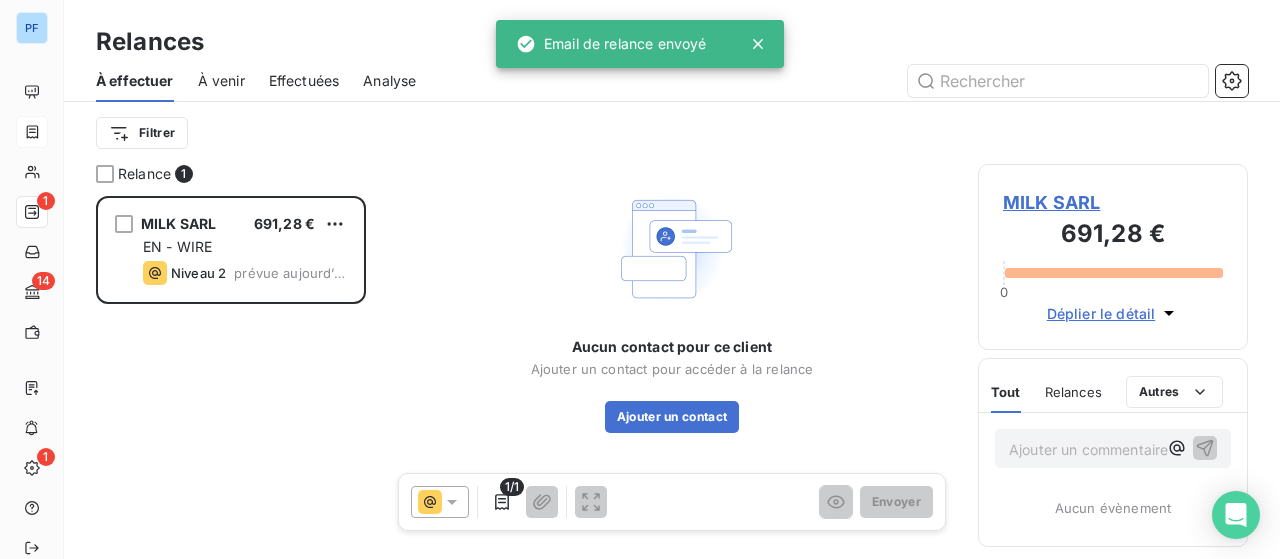 click on "[COMPANY] [CURRENCY] EN - WIRE Niveau 2 prévue aujourd’hui" at bounding box center (231, 377) 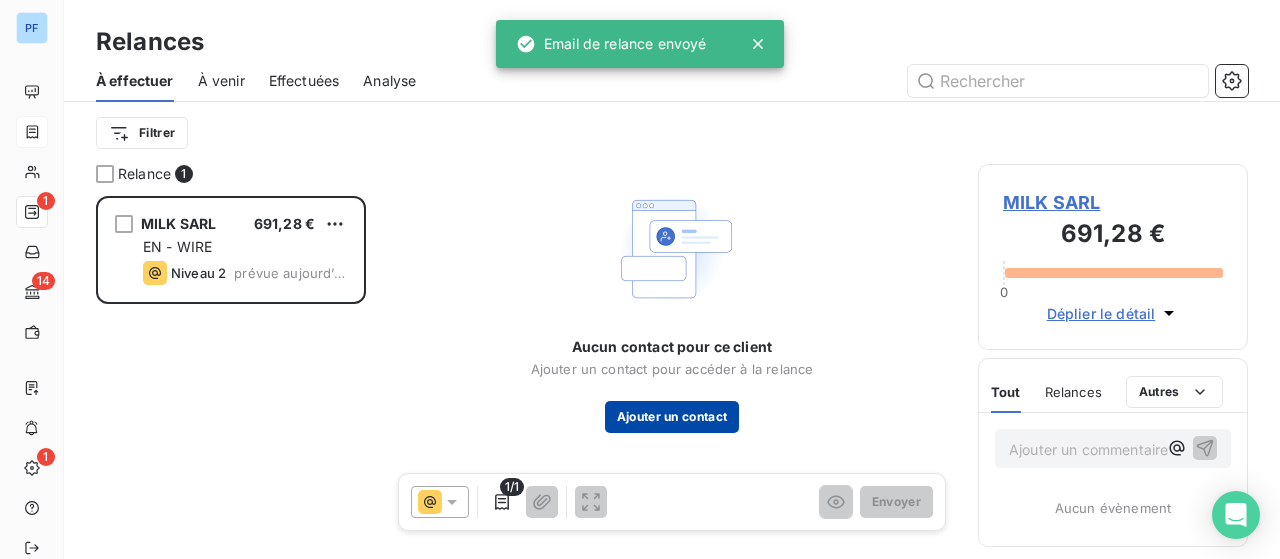 click on "Ajouter un contact" at bounding box center (672, 417) 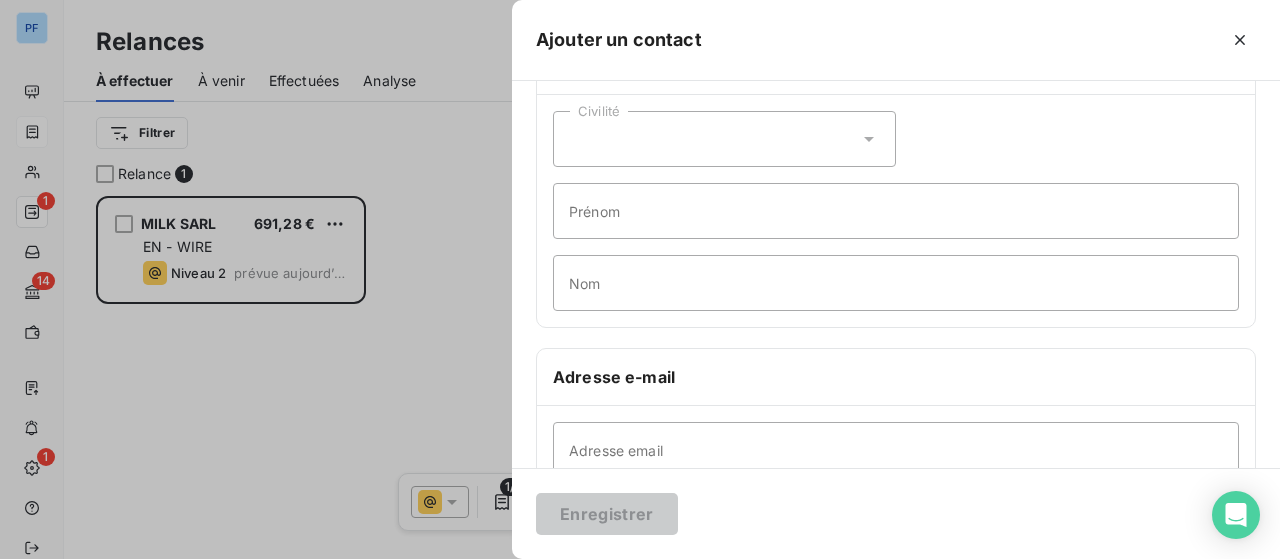 scroll, scrollTop: 100, scrollLeft: 0, axis: vertical 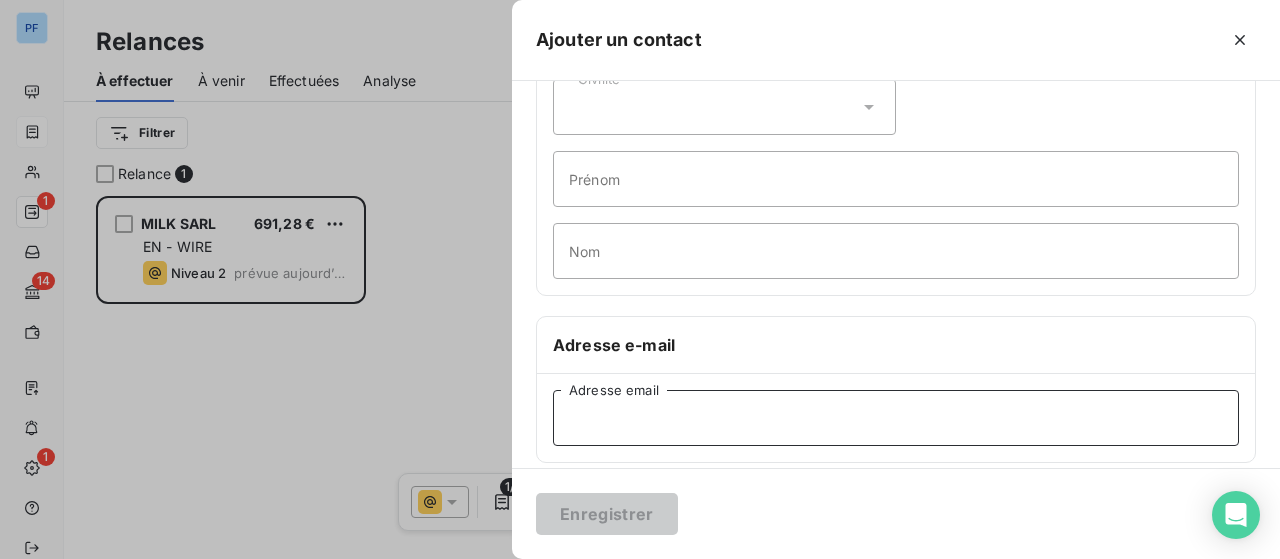 click on "Adresse email" at bounding box center (896, 418) 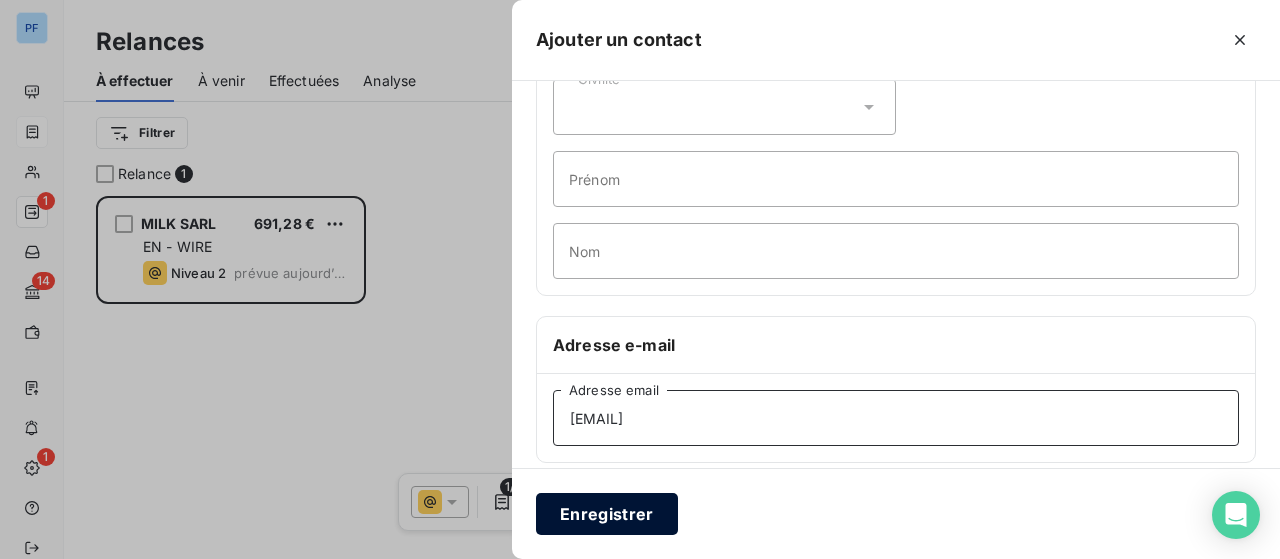 type on "[EMAIL]" 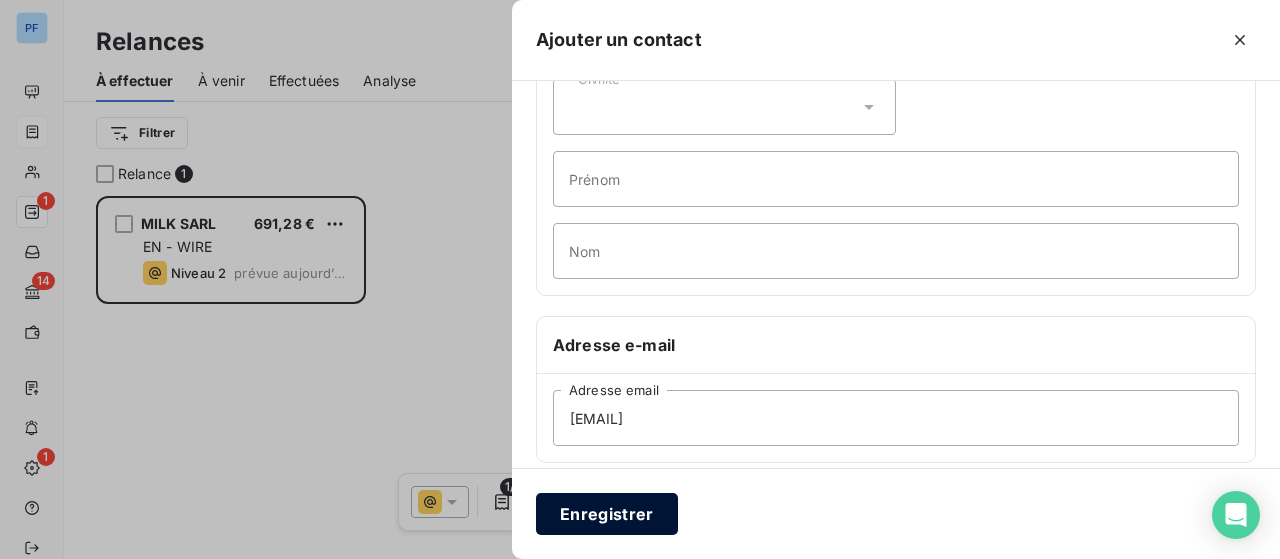 click on "Enregistrer" at bounding box center [607, 514] 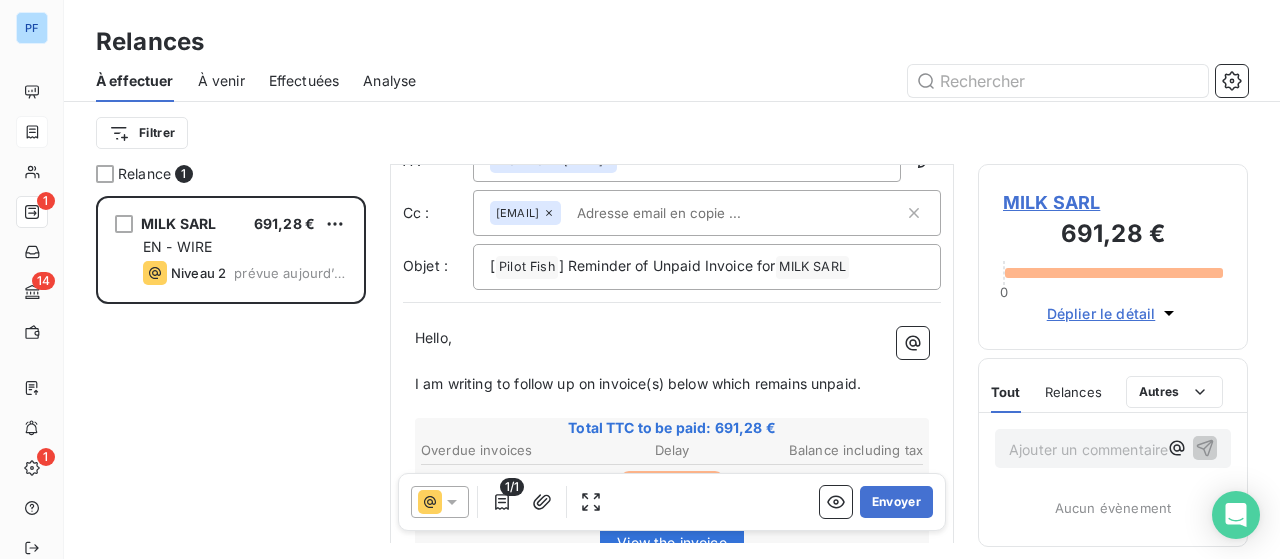 scroll, scrollTop: 0, scrollLeft: 0, axis: both 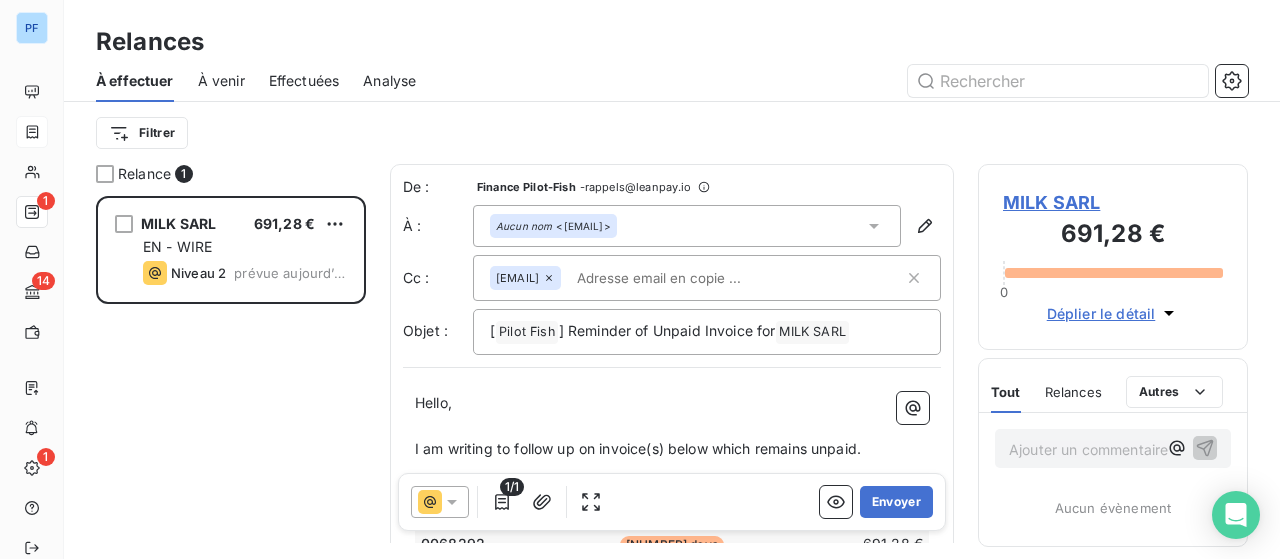 click 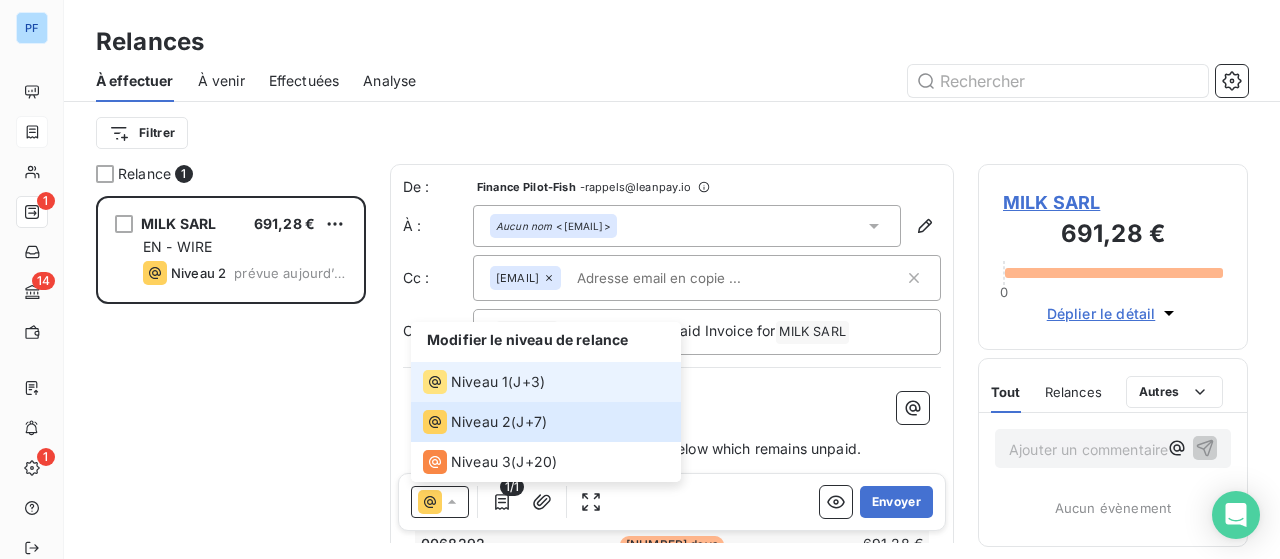 click on "Niveau 1" at bounding box center [479, 382] 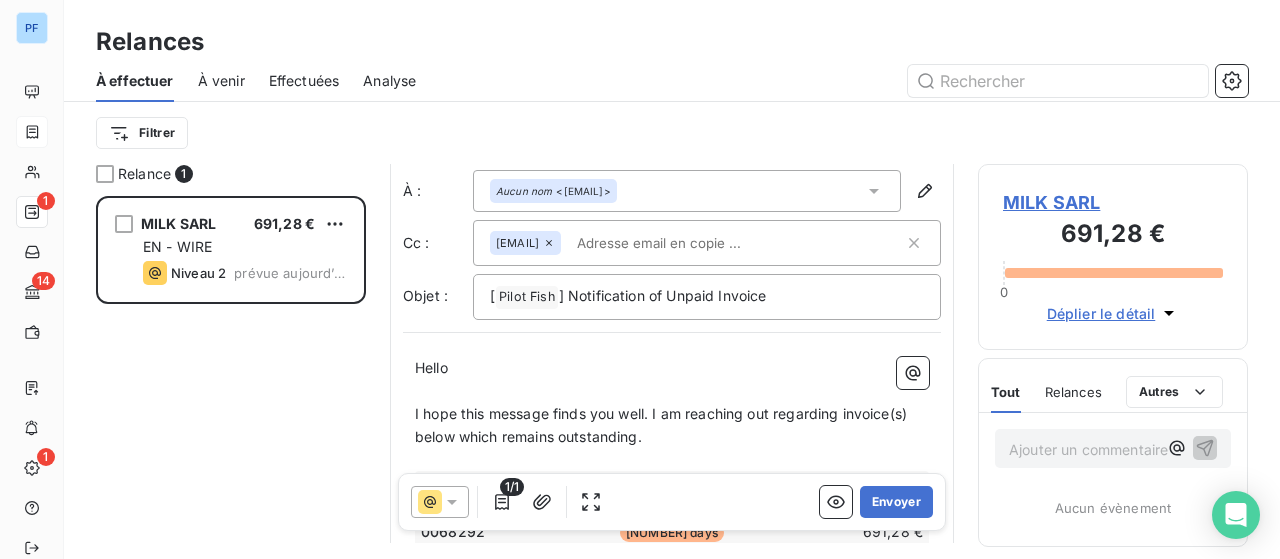 scroll, scrollTop: 0, scrollLeft: 0, axis: both 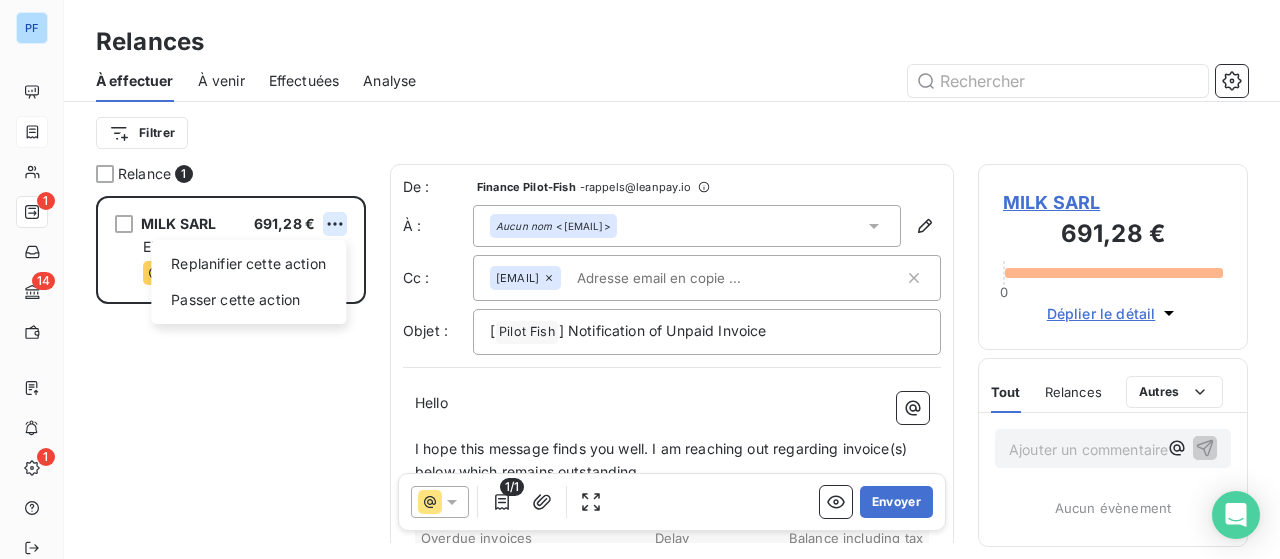 click on "PF 1 Relance 1 MILK SARL 691,28 € Replanifier cette action Passer cette action EN - WIRE Niveau 2 prévue aujourd’hui De : Finance Pilot-Fish - rappels@leanpay.io À : Aucun nom <thibaudfradin@hotmail.com> Cc : finance@pilot-fish.fr Objet : [ Pilot Fish ﻿ ] Notification of Unpaid Invoice Hello ﻿ ﻿ I hope this message finds you well. I am reaching out regarding invoice(s) below which remains outstanding. ﻿ Total TTC to be paid:   691,28 € Overdue invoices Delay Balance including tax 0068292 8 days 691,28 € View the invoice ﻿ ﻿ Please find attached a copy of the invoice for your reference. ﻿ To settle this invoice, kindly use the following banking details: IBAN: FR76 1690 6000 4287 0162 0477 182 BIC: AGRIFRPP869 ﻿ We would appreciate your prompt payment. Should you have any questions or concerns regarding this invoice, feel free to contact us directly. ﻿ Best regards, ﻿ Pilot-Fish France 0" at bounding box center [640, 279] 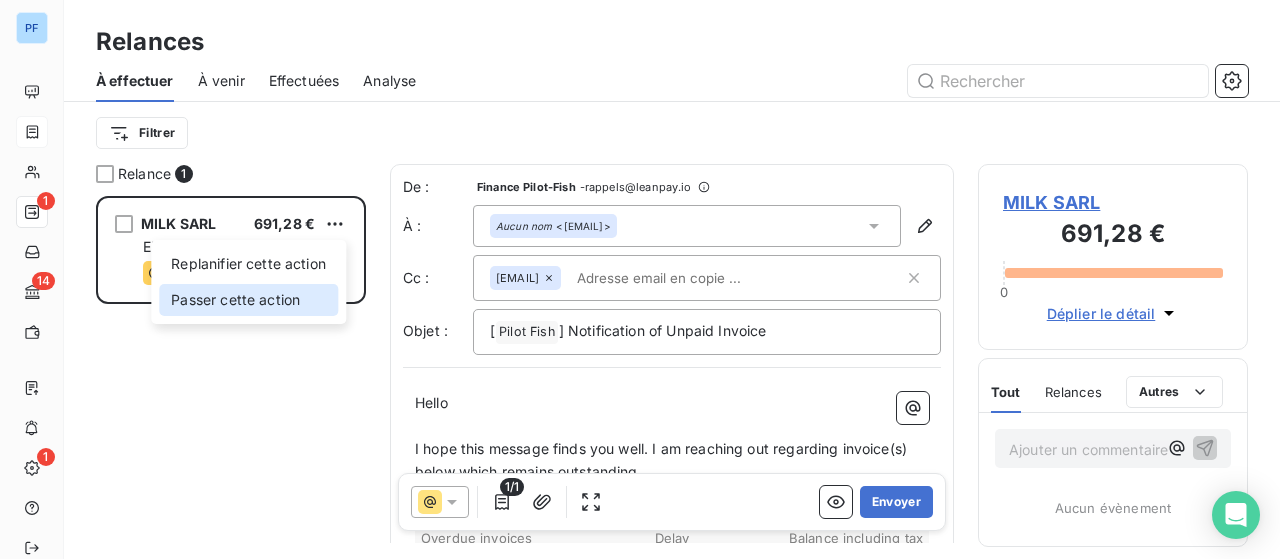 click on "Passer cette action" at bounding box center (248, 300) 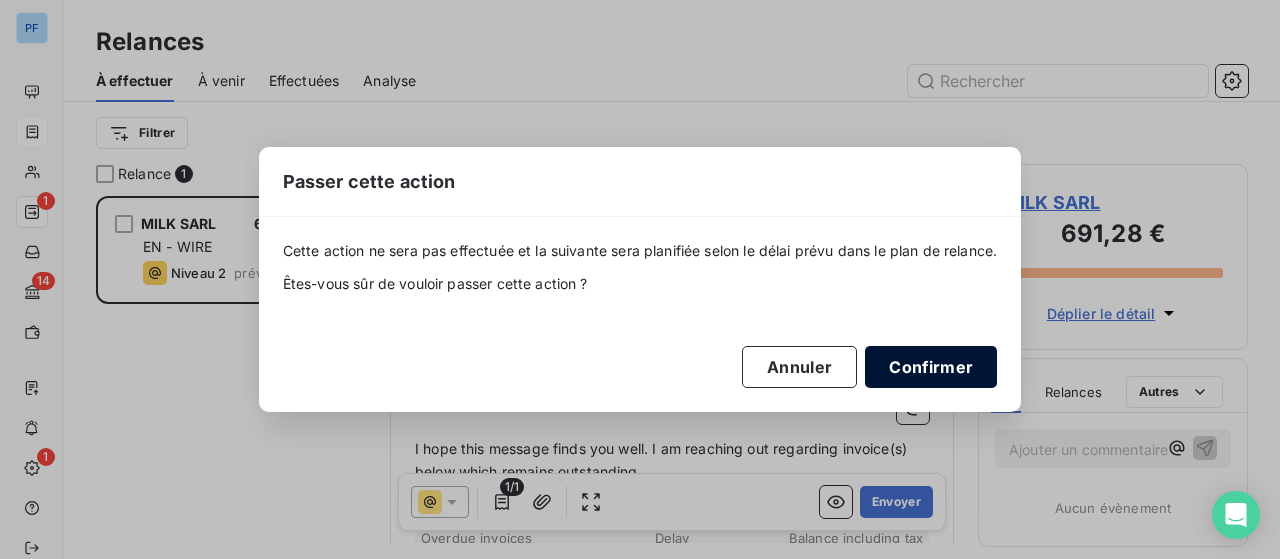 click on "Confirmer" at bounding box center (931, 367) 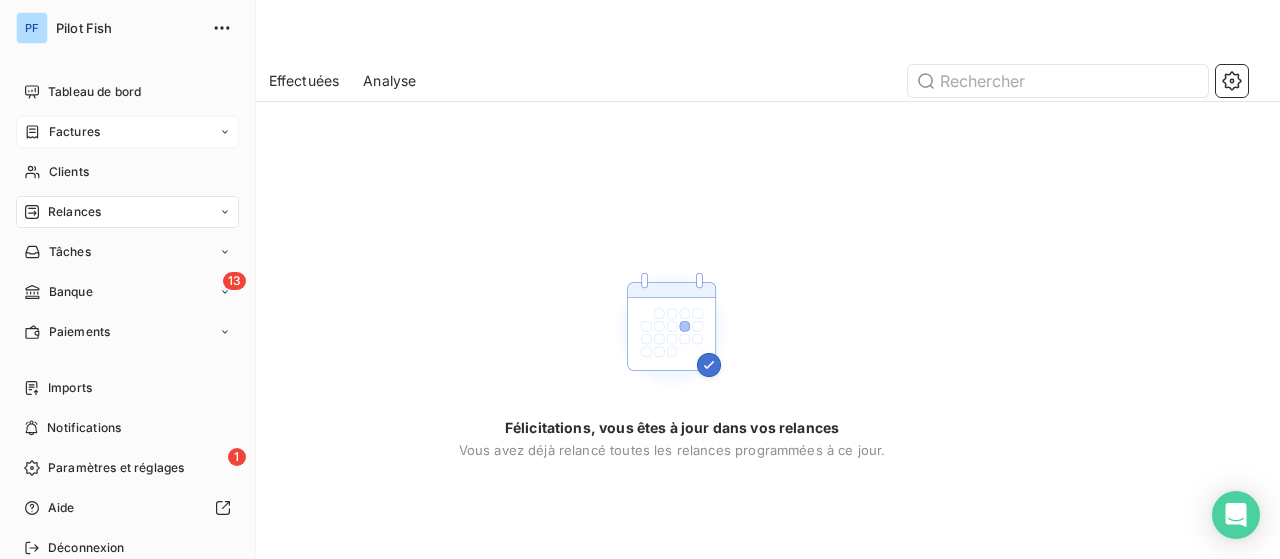 click on "Factures" at bounding box center (74, 132) 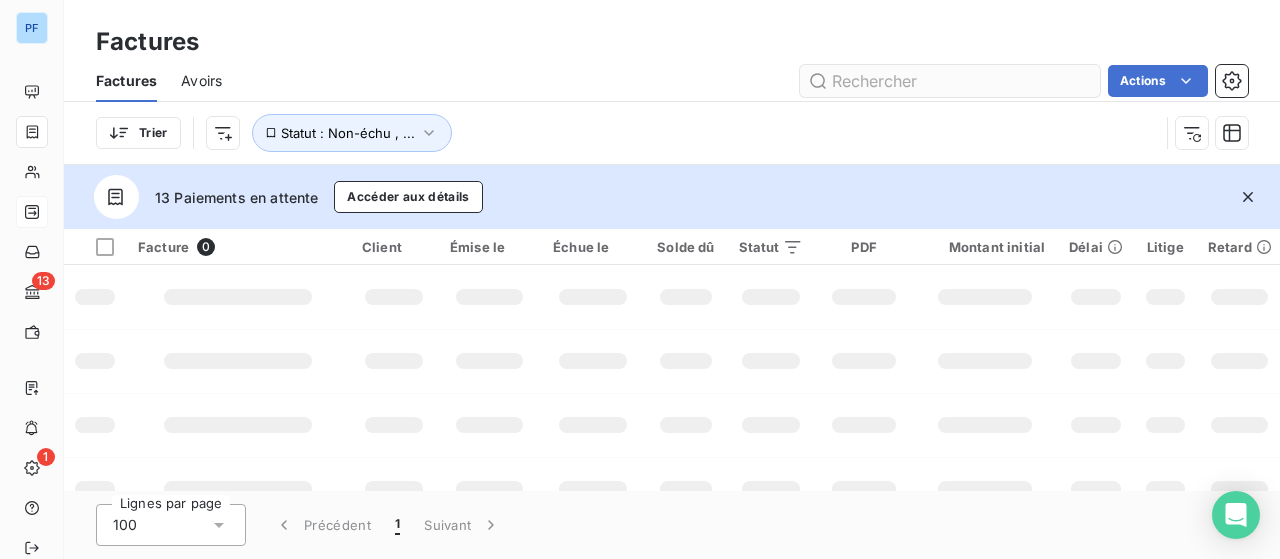 click at bounding box center (950, 81) 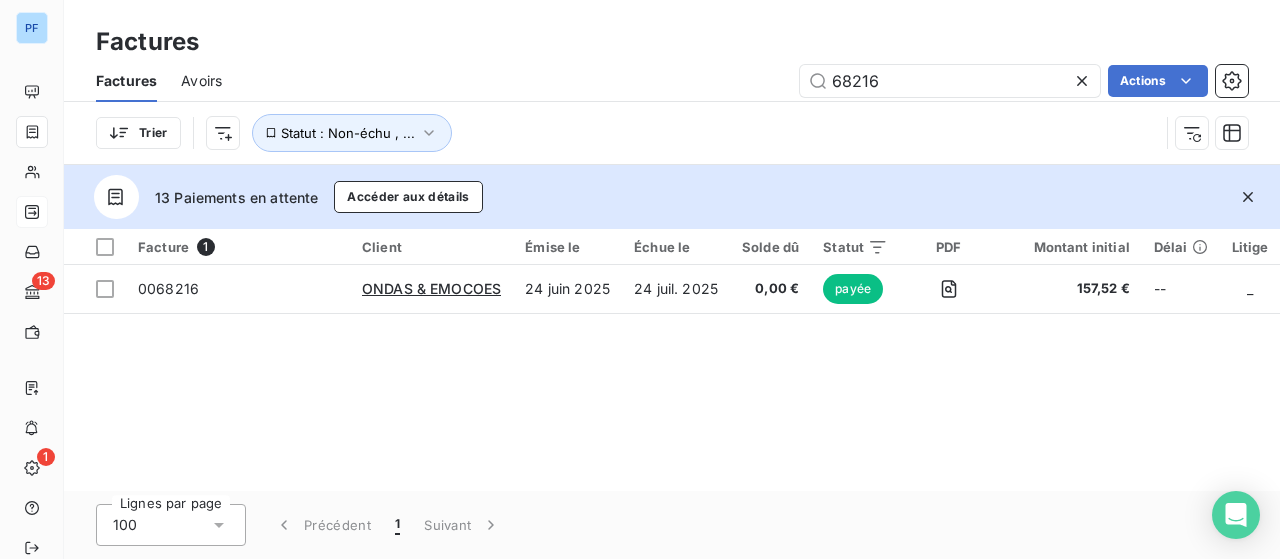 type on "68216" 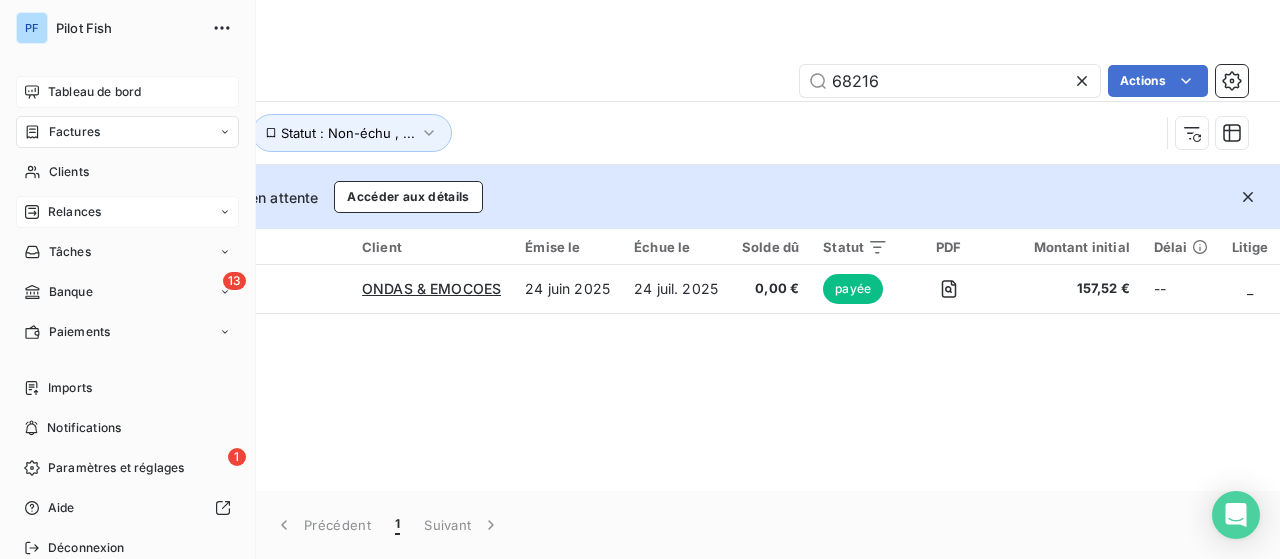 click on "Tableau de bord" at bounding box center [94, 92] 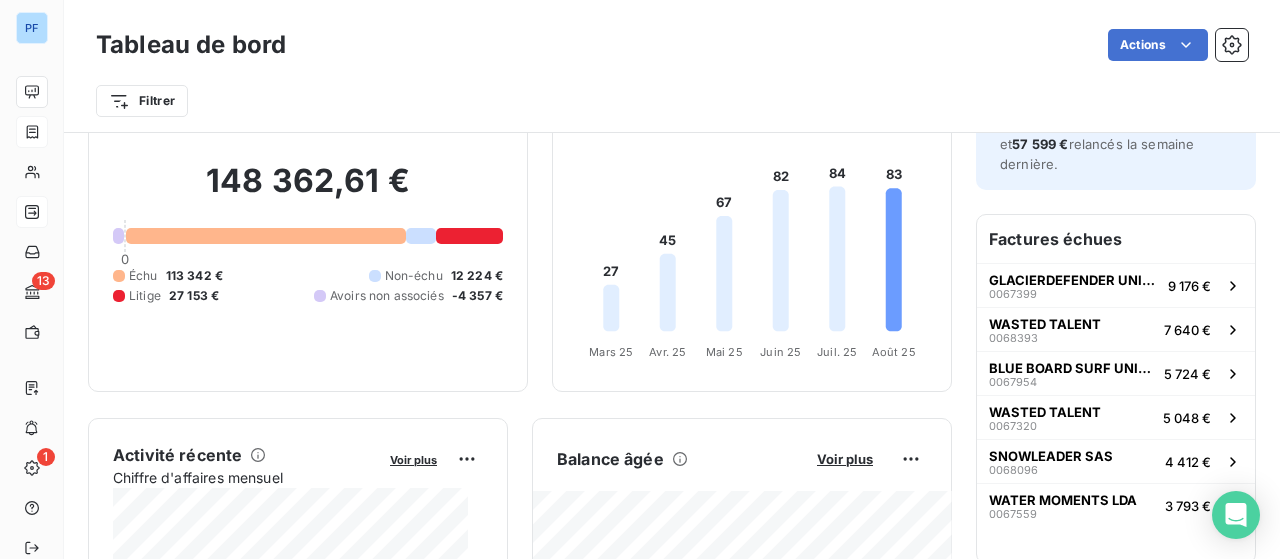 scroll, scrollTop: 300, scrollLeft: 0, axis: vertical 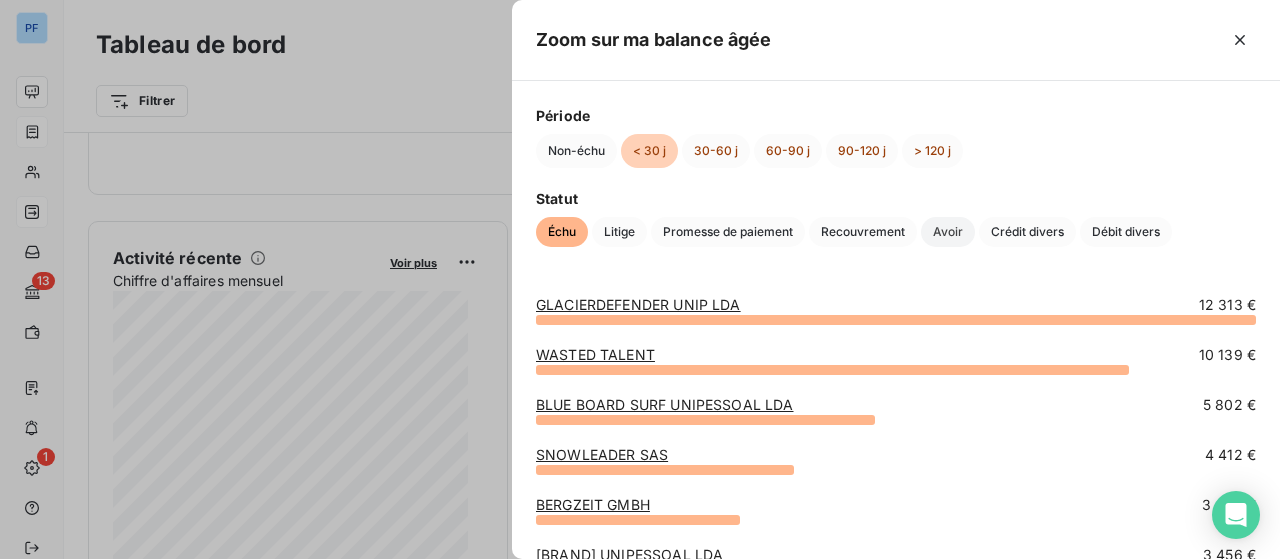 click on "Avoir" at bounding box center (948, 232) 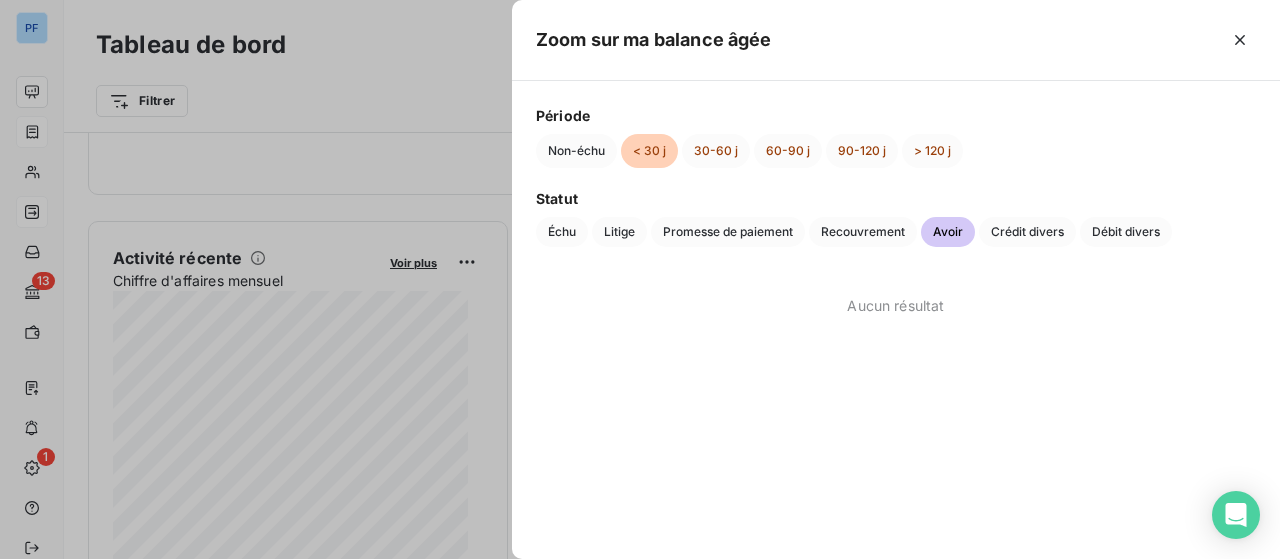 click on "Non-échu < 30 j 30-60 j 60-90 j 90-120 j > 120 j" at bounding box center [896, 151] 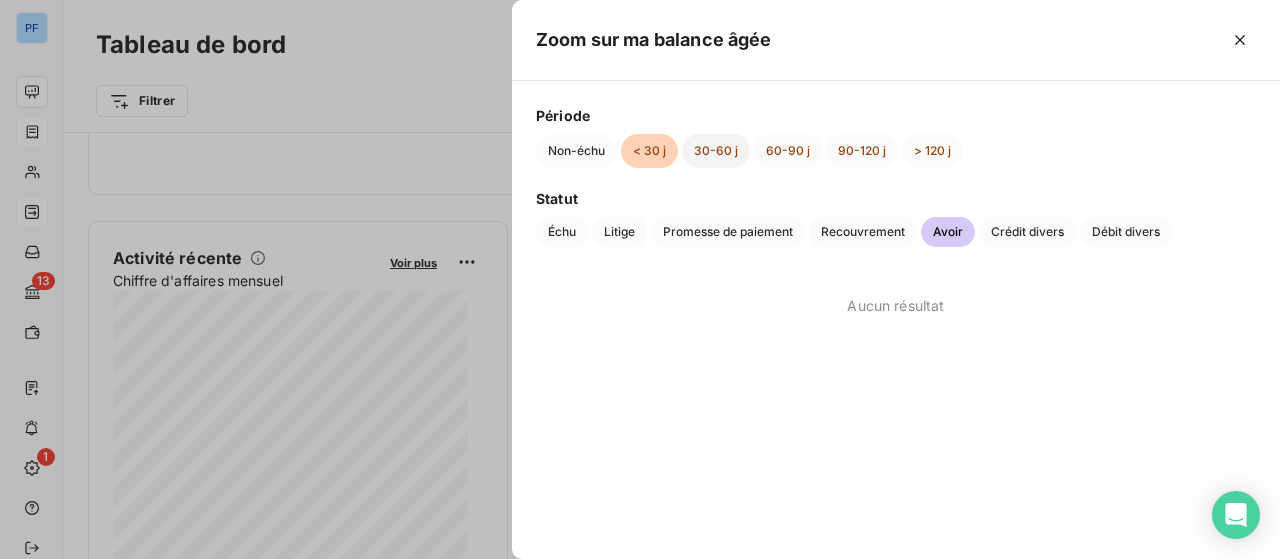 click on "30-60 j" at bounding box center (716, 151) 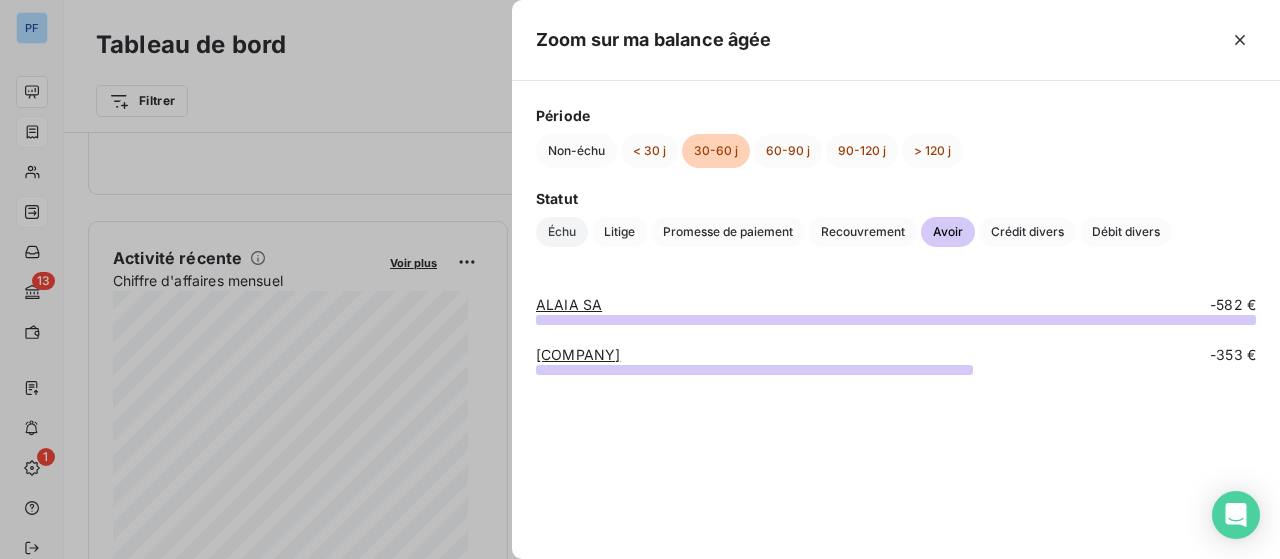 click on "Échu" at bounding box center (562, 232) 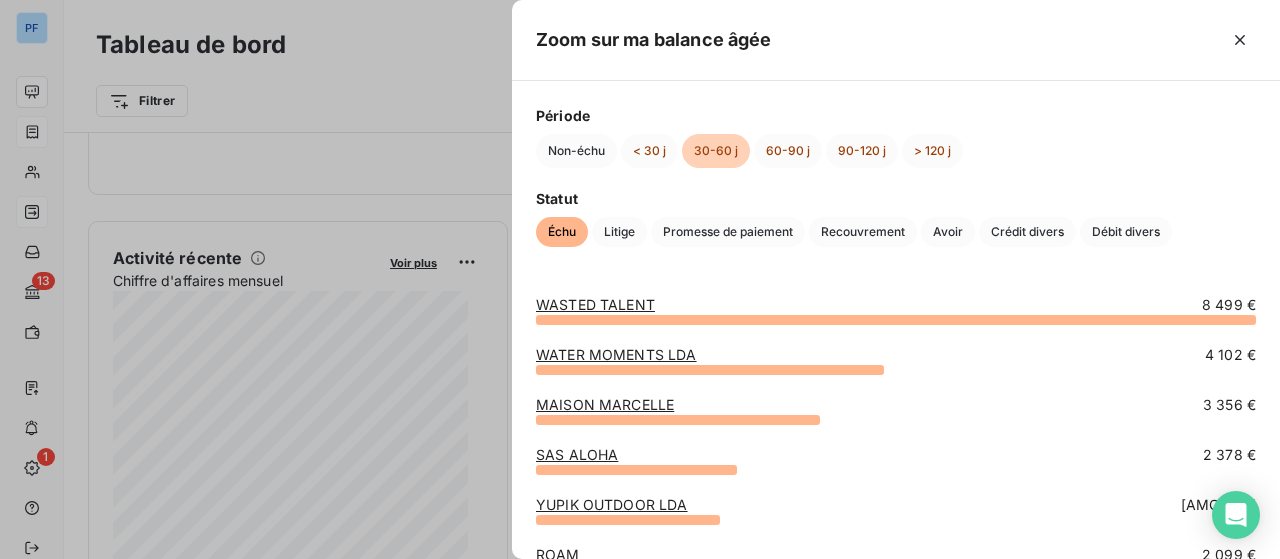 click at bounding box center [640, 279] 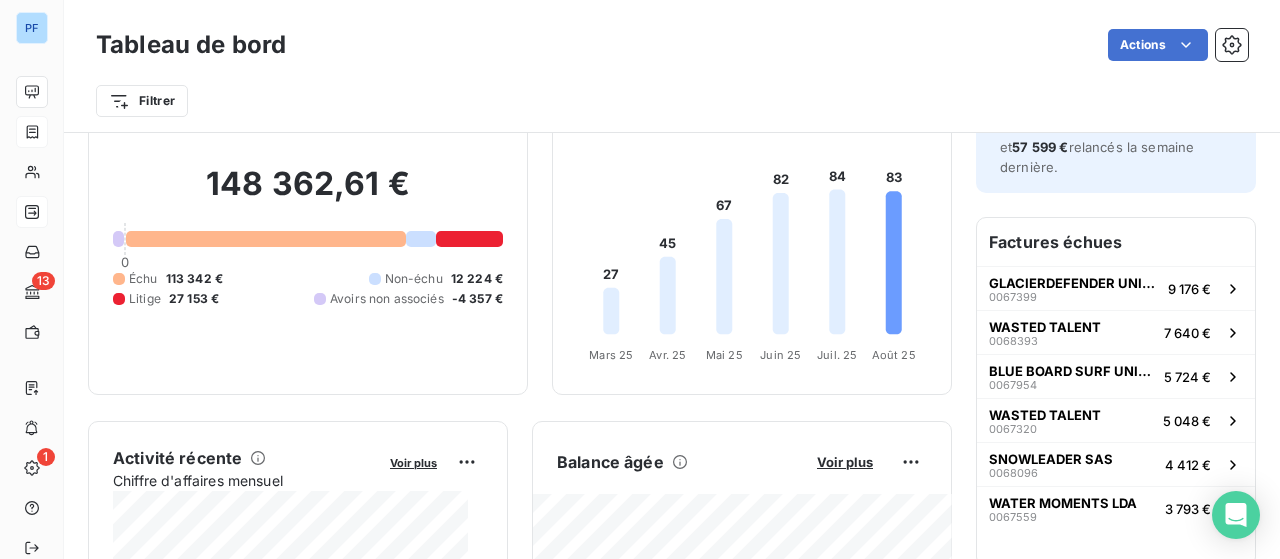 scroll, scrollTop: 200, scrollLeft: 0, axis: vertical 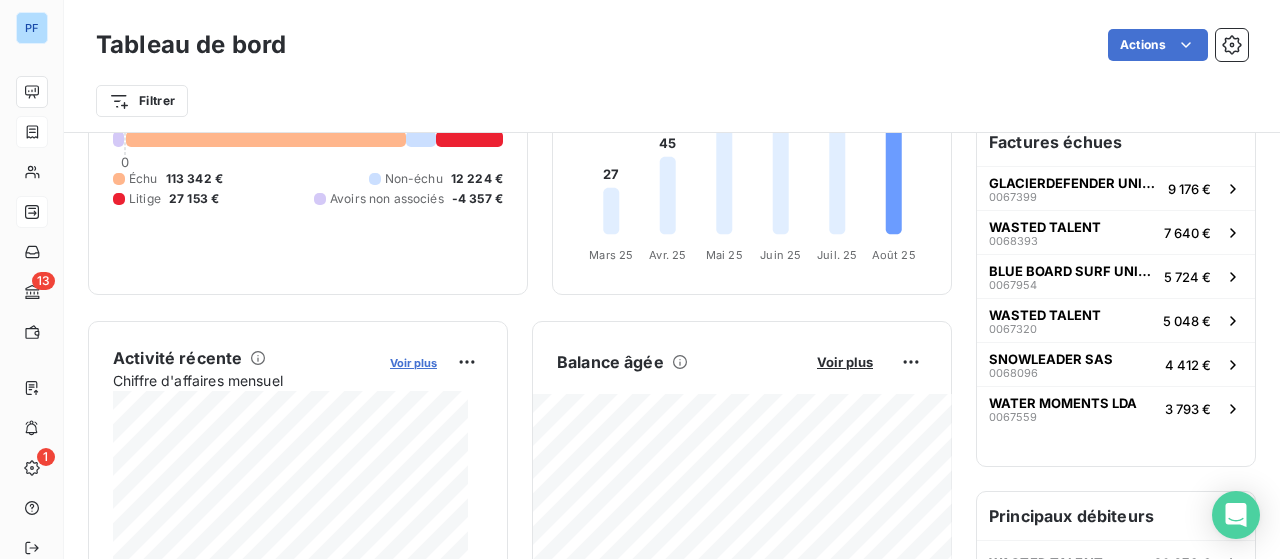 click on "Voir plus" at bounding box center [413, 363] 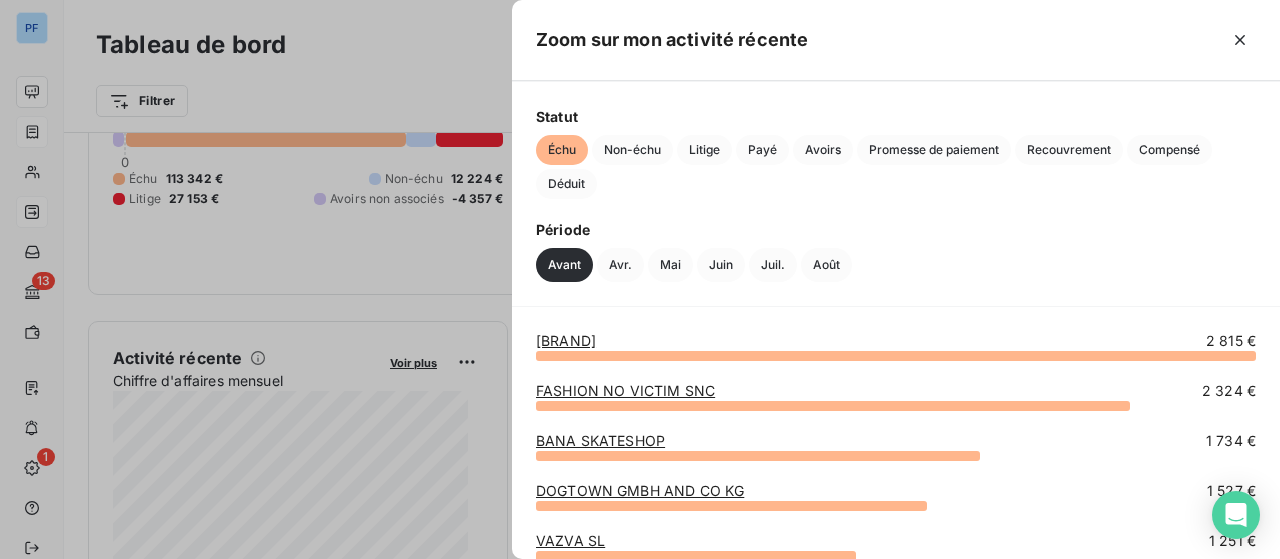 scroll, scrollTop: 0, scrollLeft: 0, axis: both 